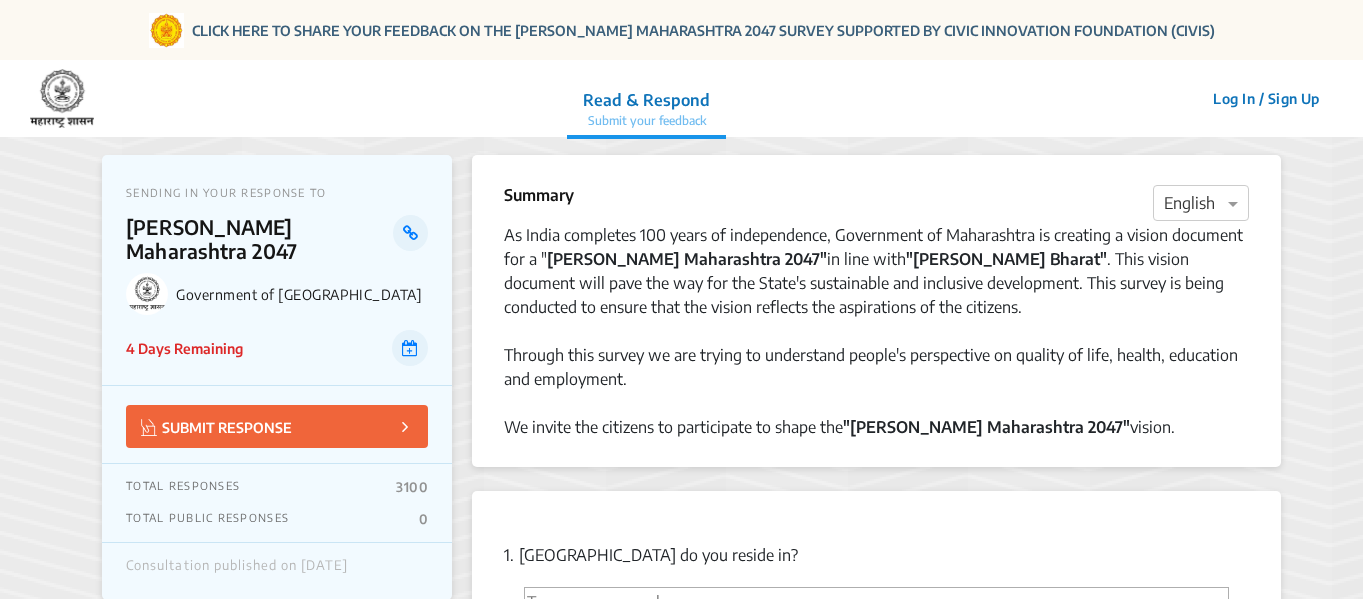 scroll, scrollTop: 0, scrollLeft: 0, axis: both 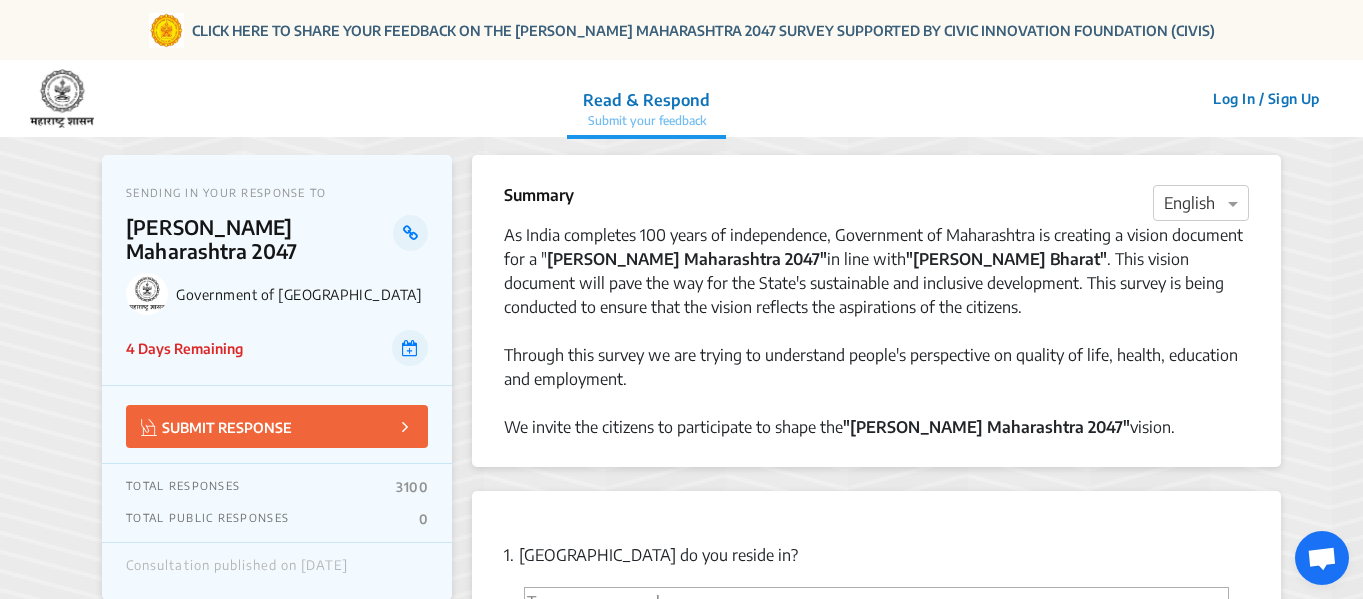 click on "SENDING IN YOUR RESPONSE TO [PERSON_NAME] Maharashtra 2047 Government of [GEOGRAPHIC_DATA] 4 Days Remaining  SUBMIT RESPONSE  TOTAL RESPONSES  3100  TOTAL PUBLIC RESPONSES  0  Consultation published on [DATE]  Summary  × English
As India completes 100 years of independence, Government of Maharashtra is creating a vision document for a " [PERSON_NAME] Maharashtra 2047"  in line with  "[PERSON_NAME] Bharat" . This vision document will pave the way for the State's sustainable and inclusive development. This survey is being conducted to ensure that the vision reflects the aspirations of the citizens.   Through this survey we are trying to understand people's perspective on quality of life, health, education and employment.   We invite the citizens to participate to shape the  "[PERSON_NAME] Maharashtra 2047"  vision.
1.  [GEOGRAPHIC_DATA] do you reside in?  2.  According to you, which of the following will improve your quality of life?   Choose as many as you like Access to clean air More green public spaces  Other 3.  Other 4." 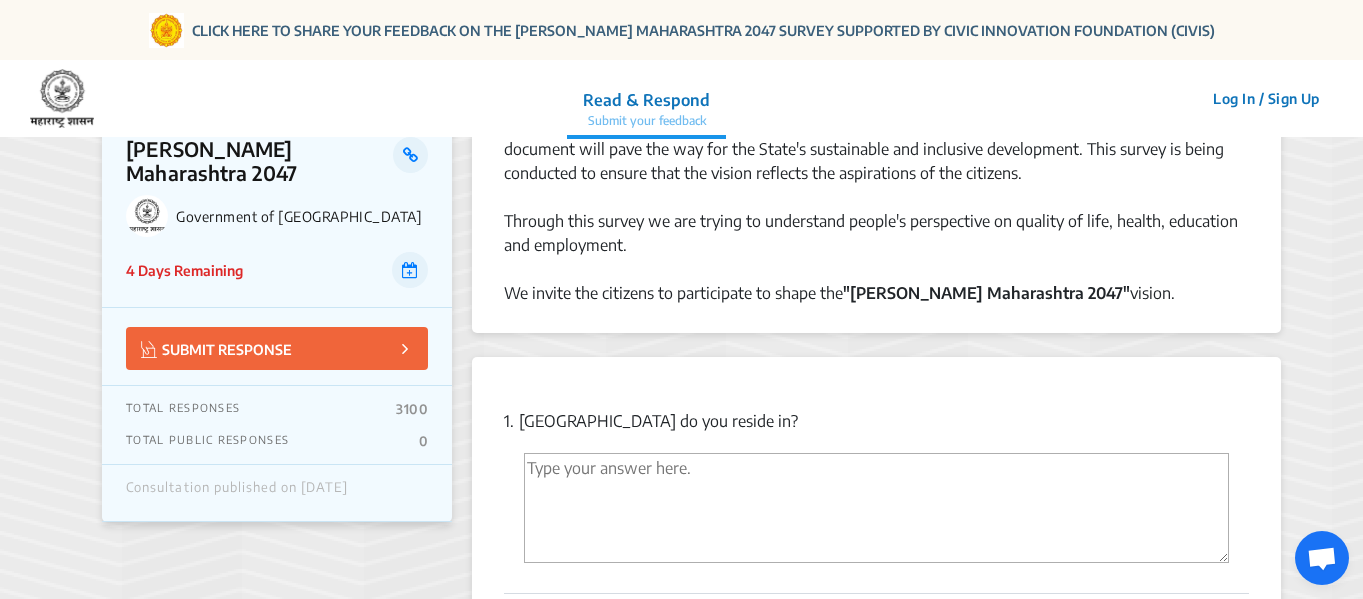 scroll, scrollTop: 160, scrollLeft: 0, axis: vertical 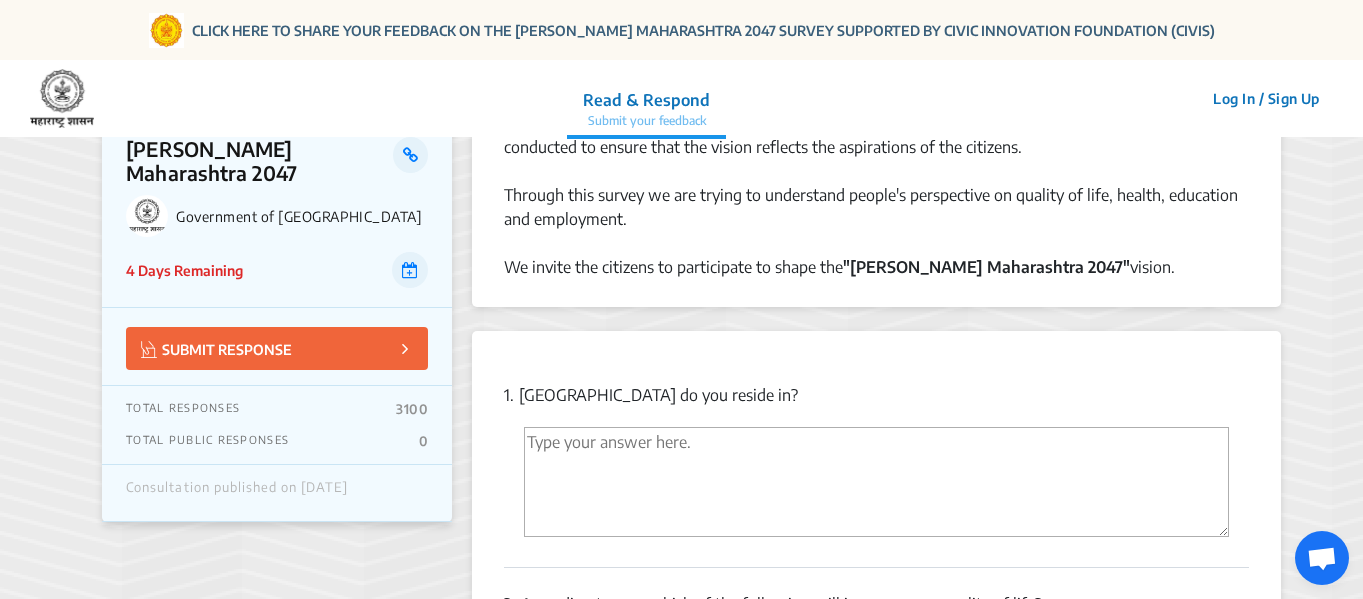 click on "SUBMIT RESPONSE" 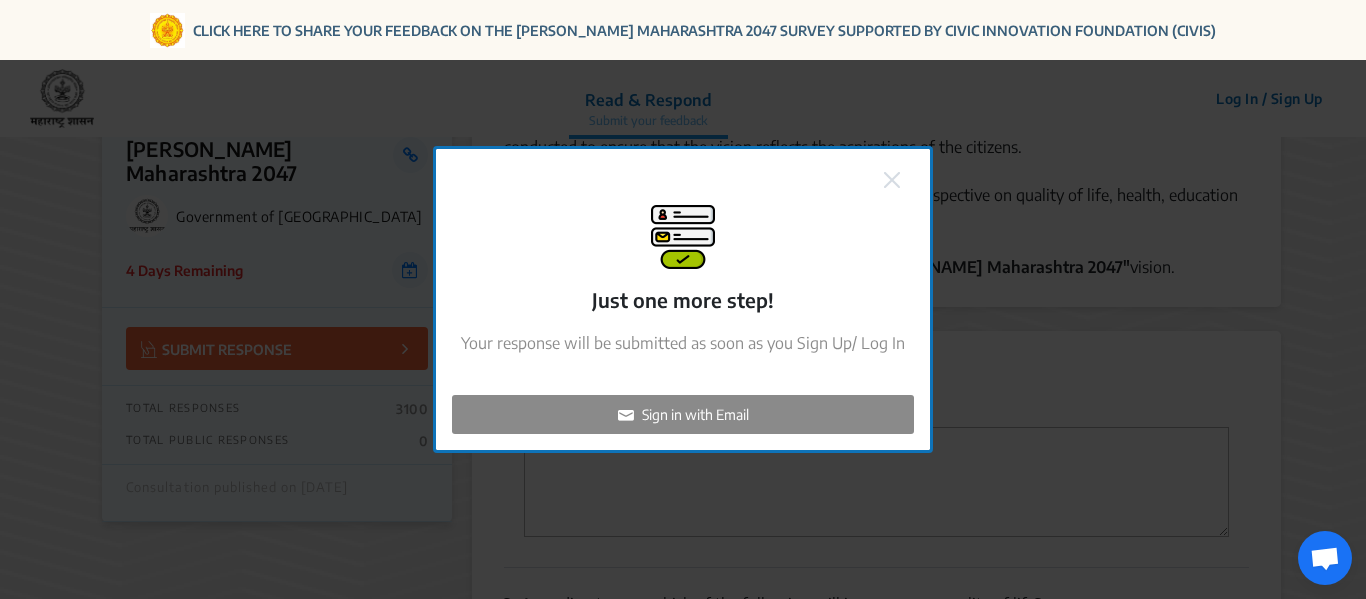 click on "Sign in with Email" 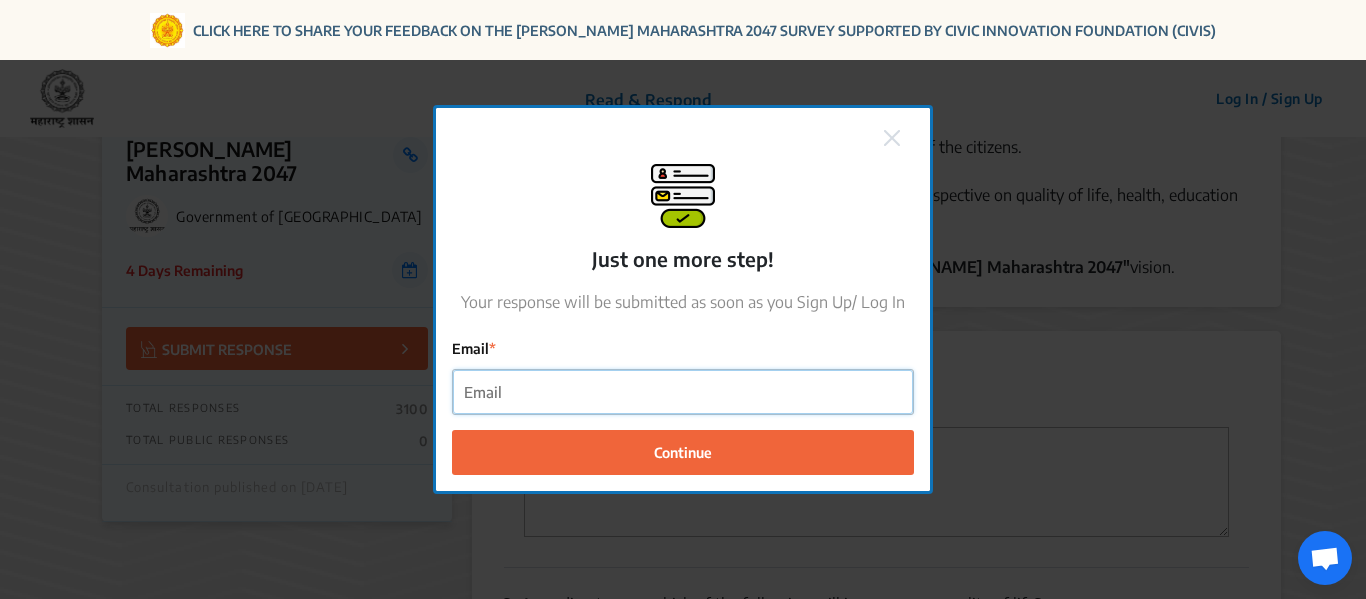 click on "Email" at bounding box center (683, 392) 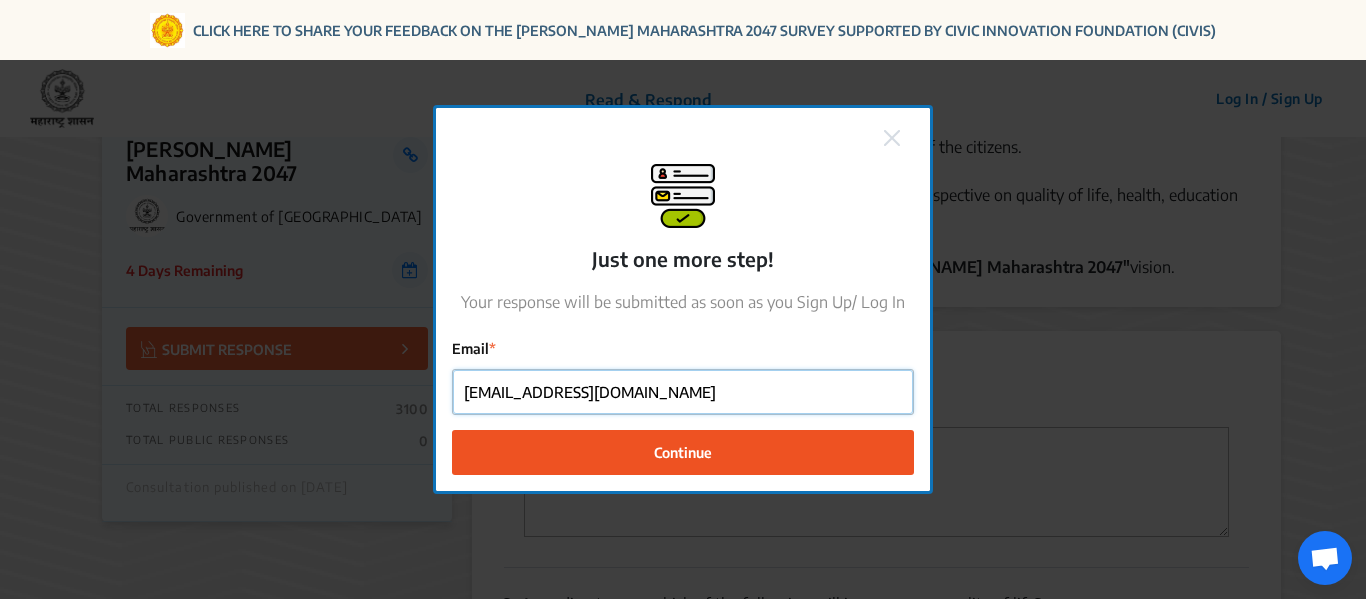 type on "[EMAIL_ADDRESS][DOMAIN_NAME]" 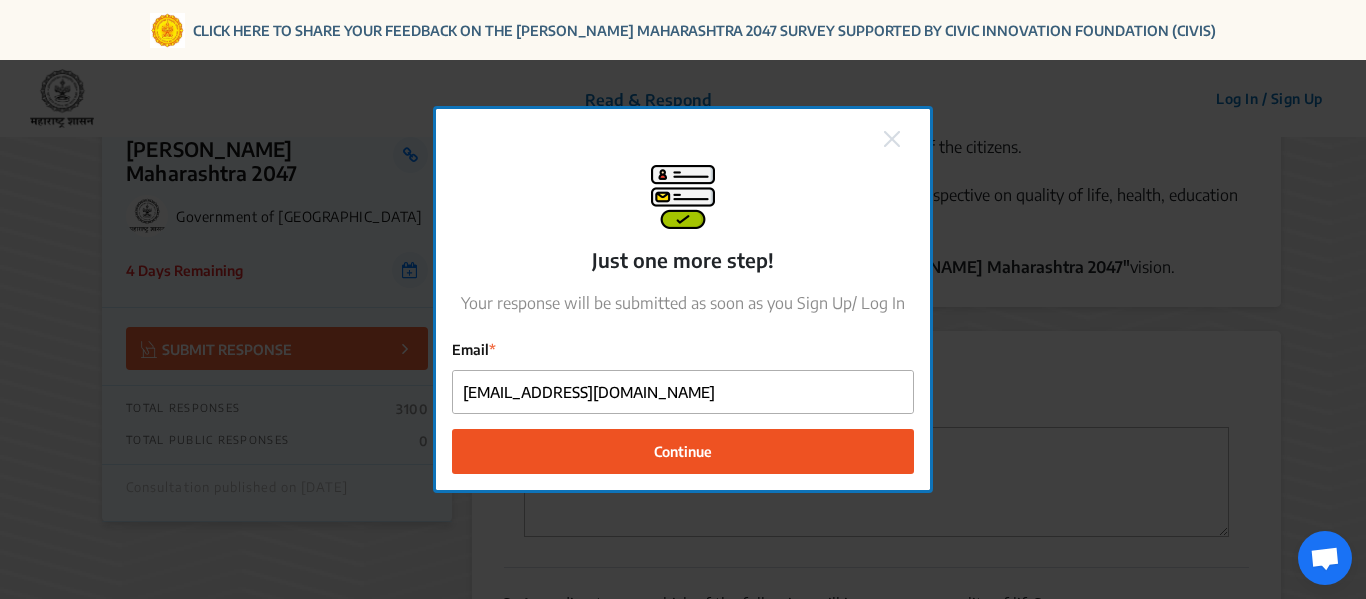 click on "Continue" 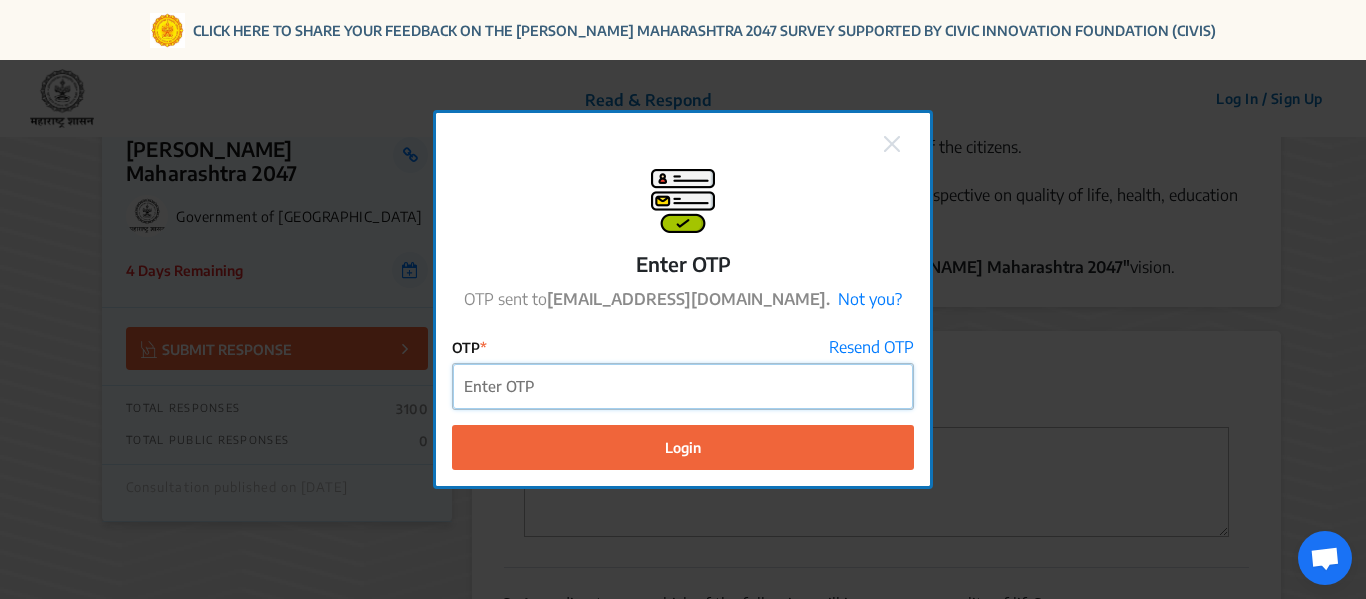 click on "OTP" at bounding box center (683, 386) 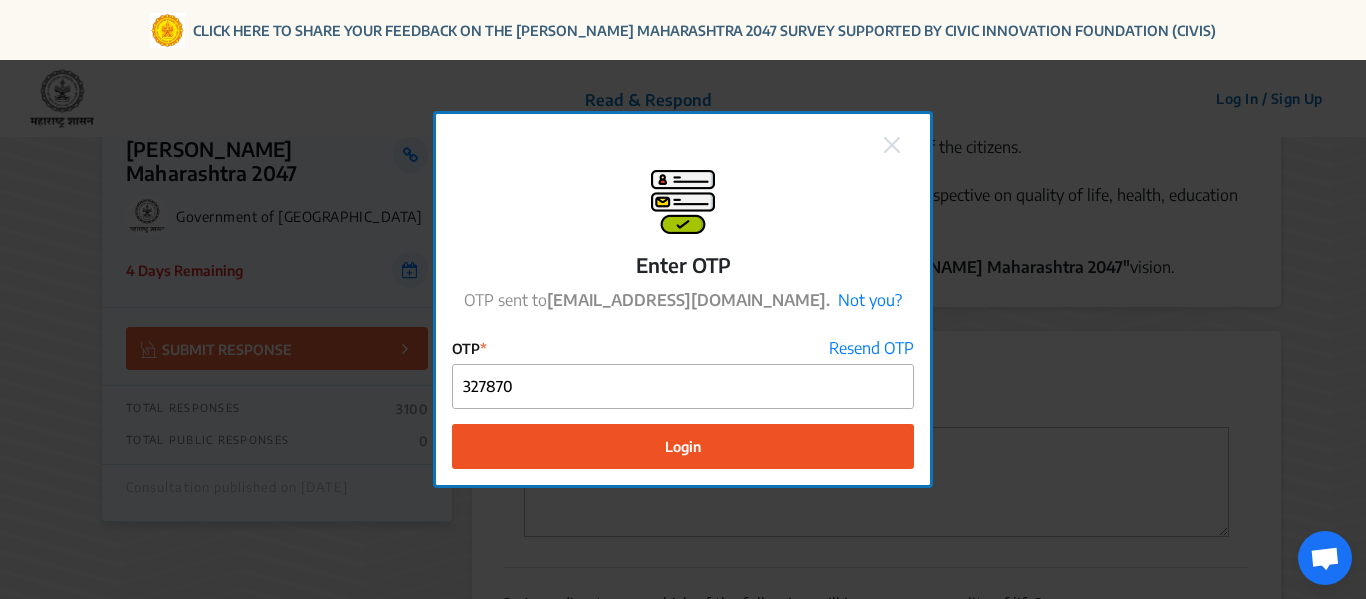 click on "Login" 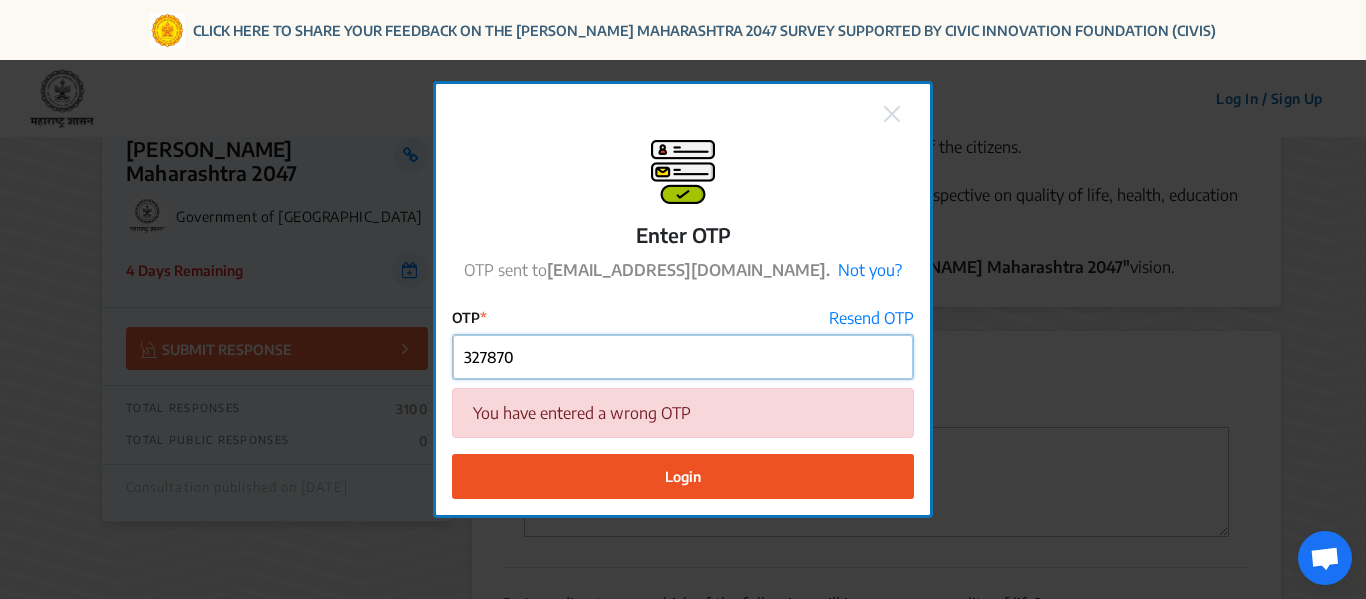 click on "327870" at bounding box center [683, 357] 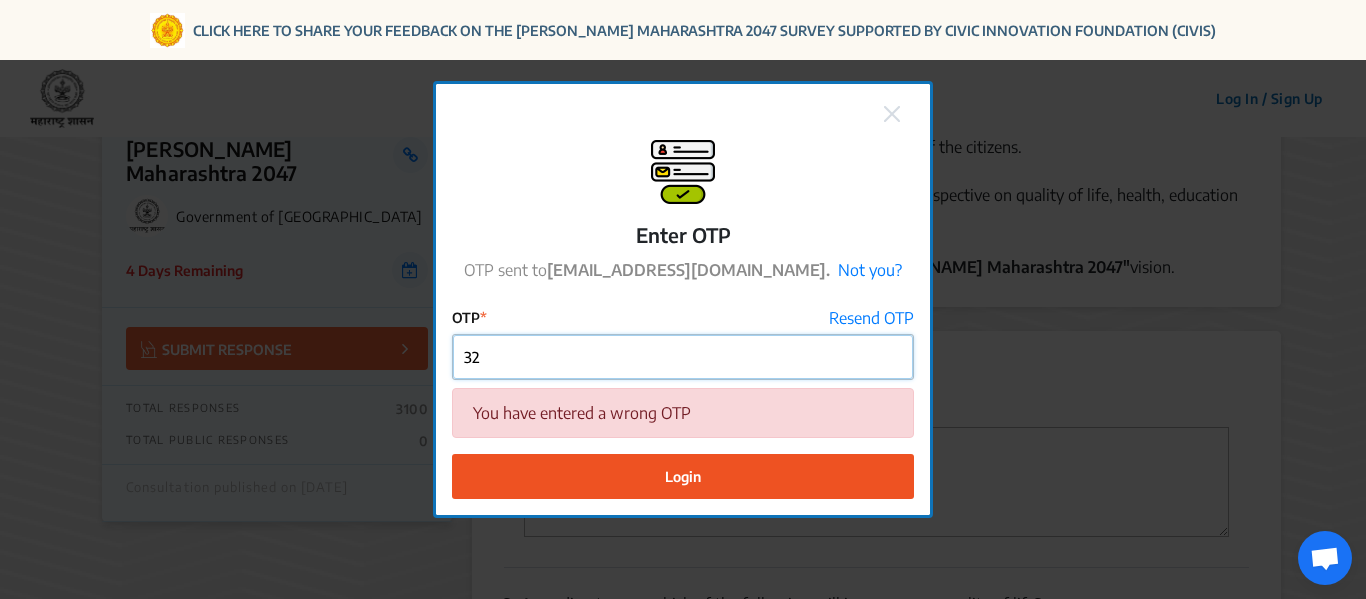 type on "3" 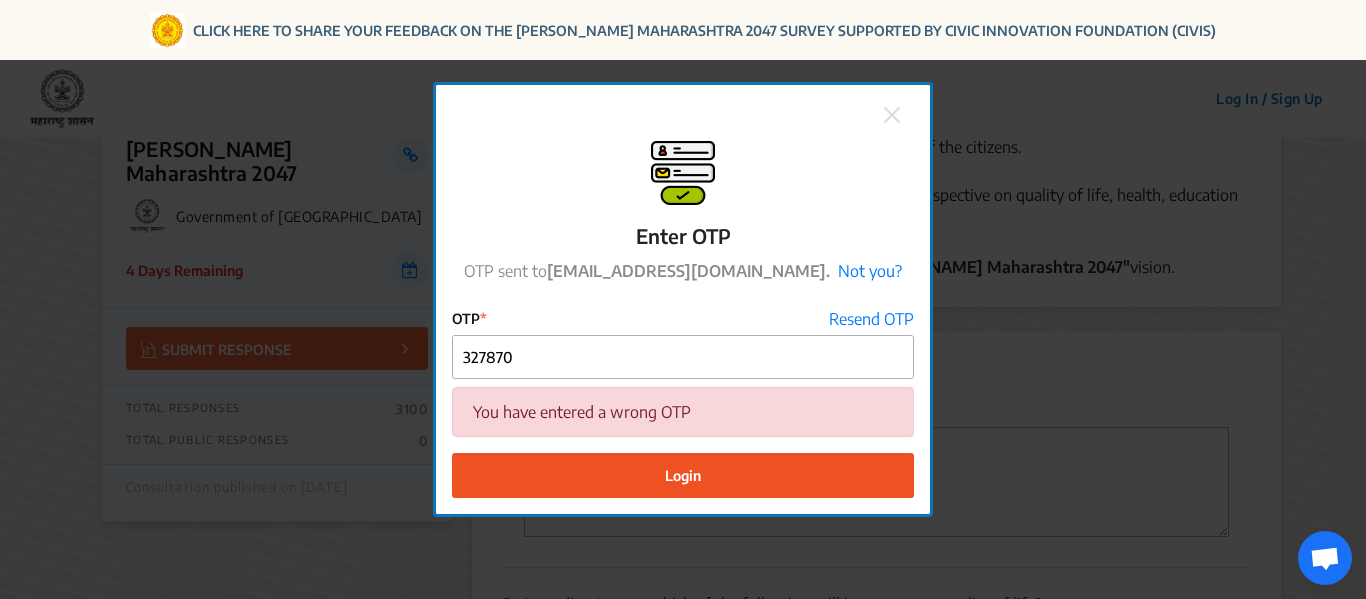 click on "Login" 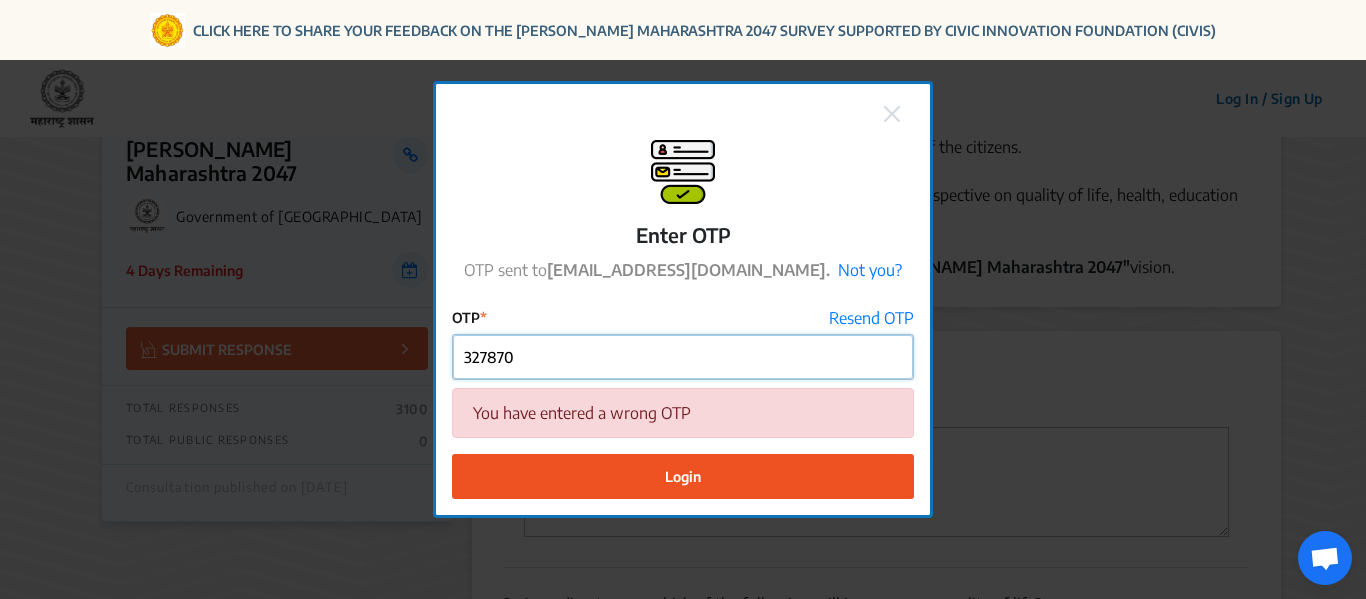 click on "327870" at bounding box center (683, 357) 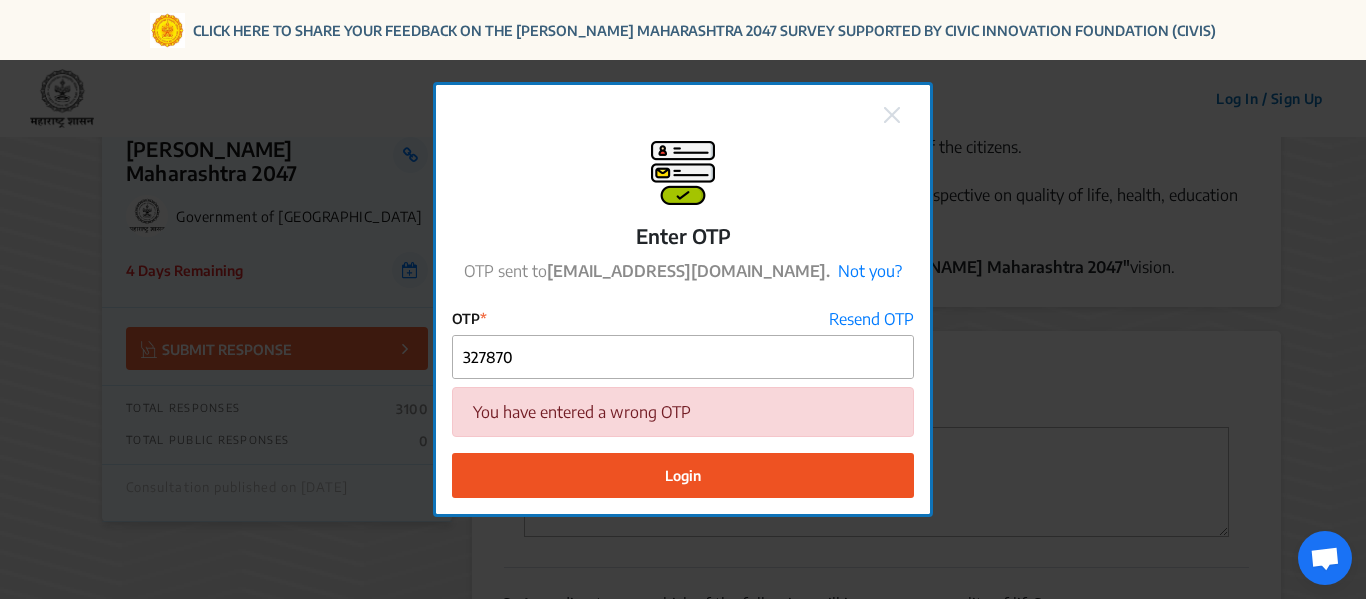 click on "Login" 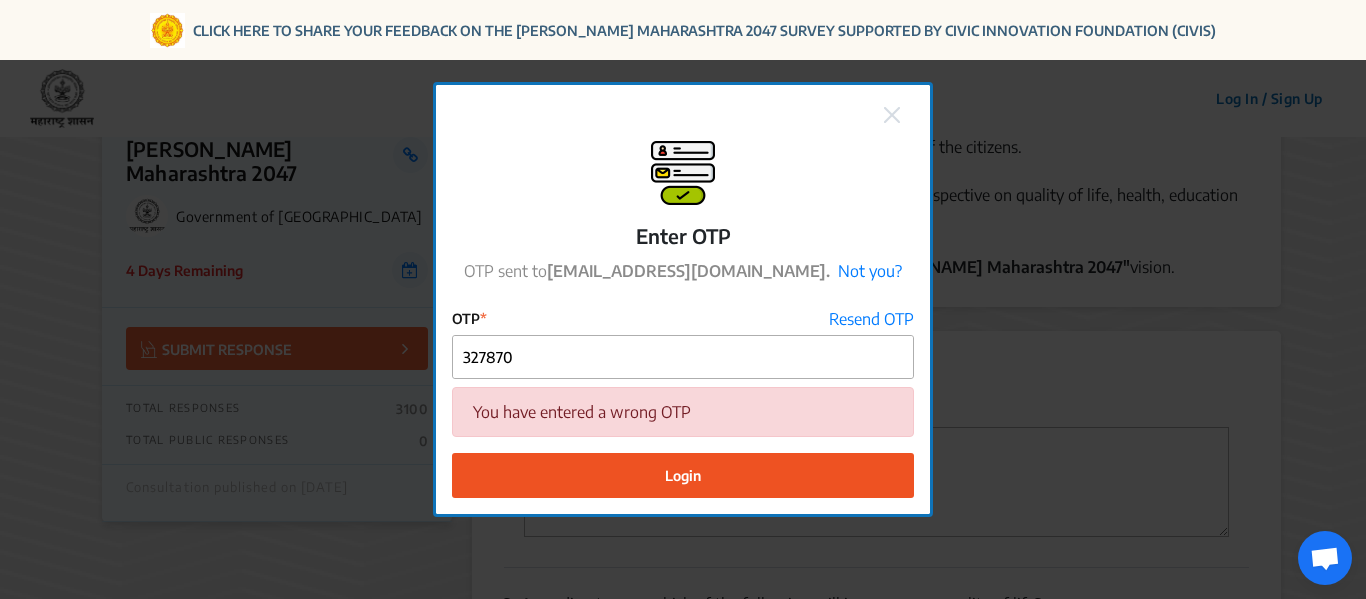 click on "Login" 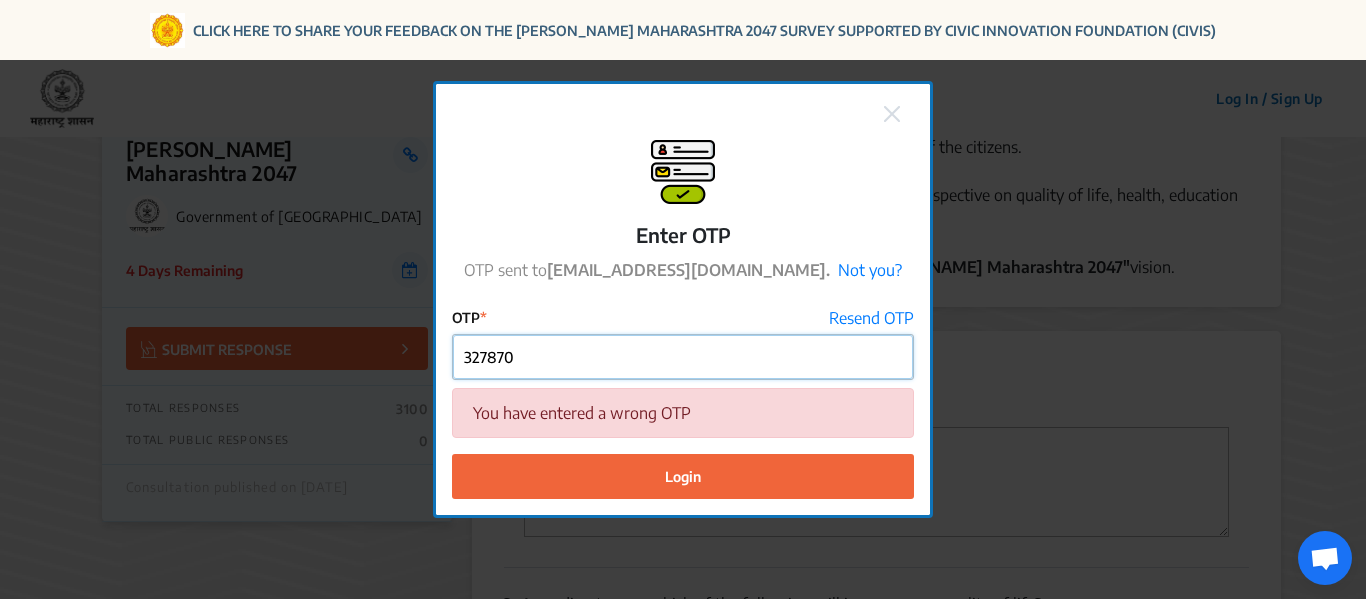 click on "327870" at bounding box center [683, 357] 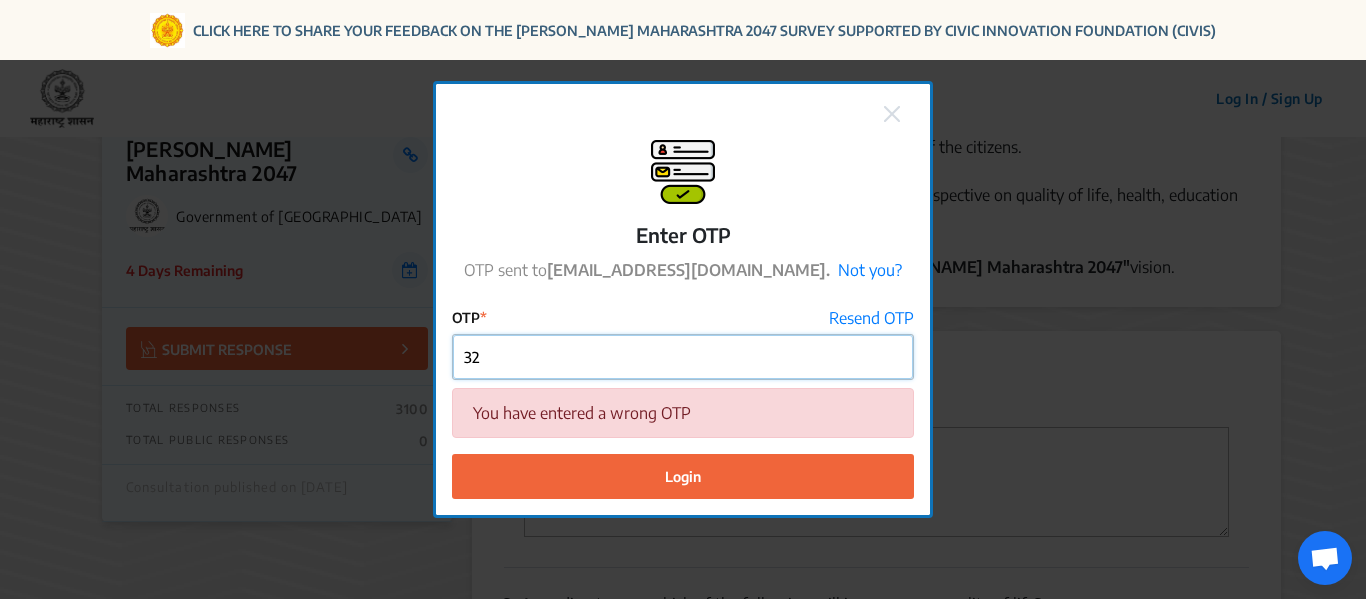type on "3" 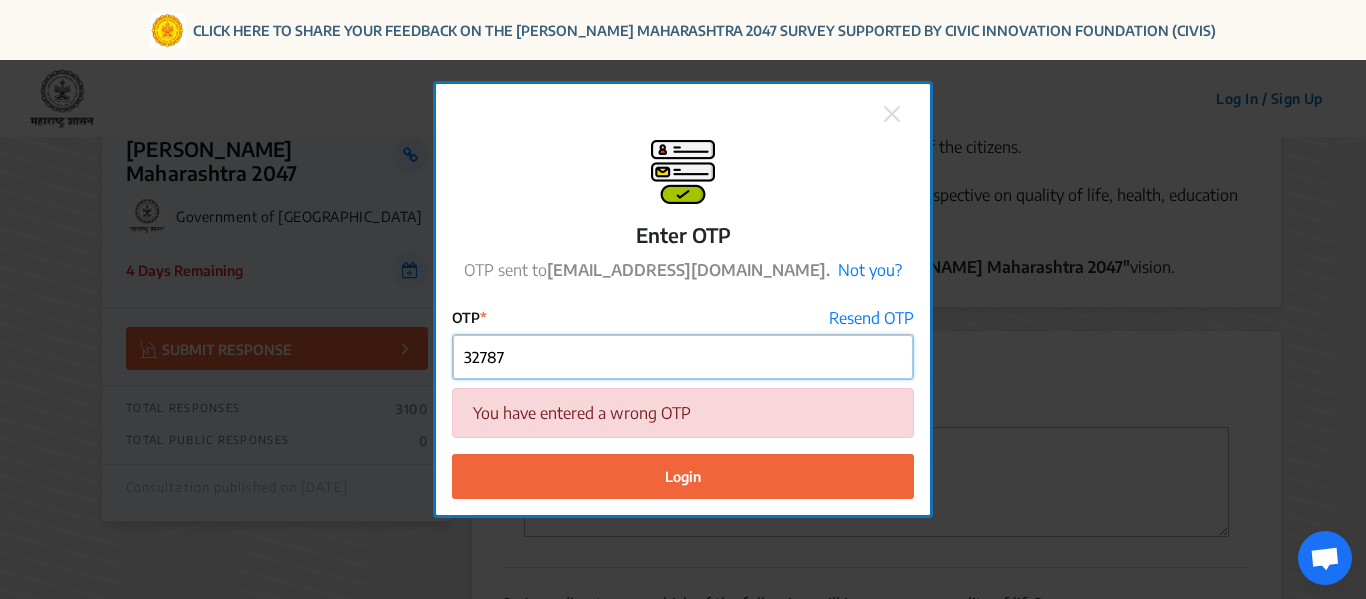 type on "327870" 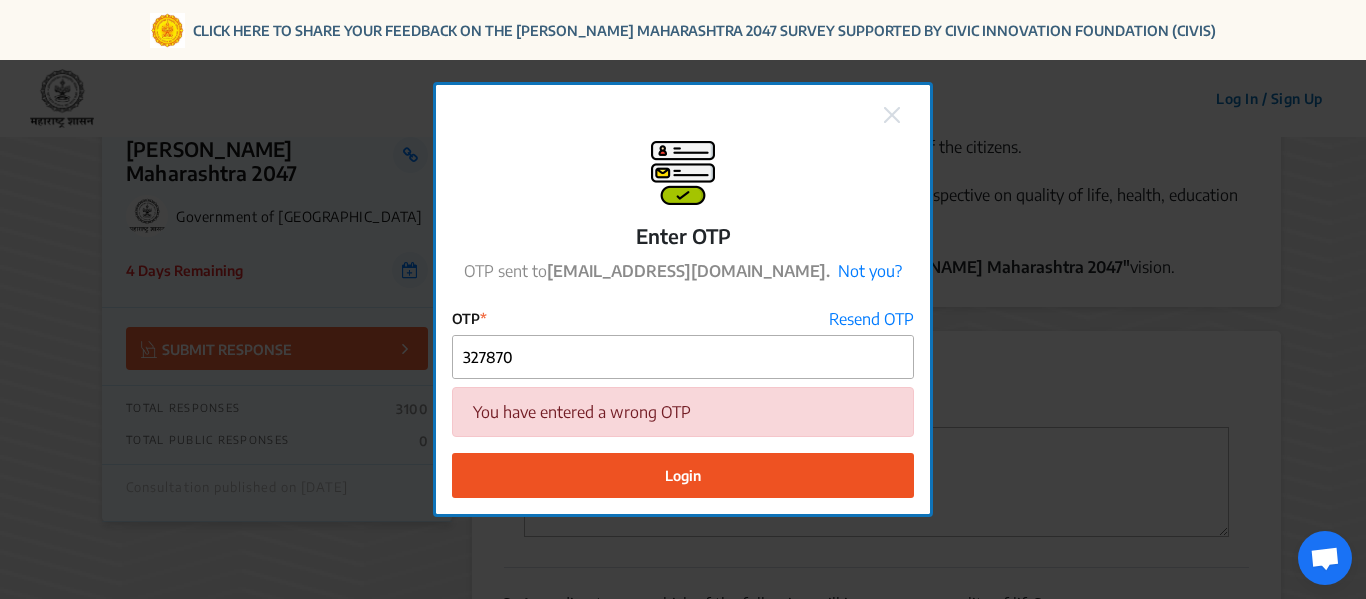 click on "Login" 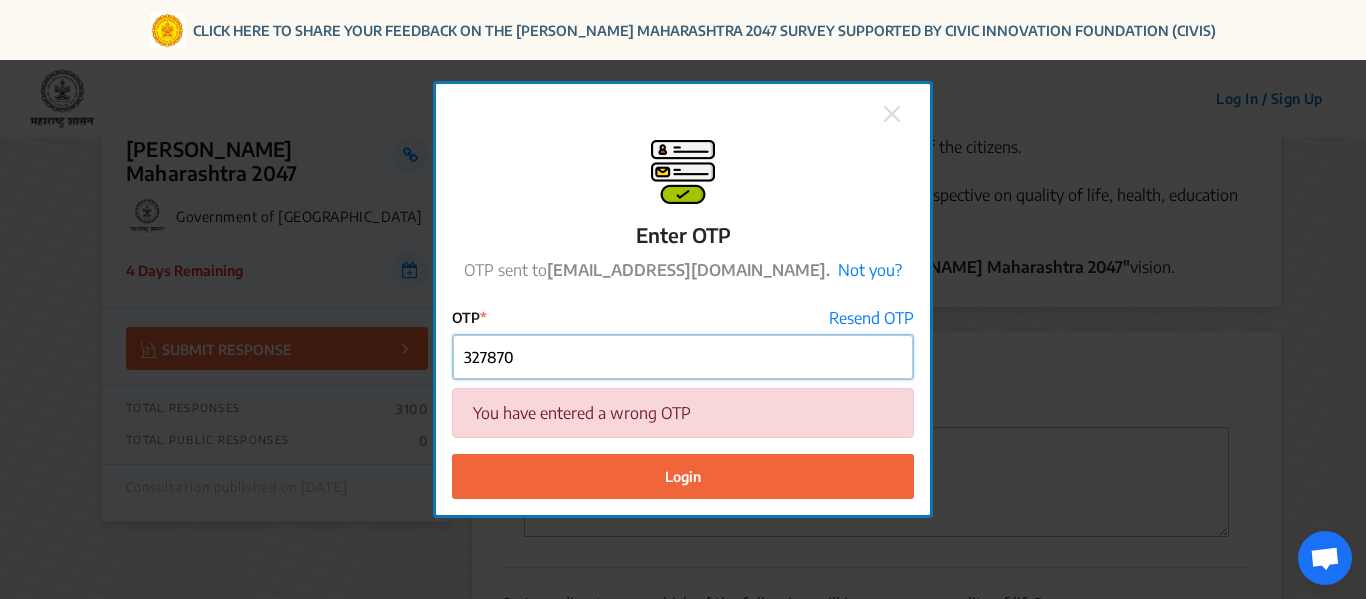 click on "327870" at bounding box center [683, 357] 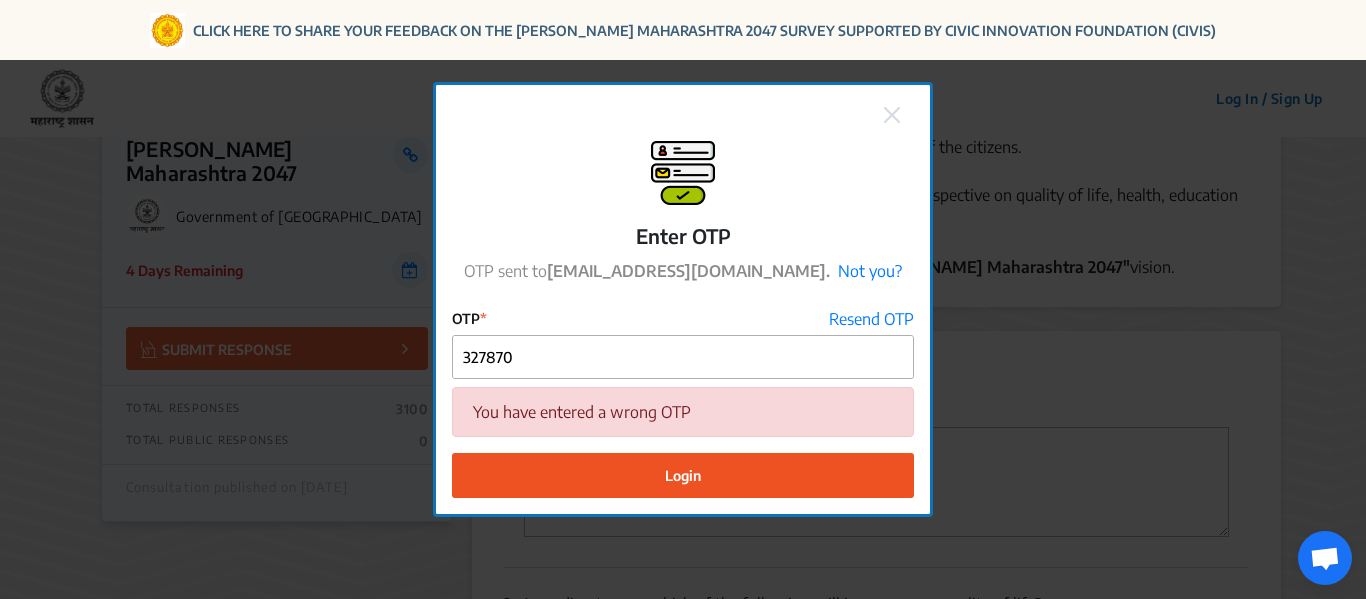 click on "Login" 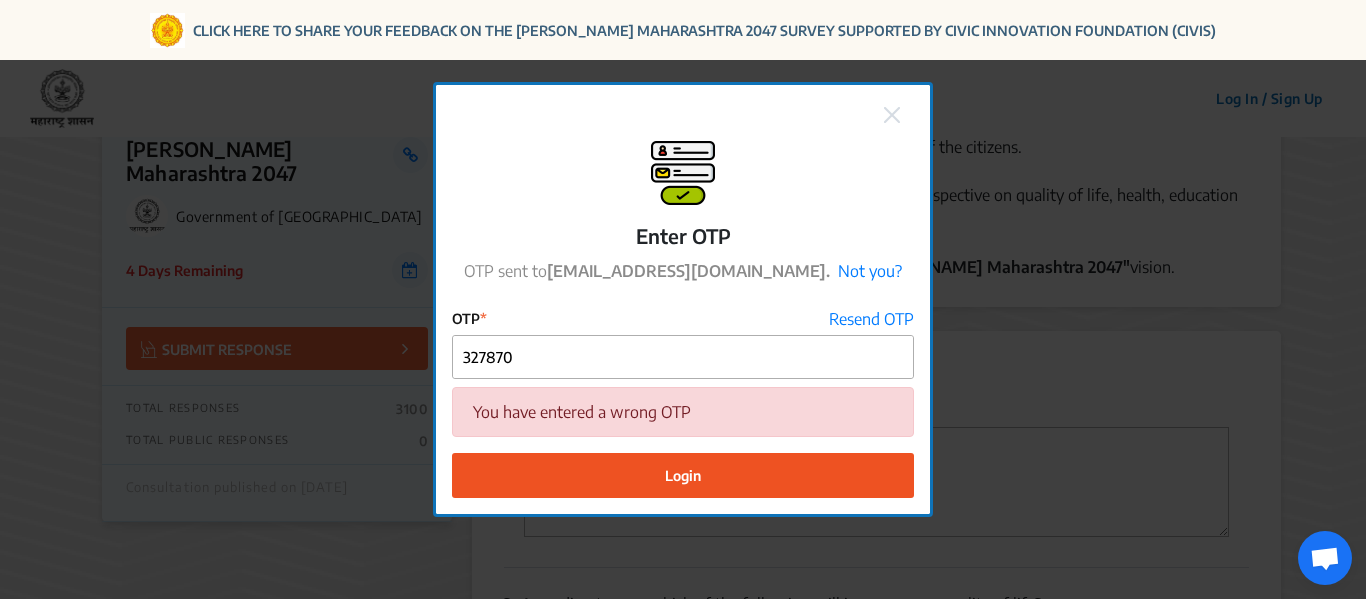 click on "Login" 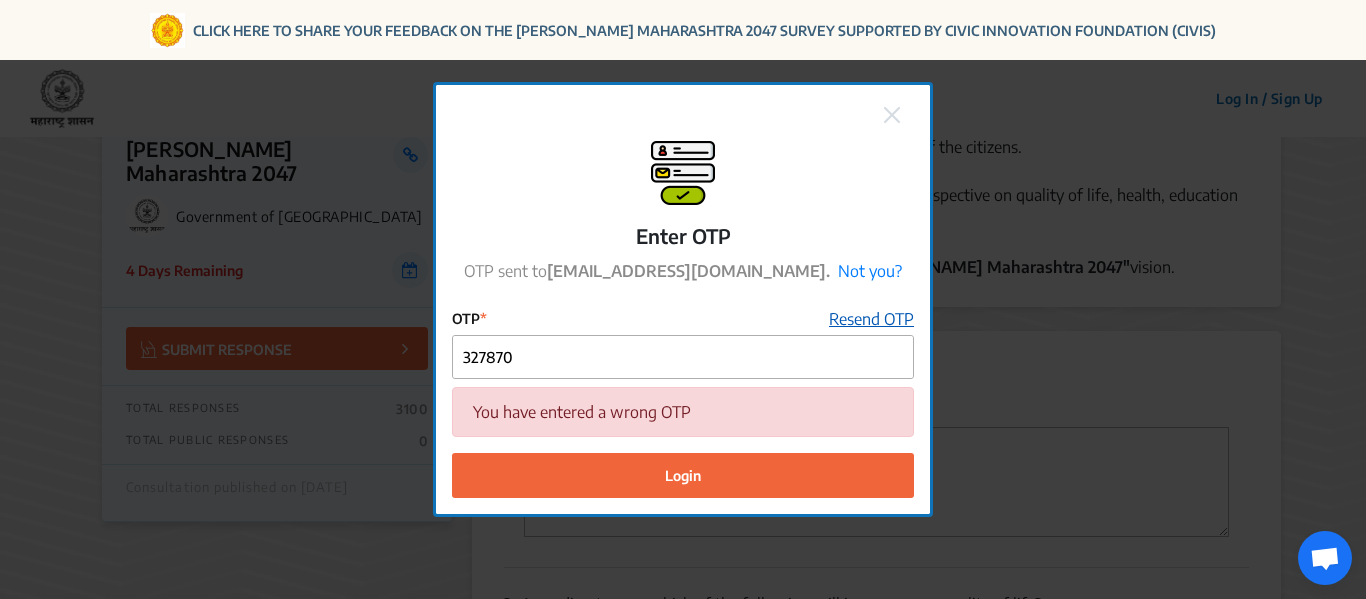 click on "Resend OTP" 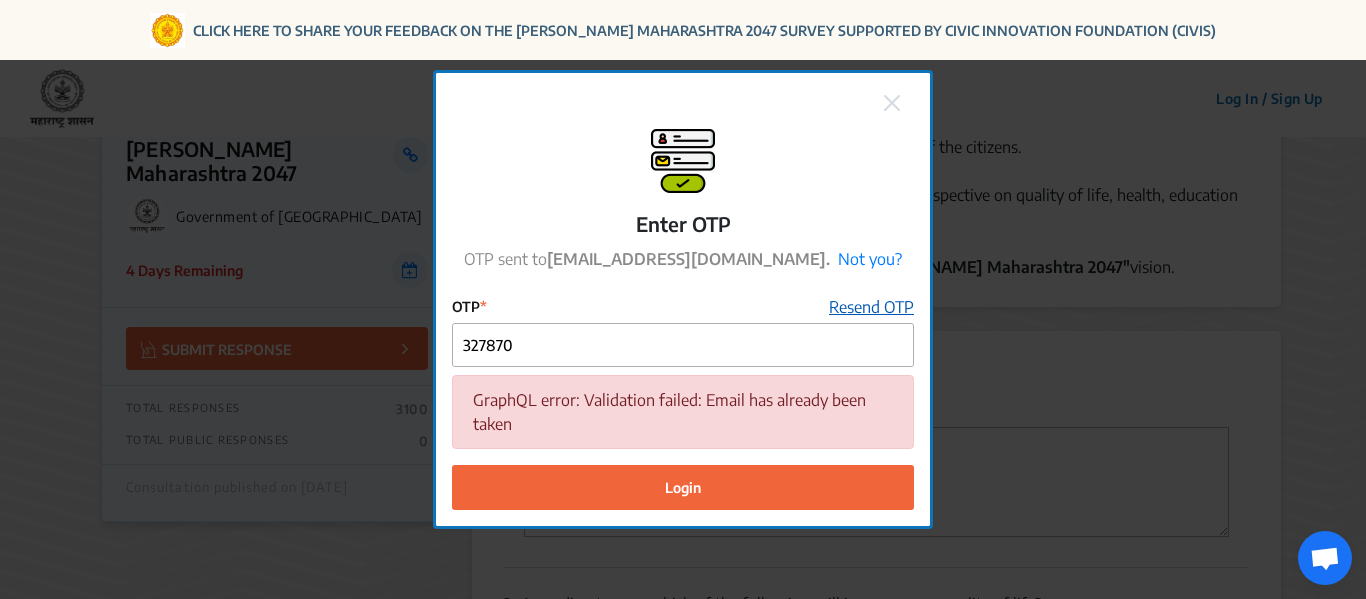 click on "Resend OTP" 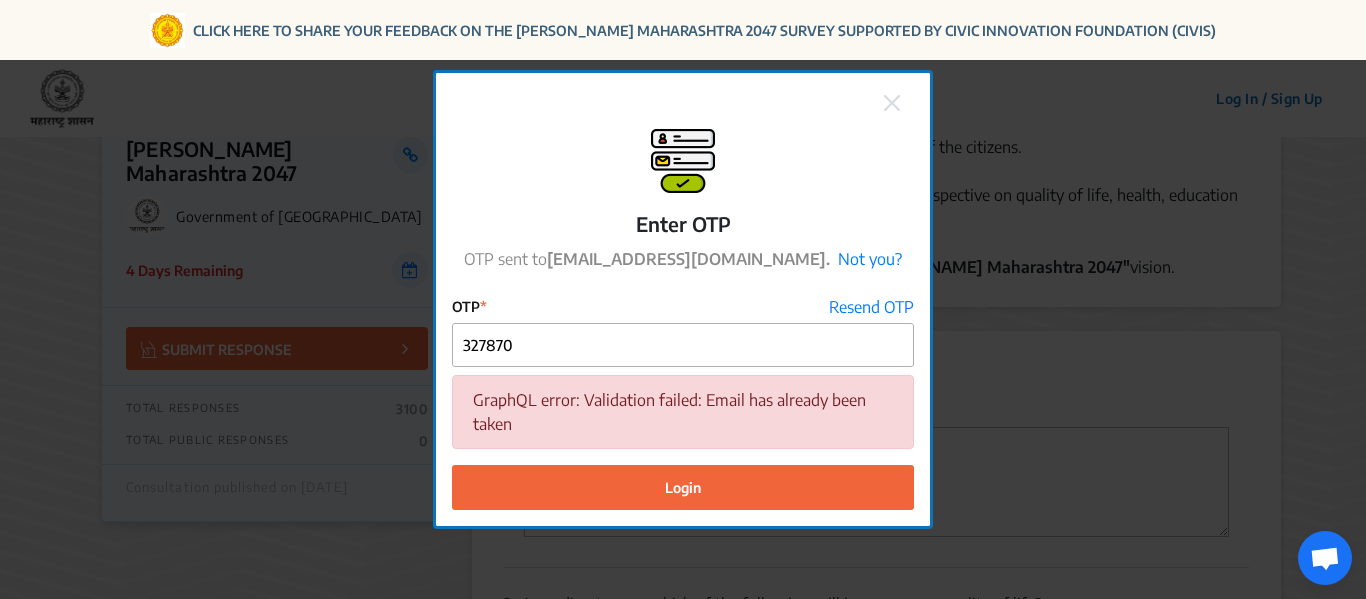 click 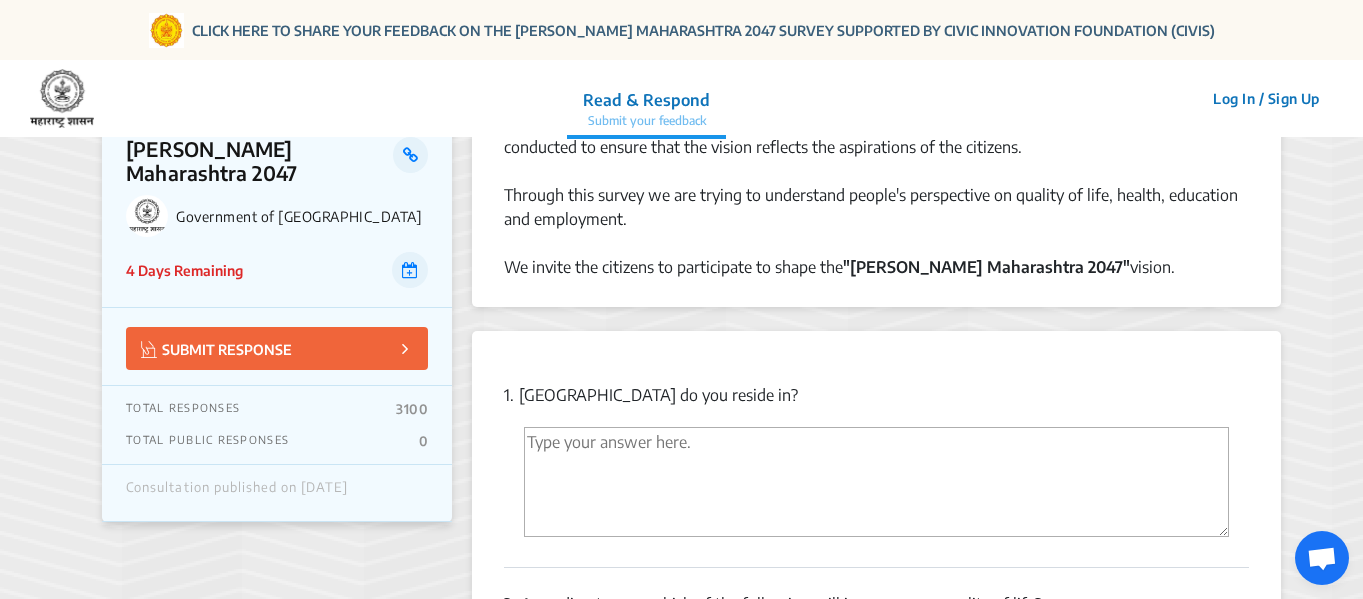 click on "Summary  × English
As India completes 100 years of independence, Government of Maharashtra is creating a vision document for a " [PERSON_NAME] Maharashtra 2047"  in line with  "[PERSON_NAME] Bharat" . This vision document will pave the way for the State's sustainable and inclusive development. This survey is being conducted to ensure that the vision reflects the aspirations of the citizens.   Through this survey we are trying to understand people's perspective on quality of life, health, education and employment.   We invite the citizens to participate to shape the  "[PERSON_NAME] Maharashtra 2047"  vision.
1.  [GEOGRAPHIC_DATA] do you reside in?  2.  According to you, which of the following will improve your quality of life?   Choose as many as you like Access to clean air Uninterrupted supply of clean drinking and tap water More green public spaces Affordable and reliable public transport with last mile connectivity Clean, safe and walkable neighbourhoods / towns / villages  Other 3. Choose as many as you like  Other" 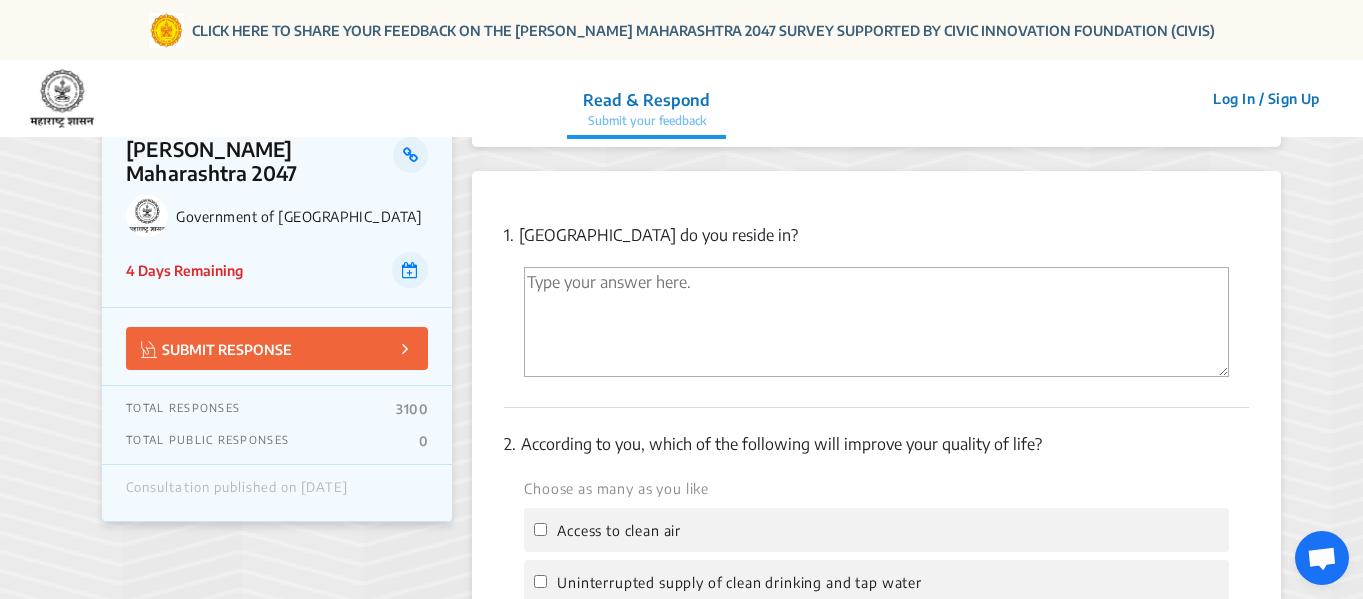 scroll, scrollTop: 360, scrollLeft: 0, axis: vertical 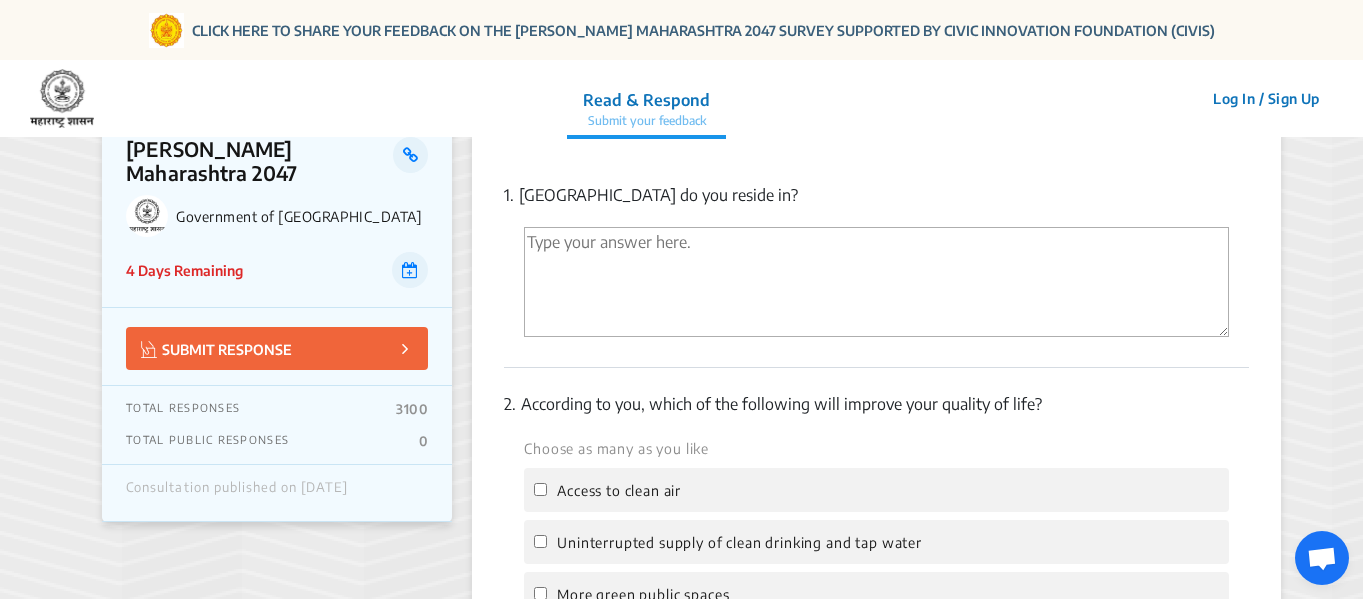 click at bounding box center [876, 282] 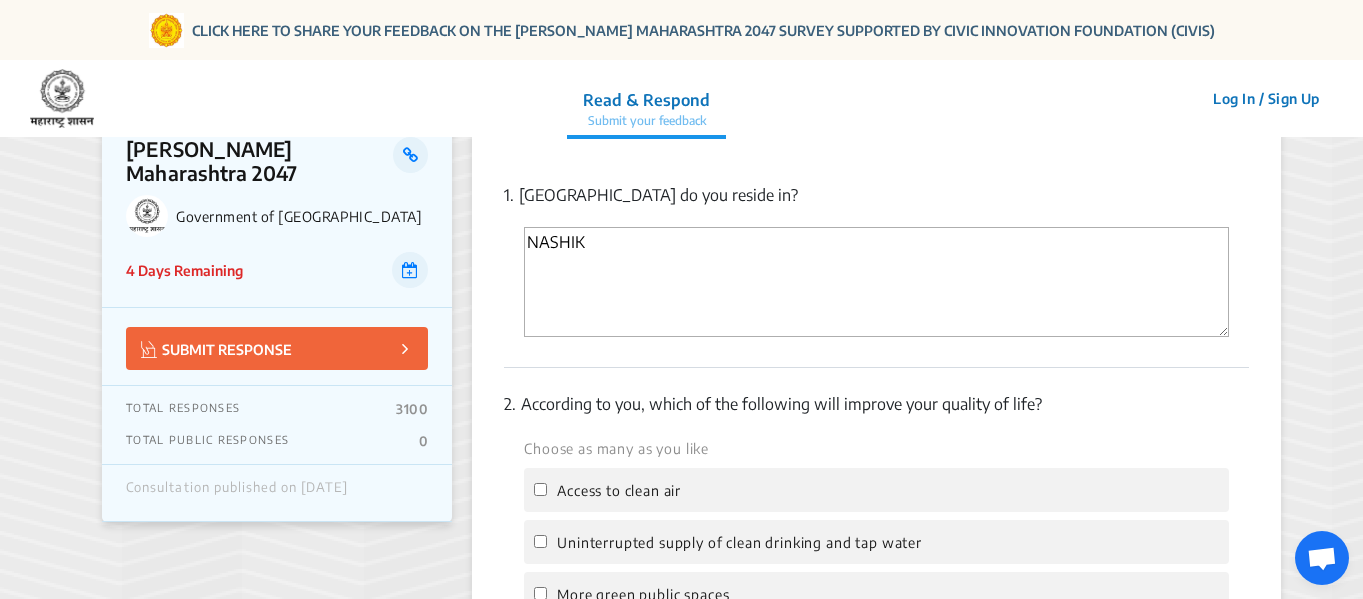 type on "NASHIK" 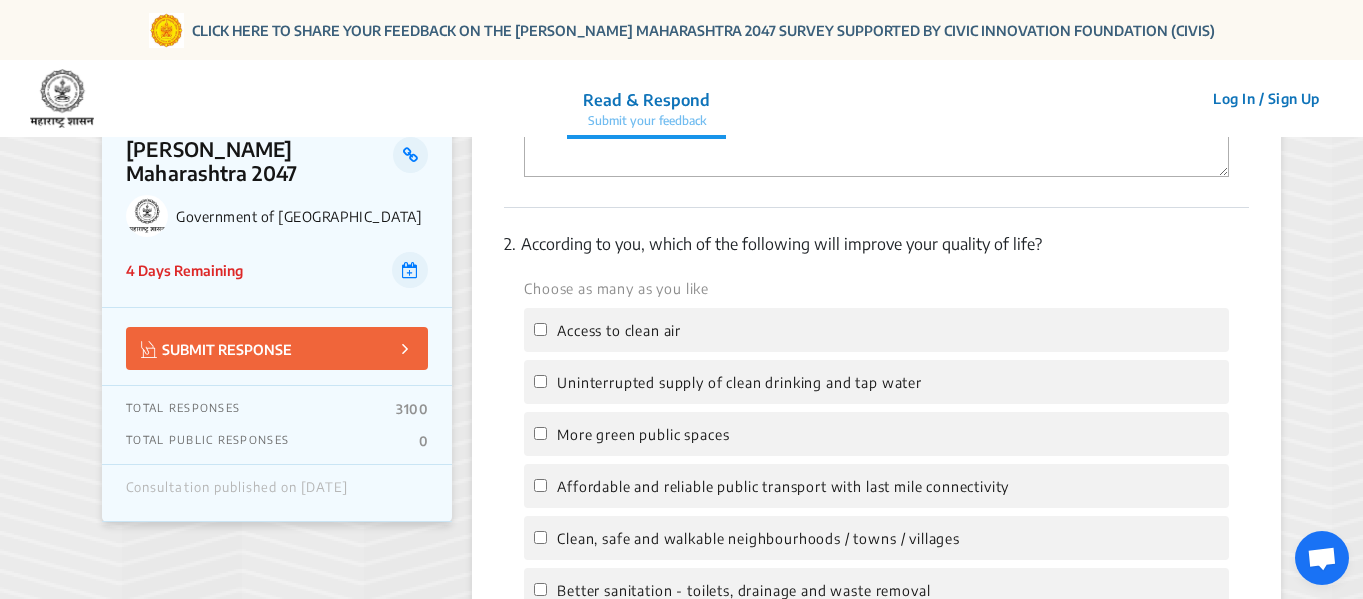 scroll, scrollTop: 560, scrollLeft: 0, axis: vertical 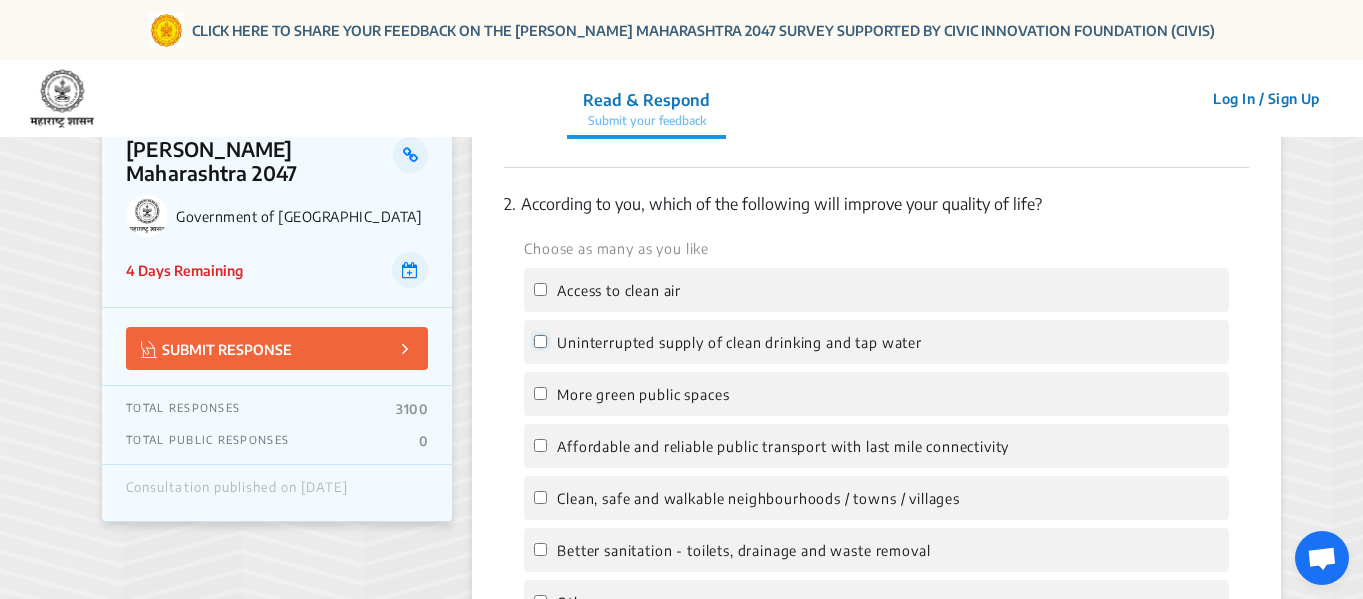 click on "Uninterrupted supply of clean drinking and tap water" 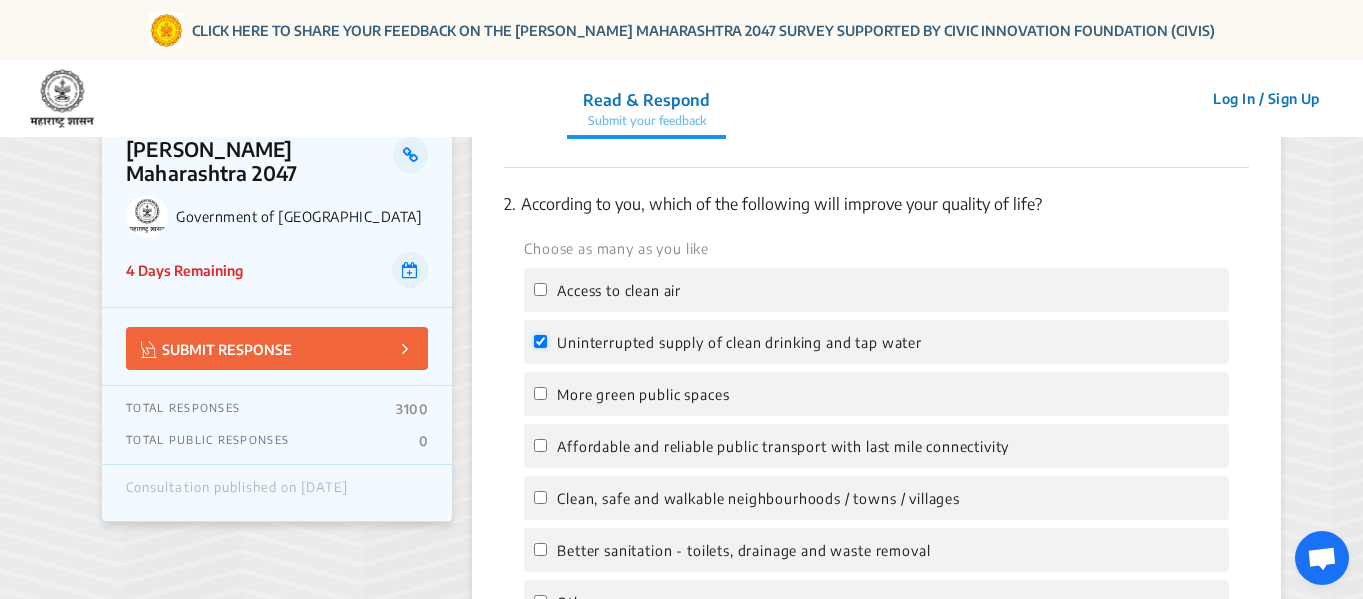 checkbox on "true" 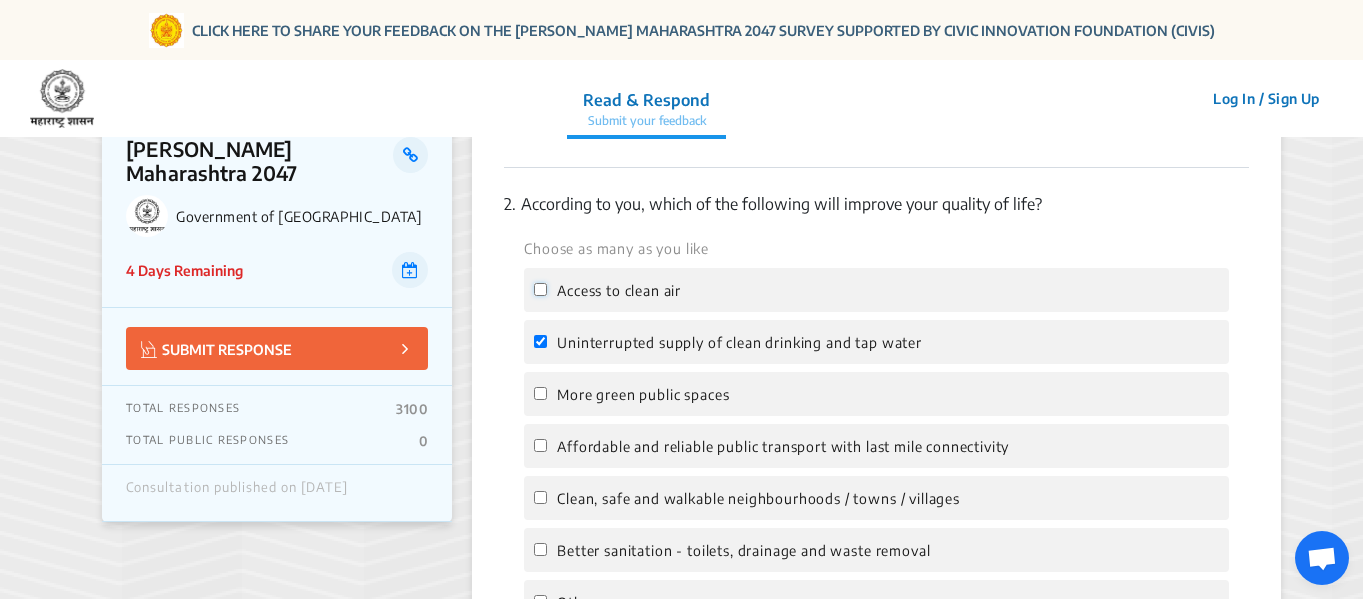click on "Access to clean air" 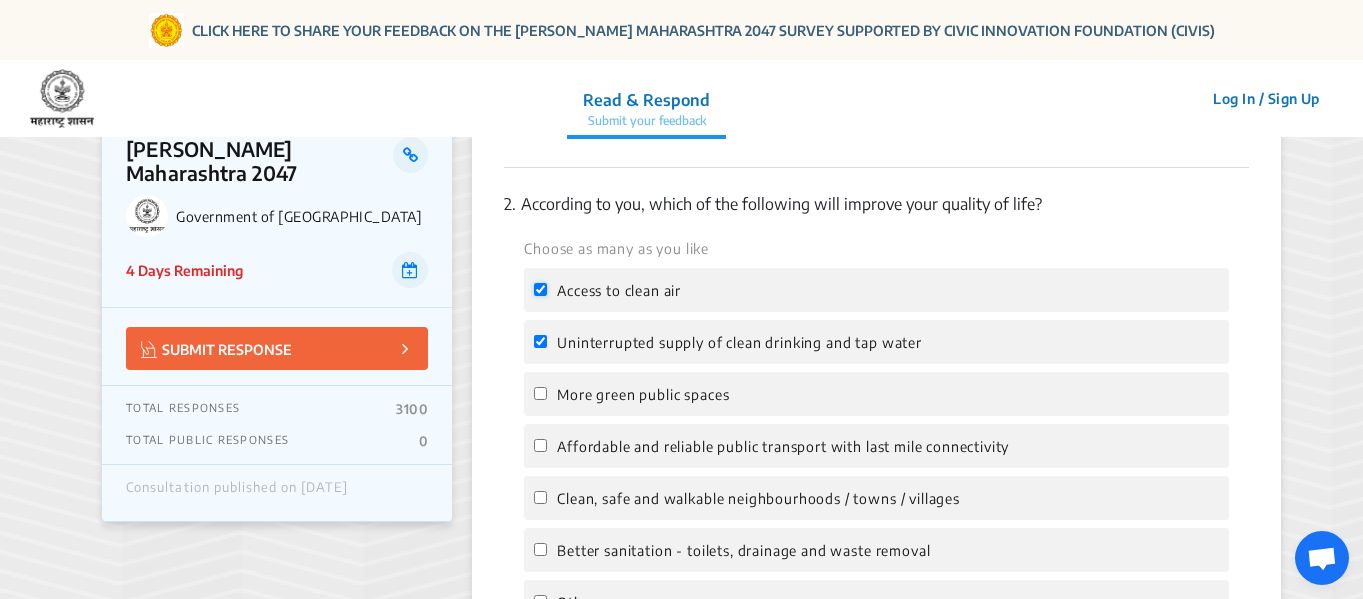 checkbox on "true" 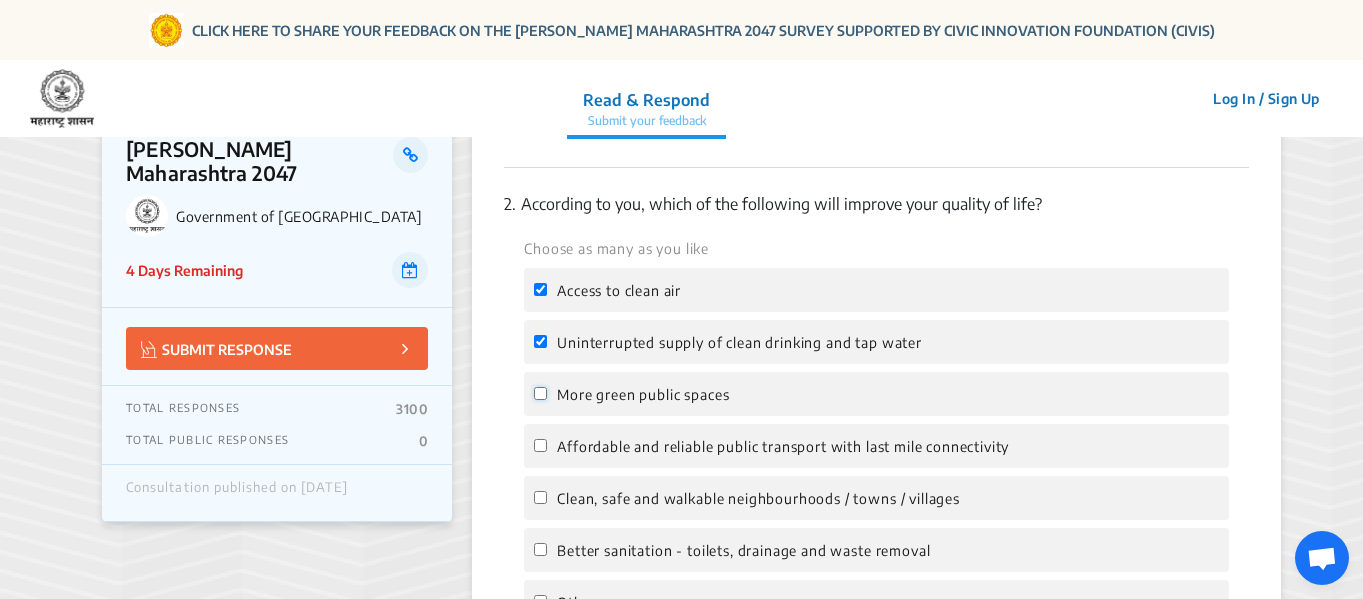 click on "More green public spaces" 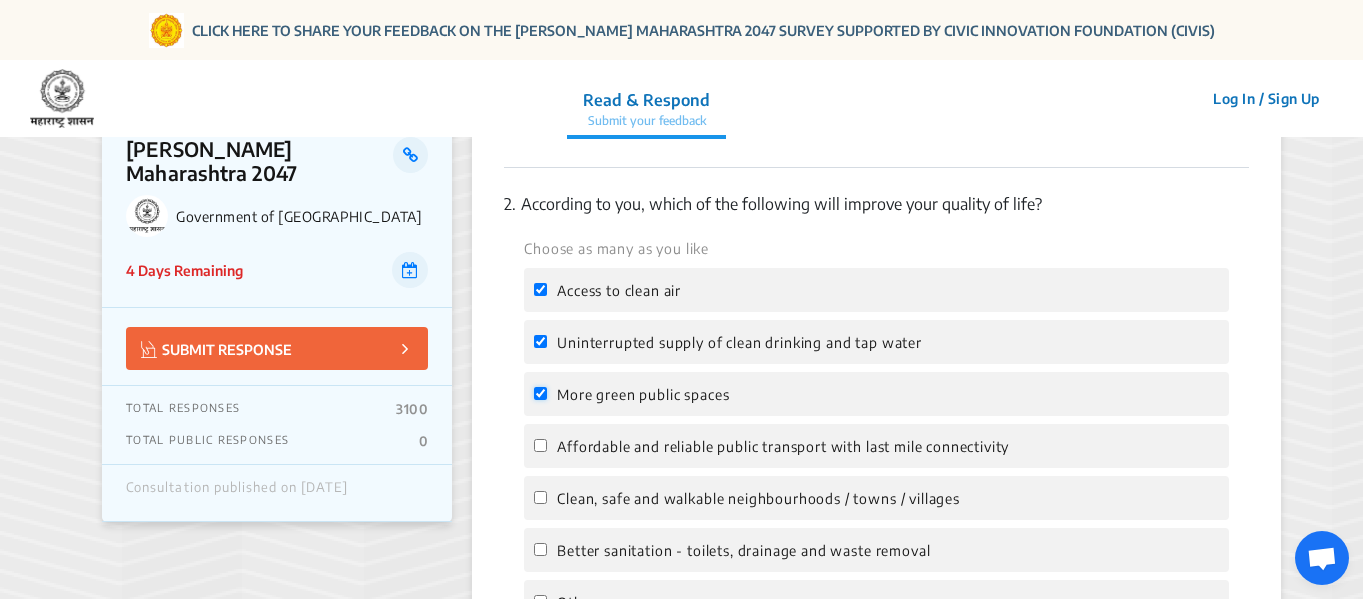 checkbox on "true" 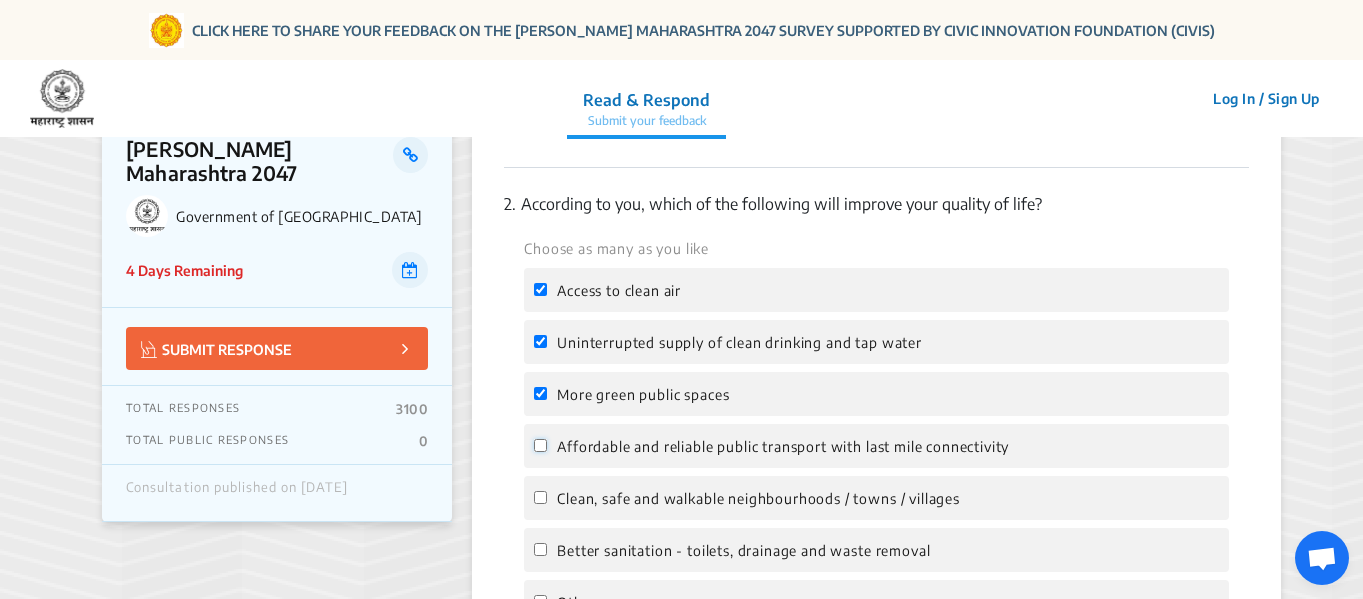 click on "Affordable and reliable public transport with last mile connectivity" 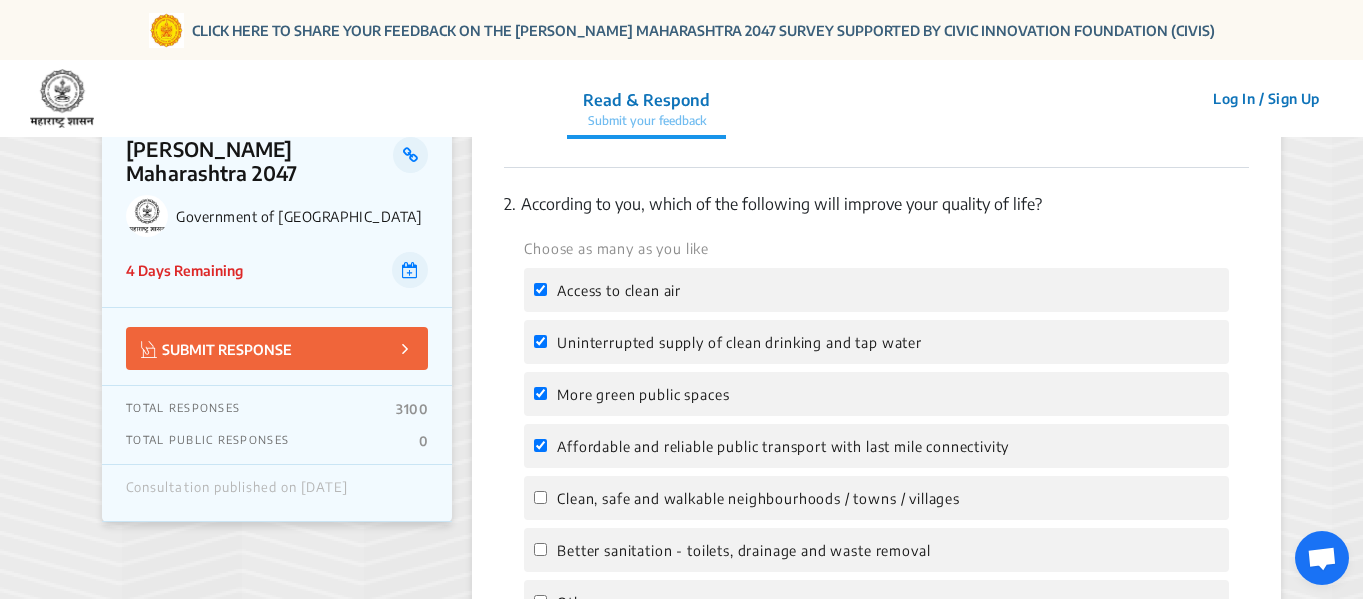 click on "Affordable and reliable public transport with last mile connectivity" 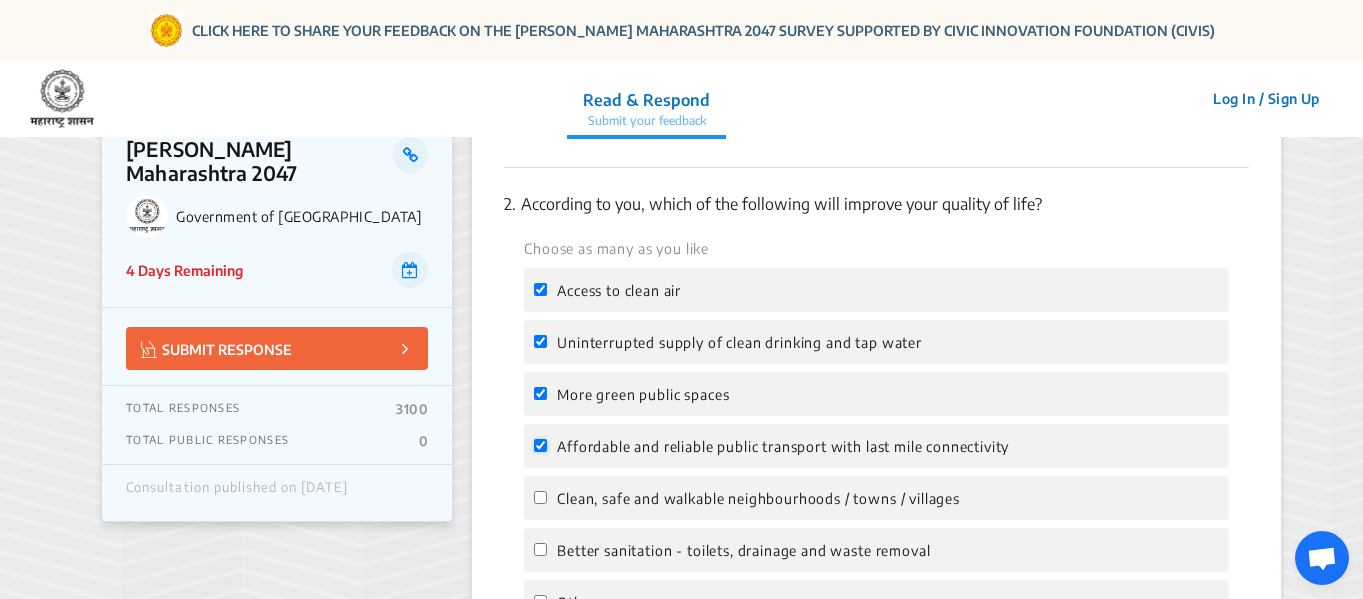 click on "Affordable and reliable public transport with last mile connectivity" 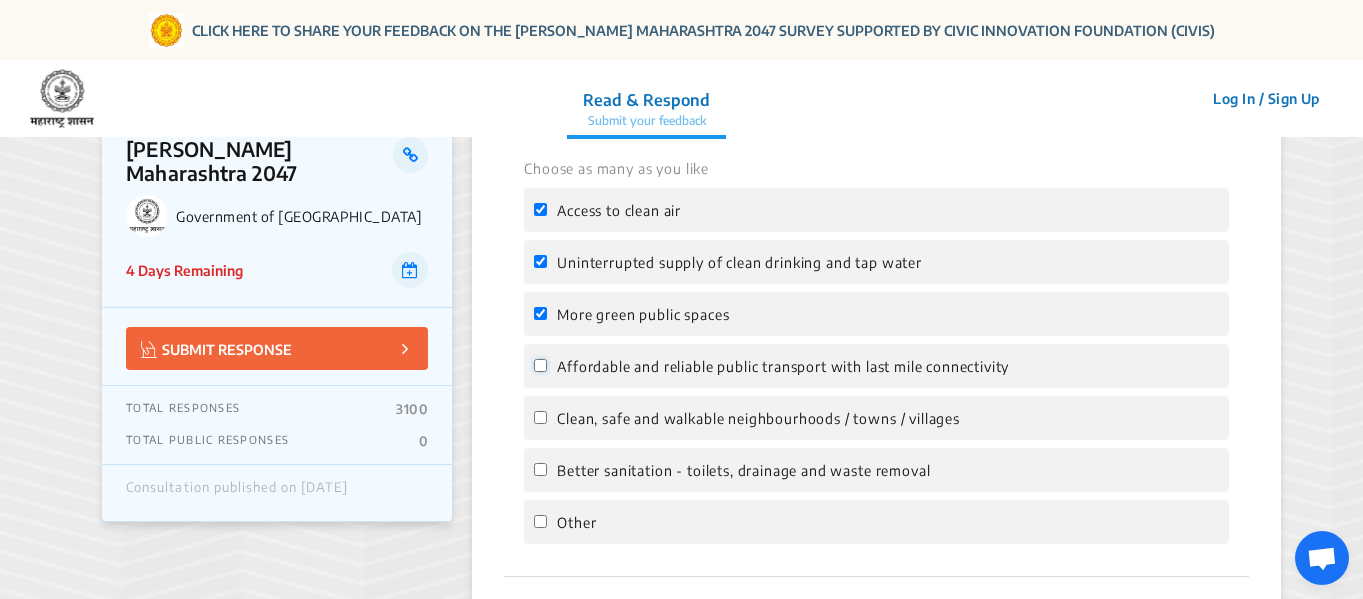 scroll, scrollTop: 680, scrollLeft: 0, axis: vertical 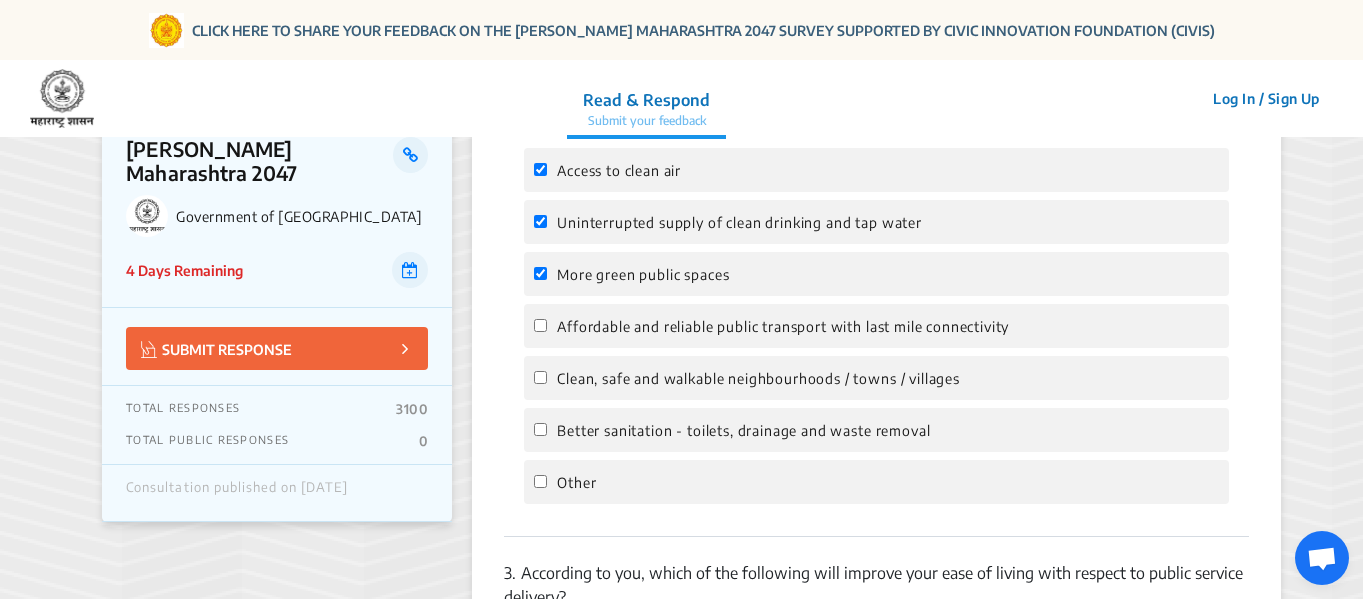 click on "Affordable and reliable public transport with last mile connectivity" 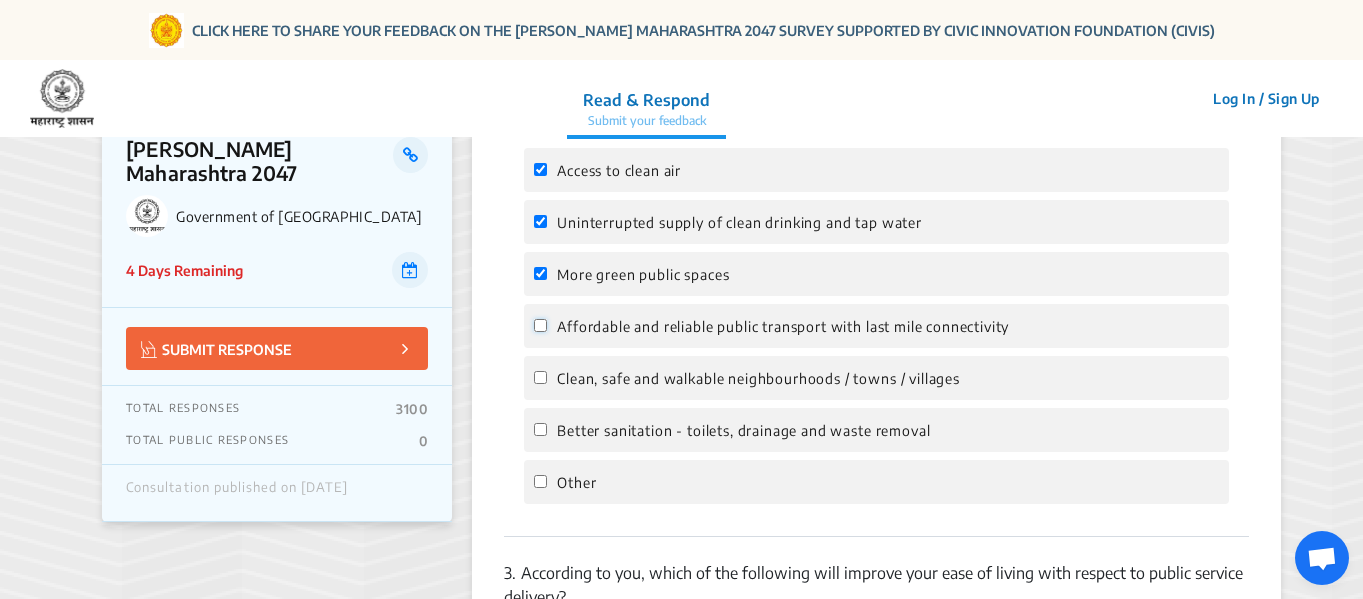 click on "Affordable and reliable public transport with last mile connectivity" 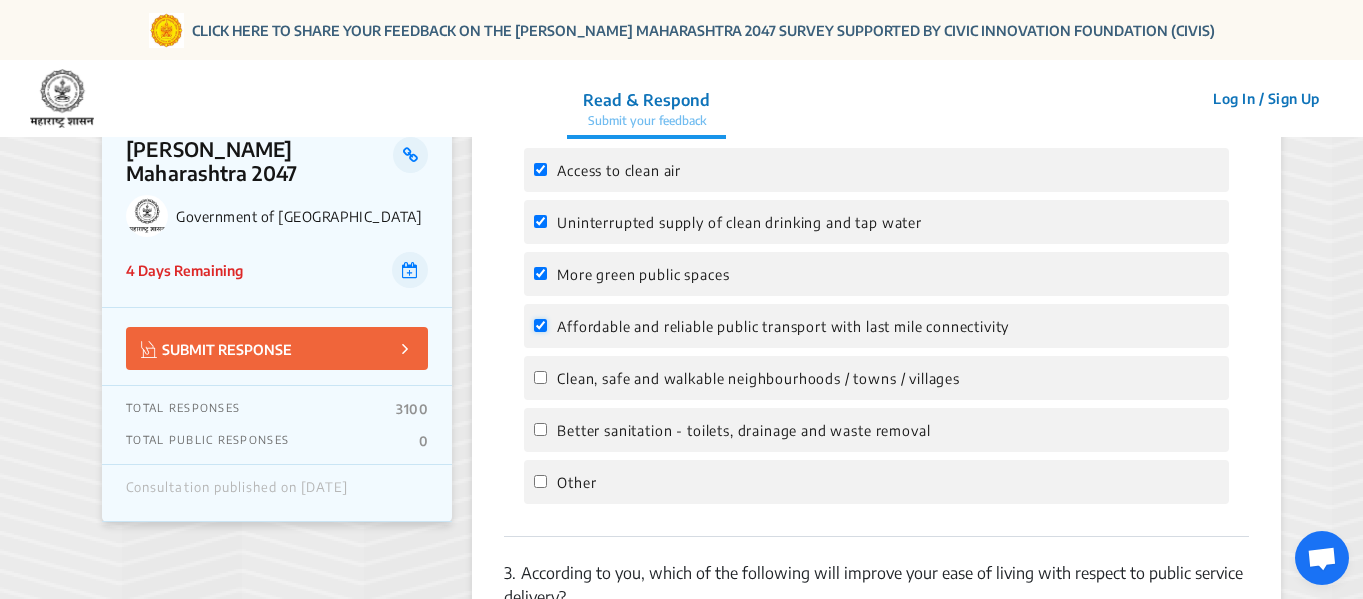 checkbox on "true" 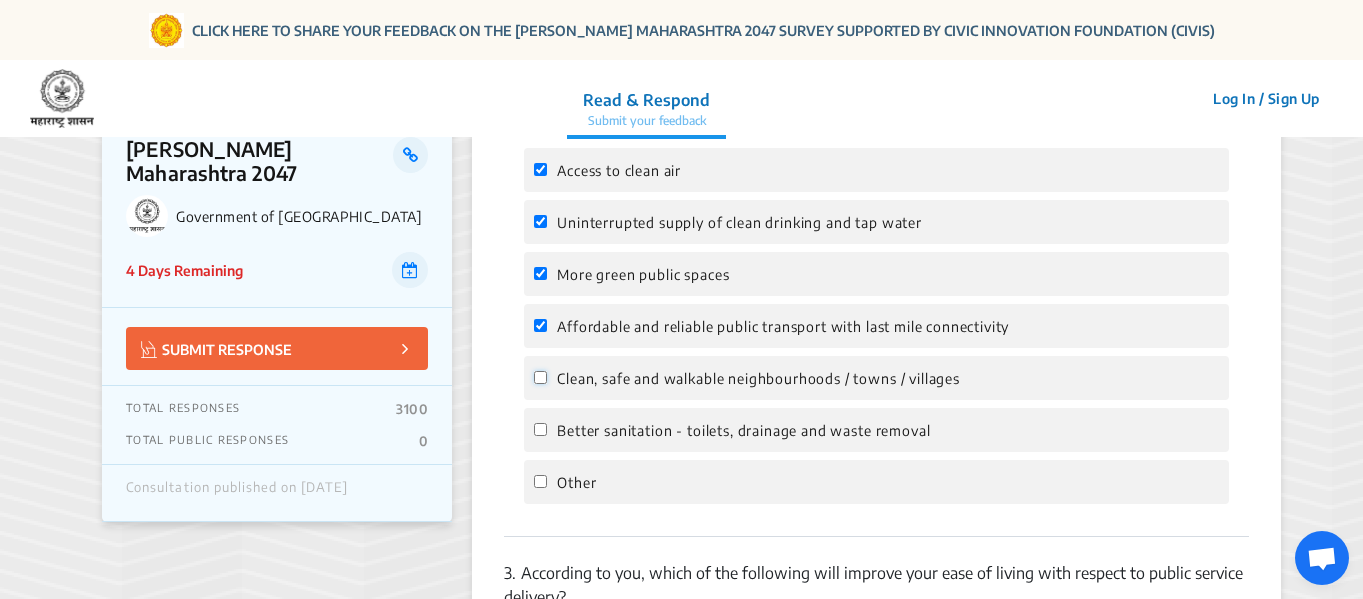 click on "Clean, safe and walkable neighbourhoods / towns / villages" 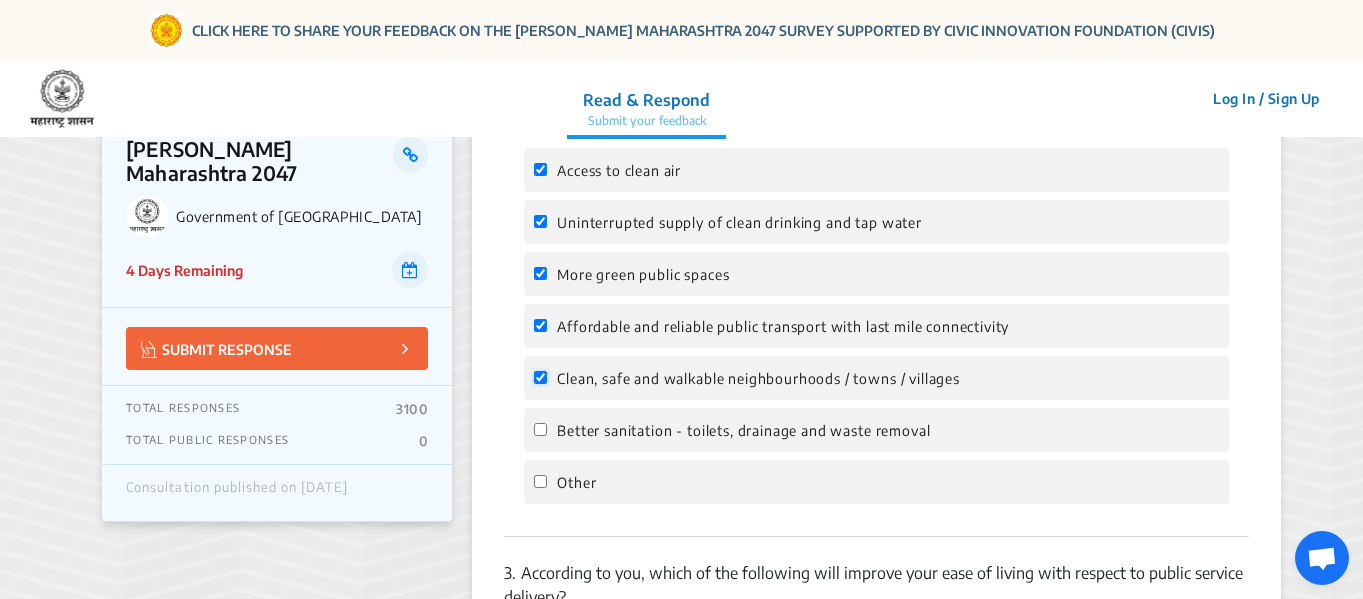 checkbox on "true" 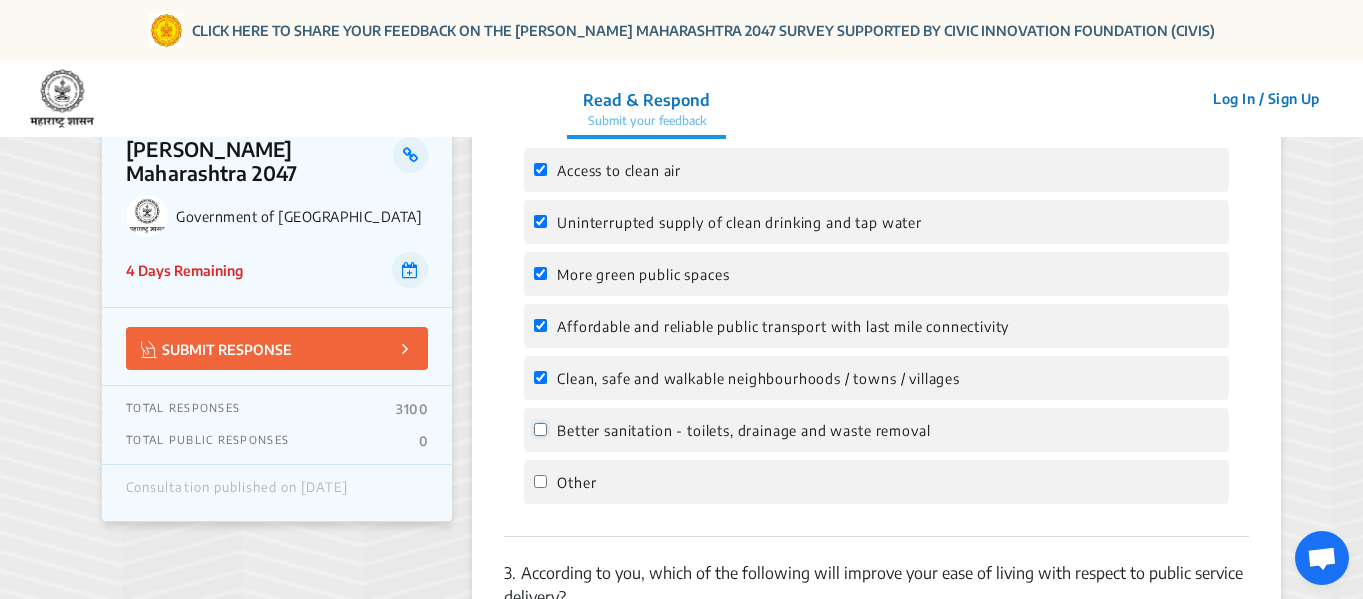 click on "Better sanitation - toilets, drainage and waste removal" 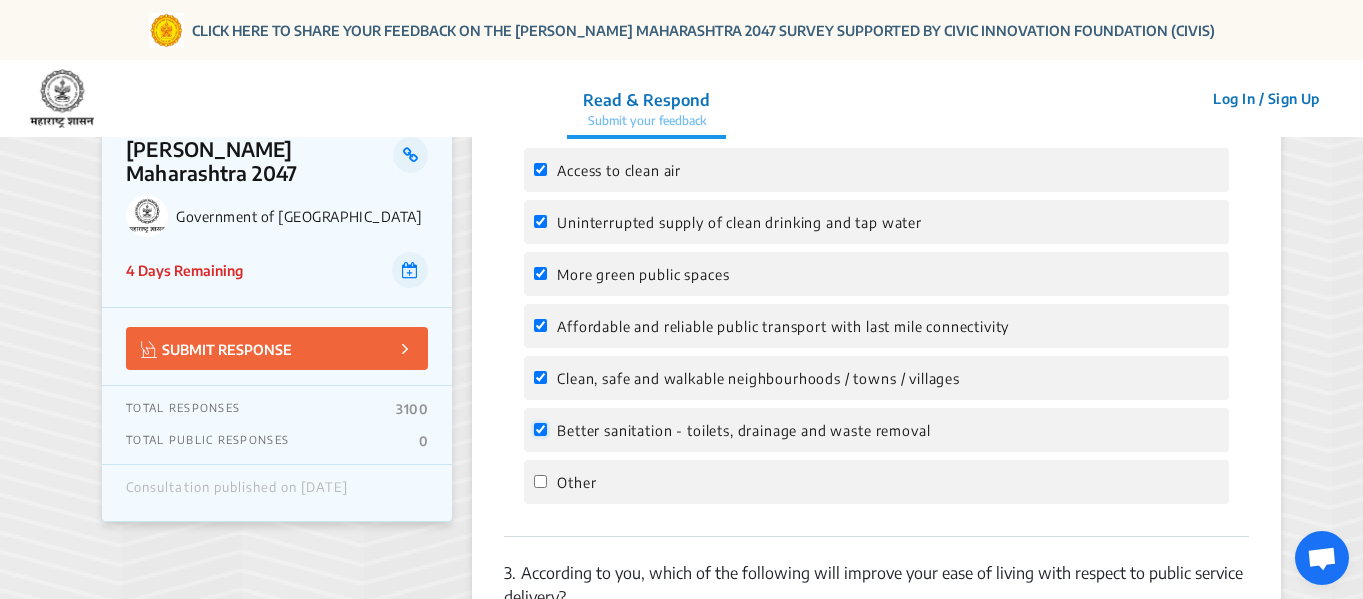 checkbox on "true" 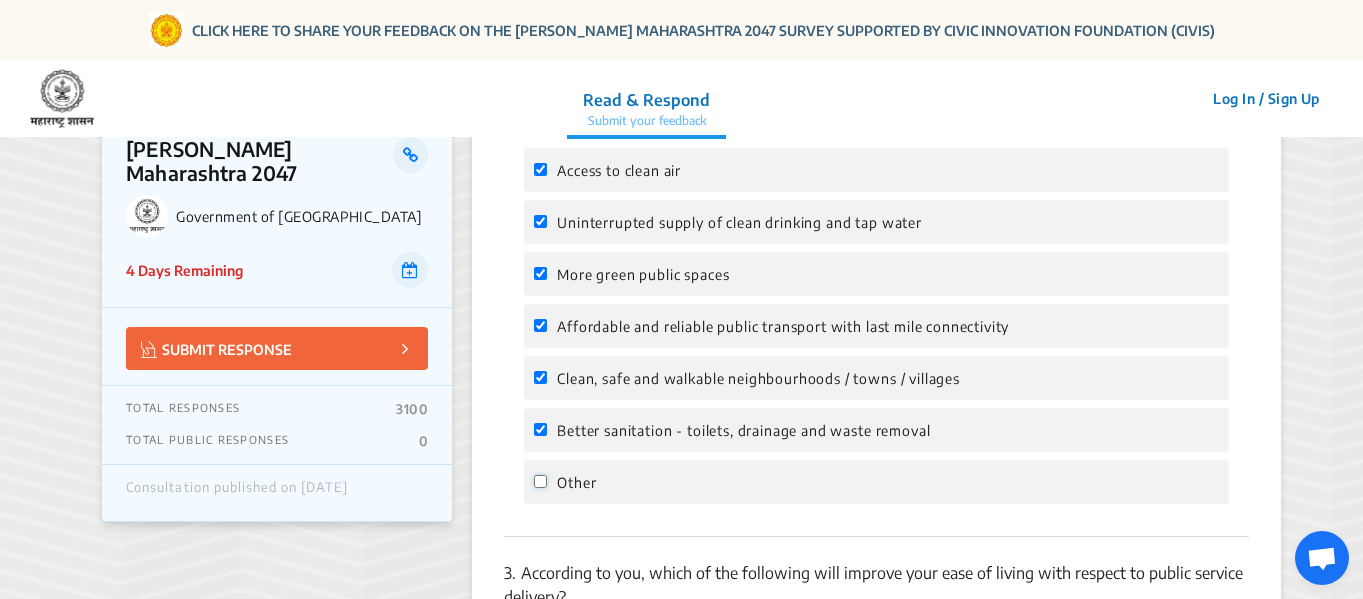 click on "Other" 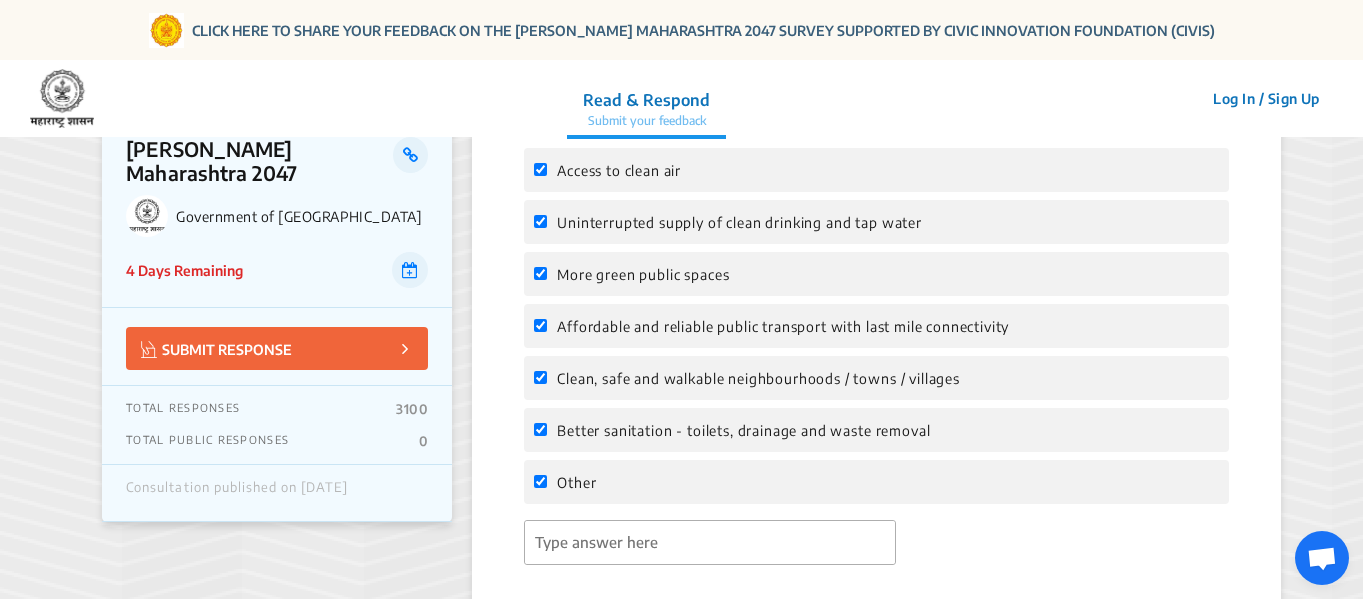 click on "Other" 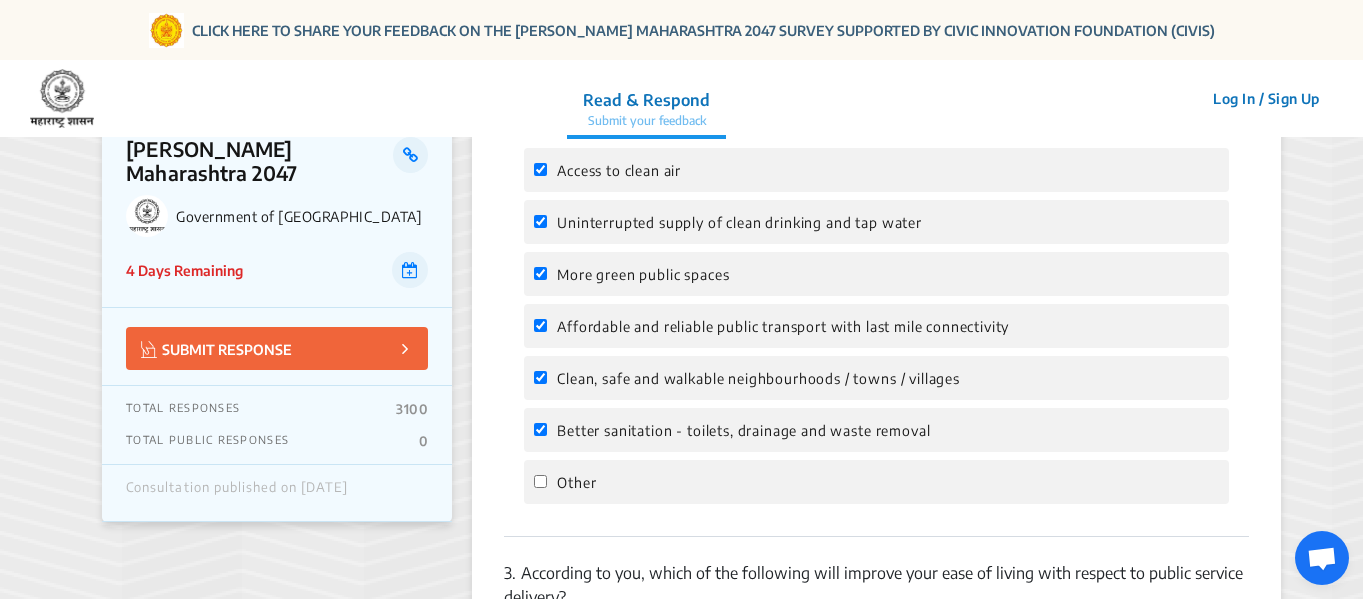 click on "Other" 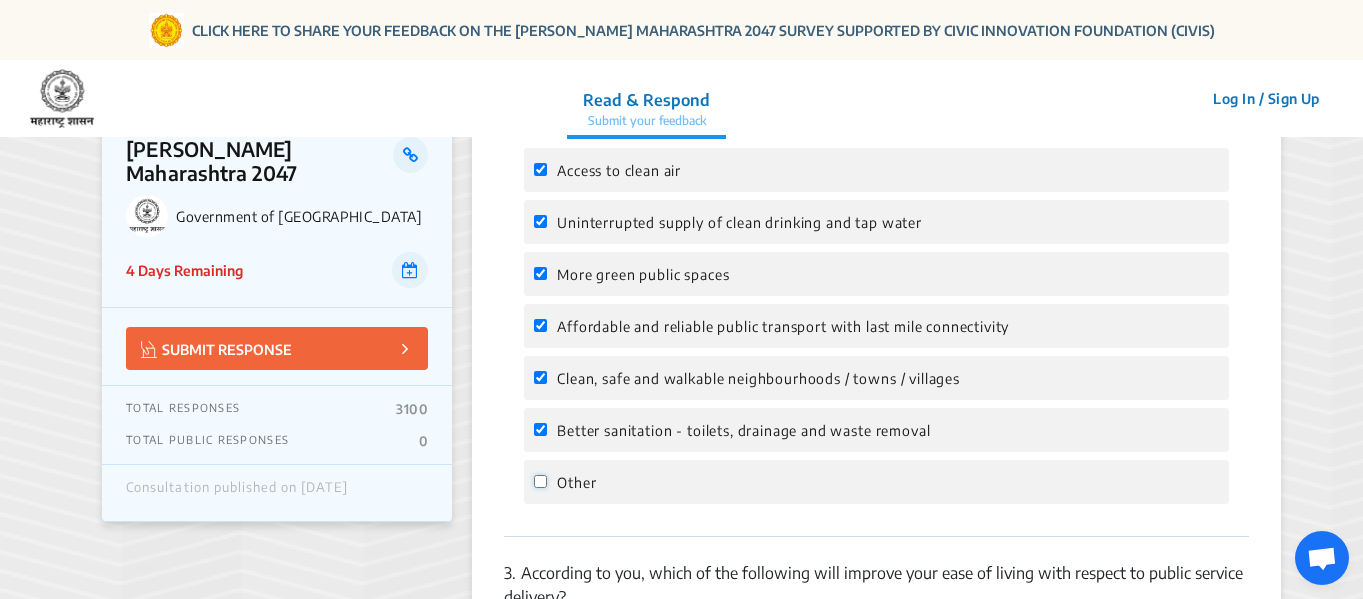 click on "Other" 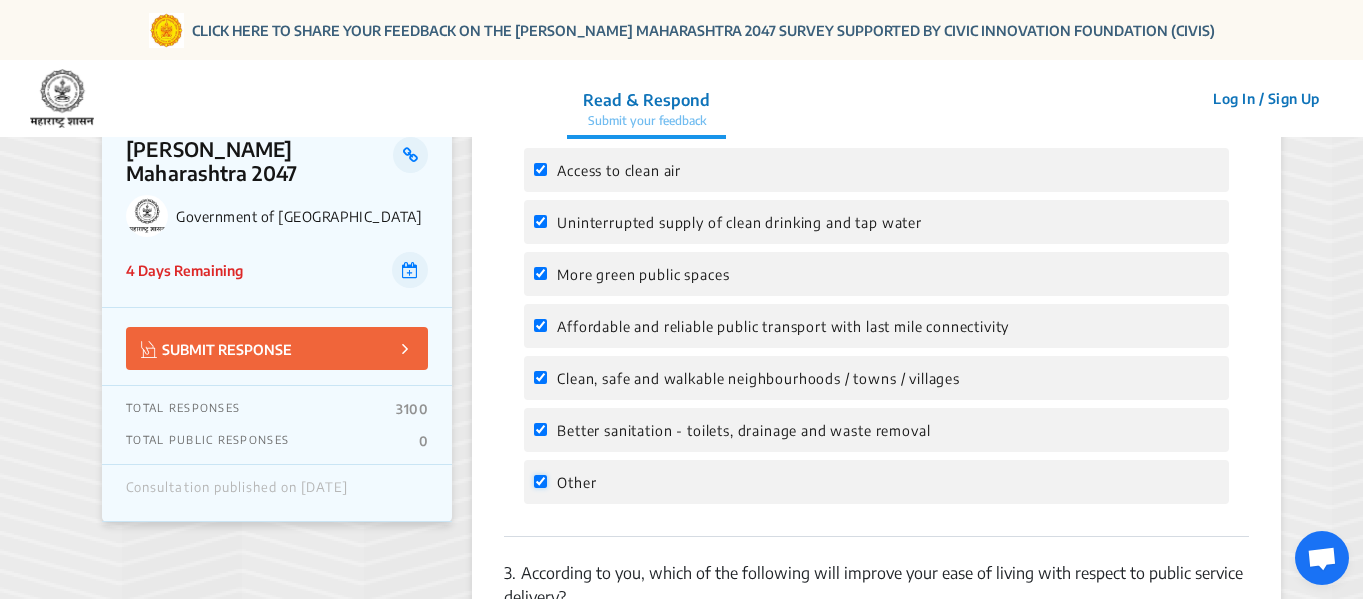 checkbox on "true" 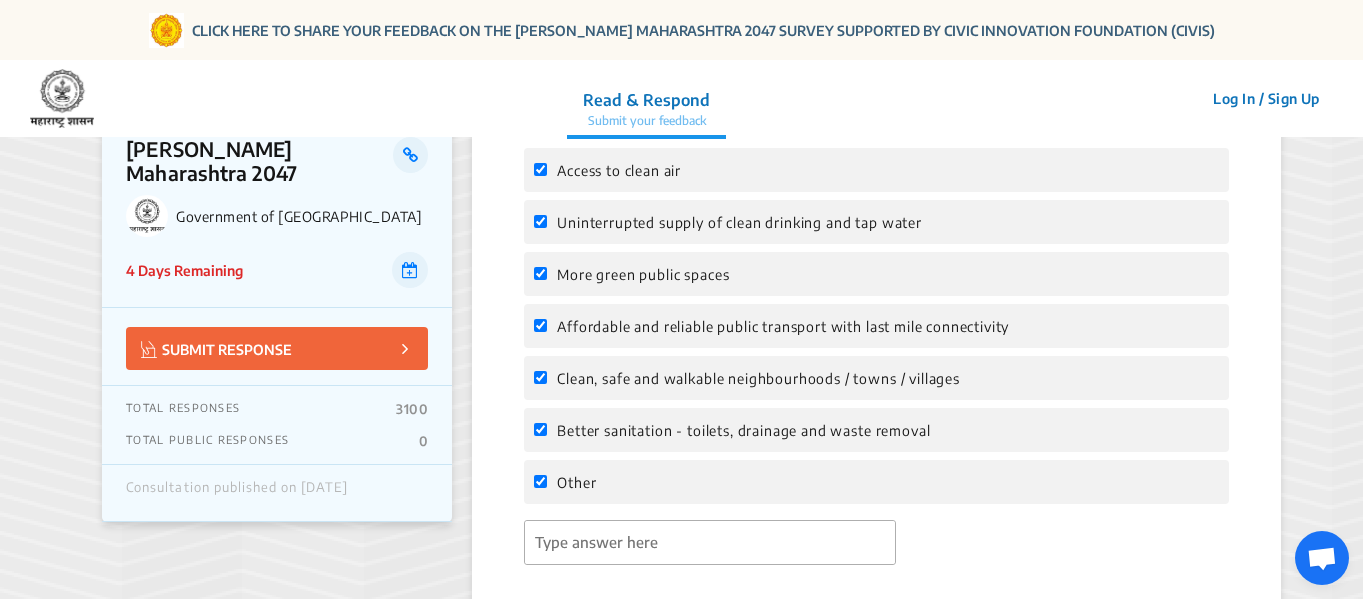 click on "2.  According to you, which of the following will improve your quality of life?   Choose as many as you like Access to clean air Uninterrupted supply of clean drinking and tap water More green public spaces Affordable and reliable public transport with last mile connectivity Clean, safe and walkable neighbourhoods / towns / villages Better sanitation - toilets, drainage and waste removal  Other" 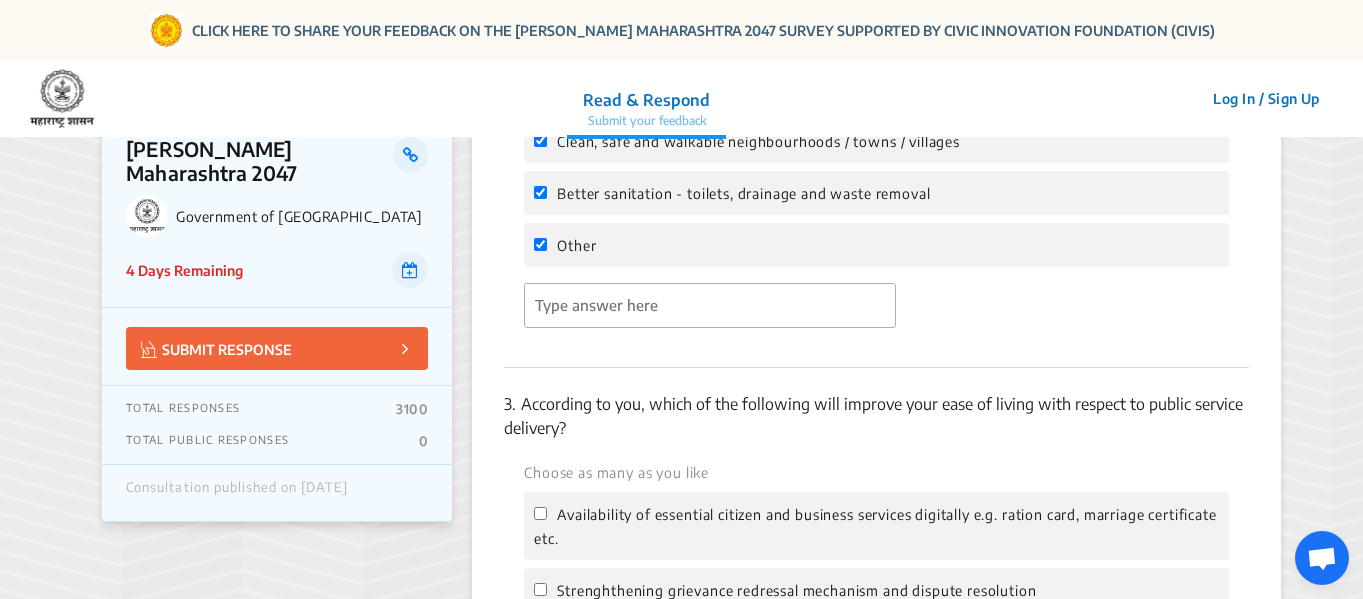 scroll, scrollTop: 920, scrollLeft: 0, axis: vertical 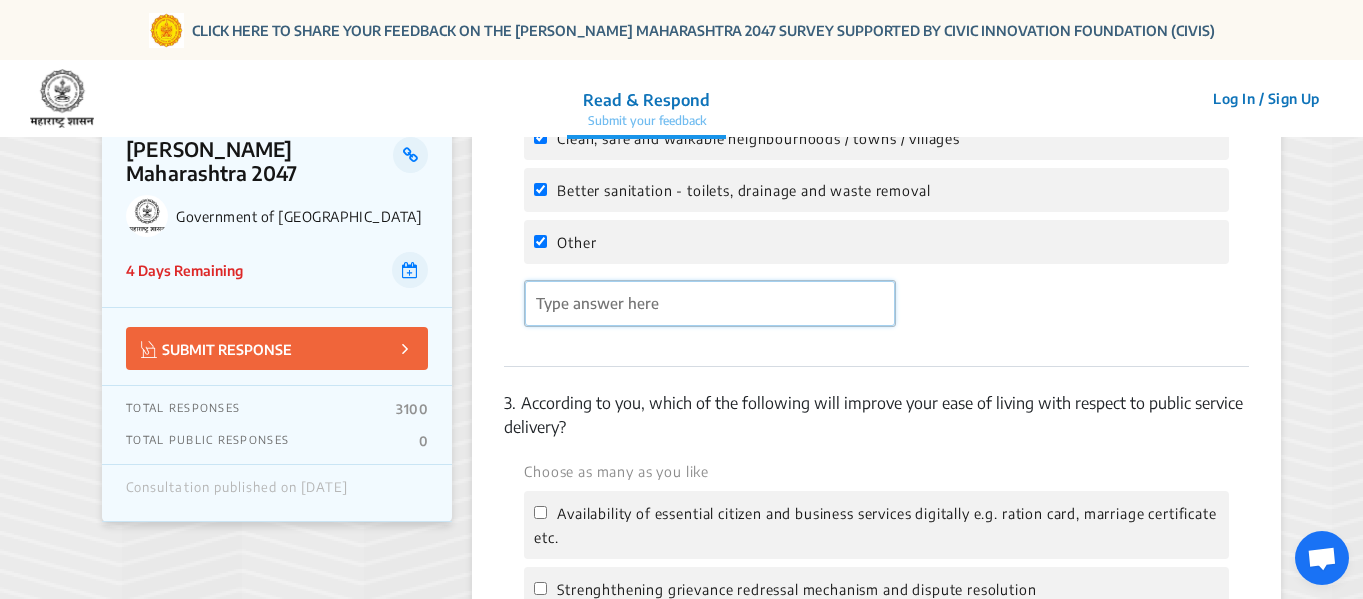 click 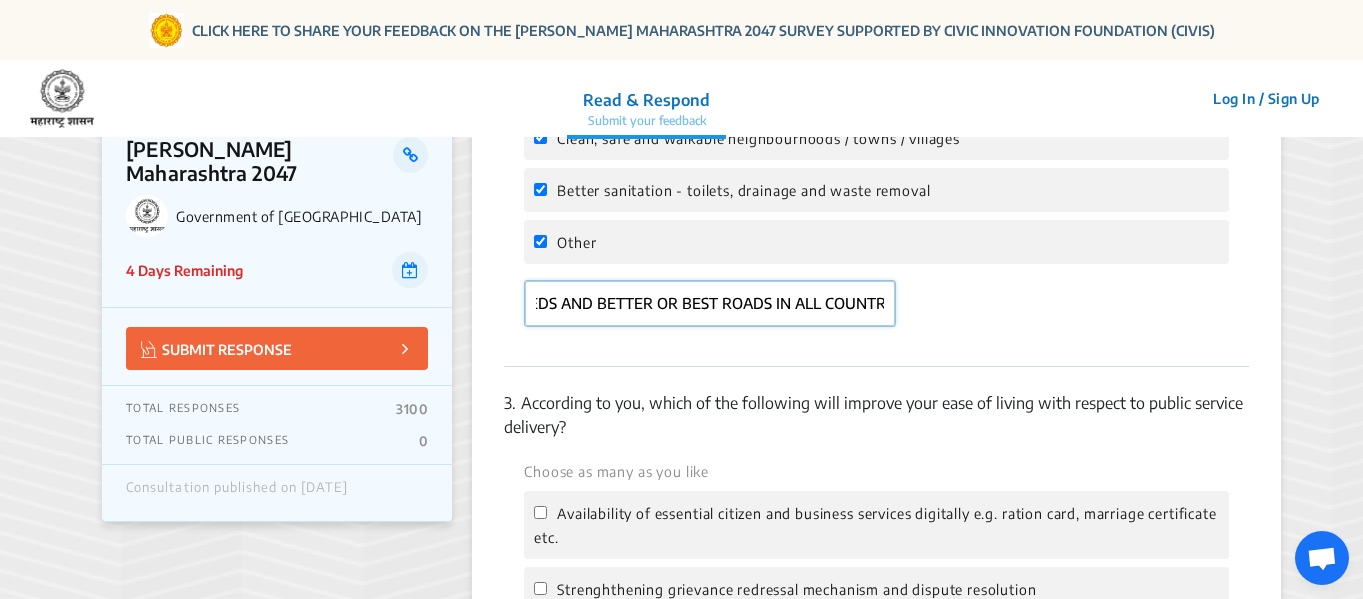 scroll, scrollTop: 0, scrollLeft: 126, axis: horizontal 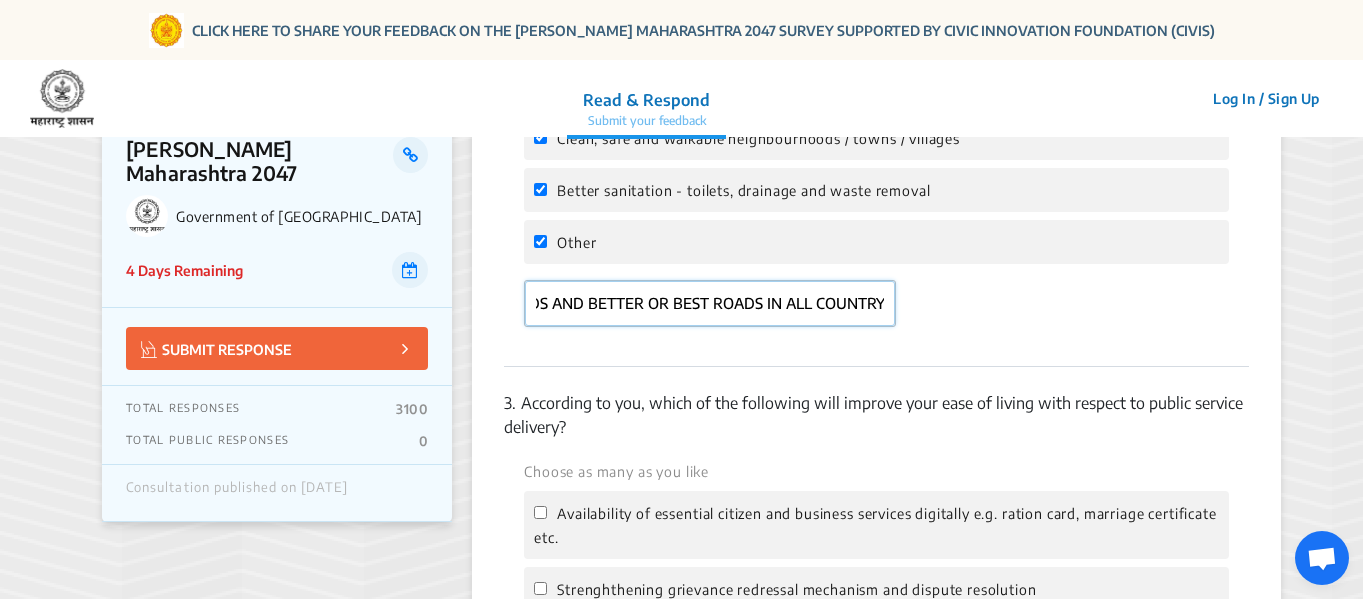 type on "ALL HUMAN NEEDS AND BETTER OR BEST ROADS IN ALL COUNTRY" 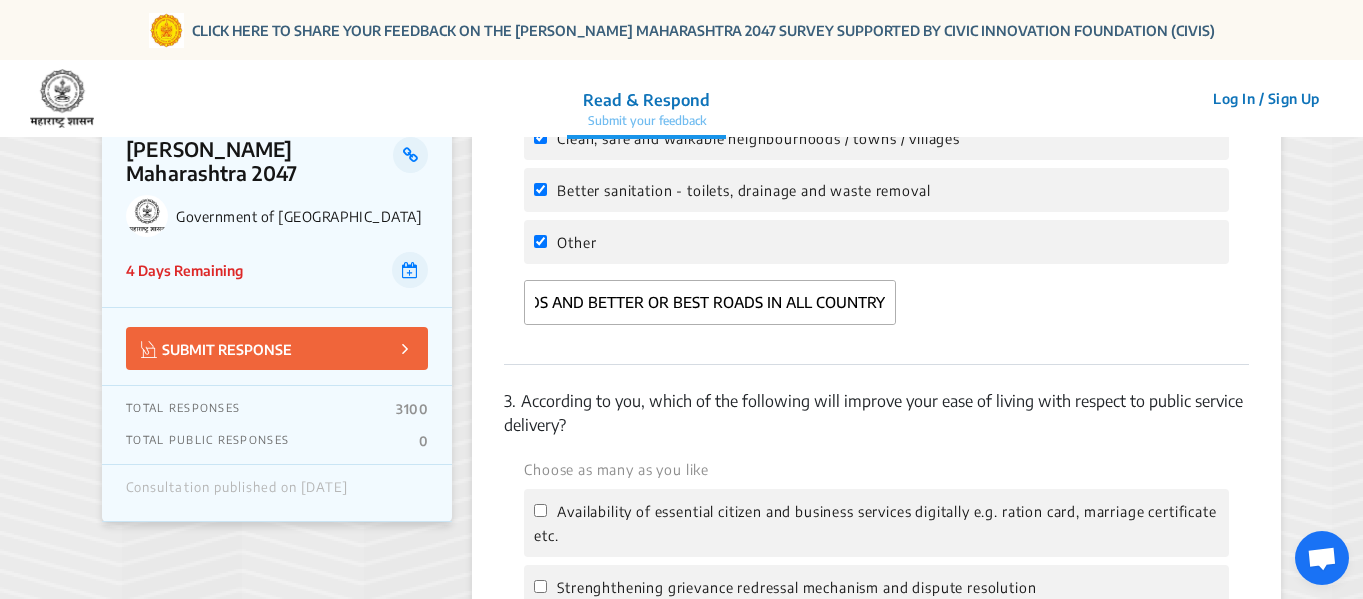 scroll, scrollTop: 0, scrollLeft: 0, axis: both 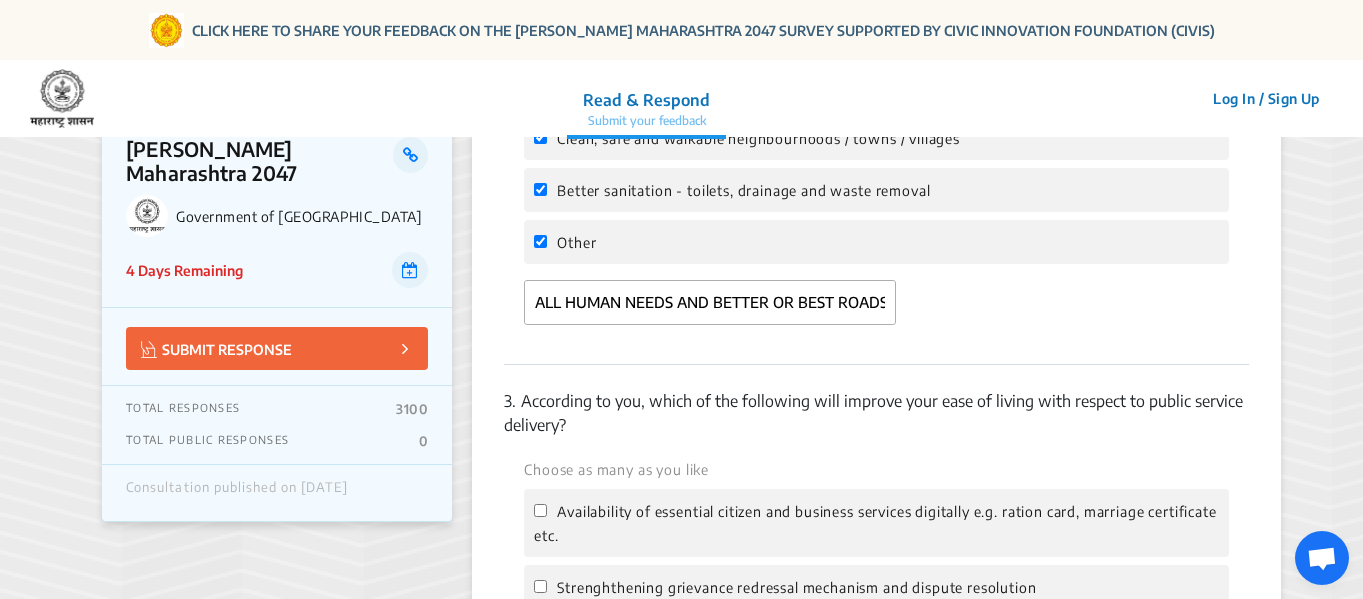 click on "3.  According to you, which of the following will improve your ease of living with respect to public service delivery?   Choose as many as you like Availability of essential citizen and business services digitally e.g. ration card, marriage certificate etc. Strenghthening grievance redressal mechanism and dispute resolution More transparency on completion status of public projects Quick response time of medical emergency services, fire tender and police Reduced compliance burden for availing services e.g. land registration, new utility connections Simplified access to Government welfare schemes  Other" 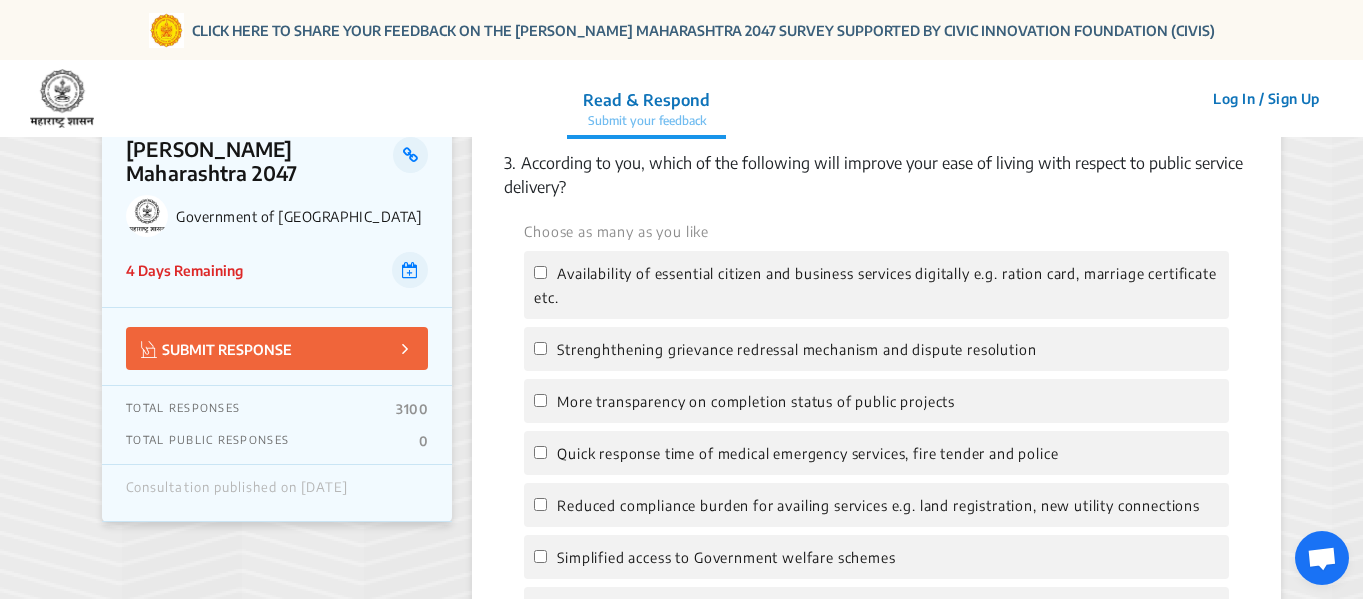 scroll, scrollTop: 1160, scrollLeft: 0, axis: vertical 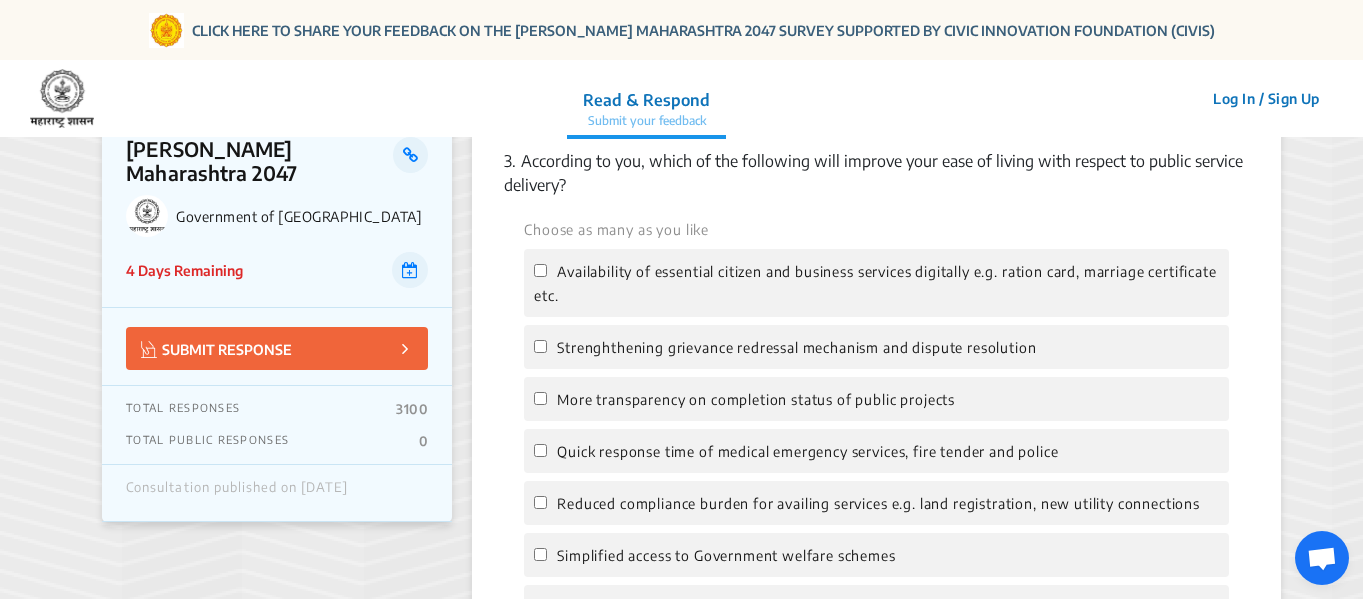 click on "Availability of essential citizen and business services digitally e.g. ration card, marriage certificate etc." 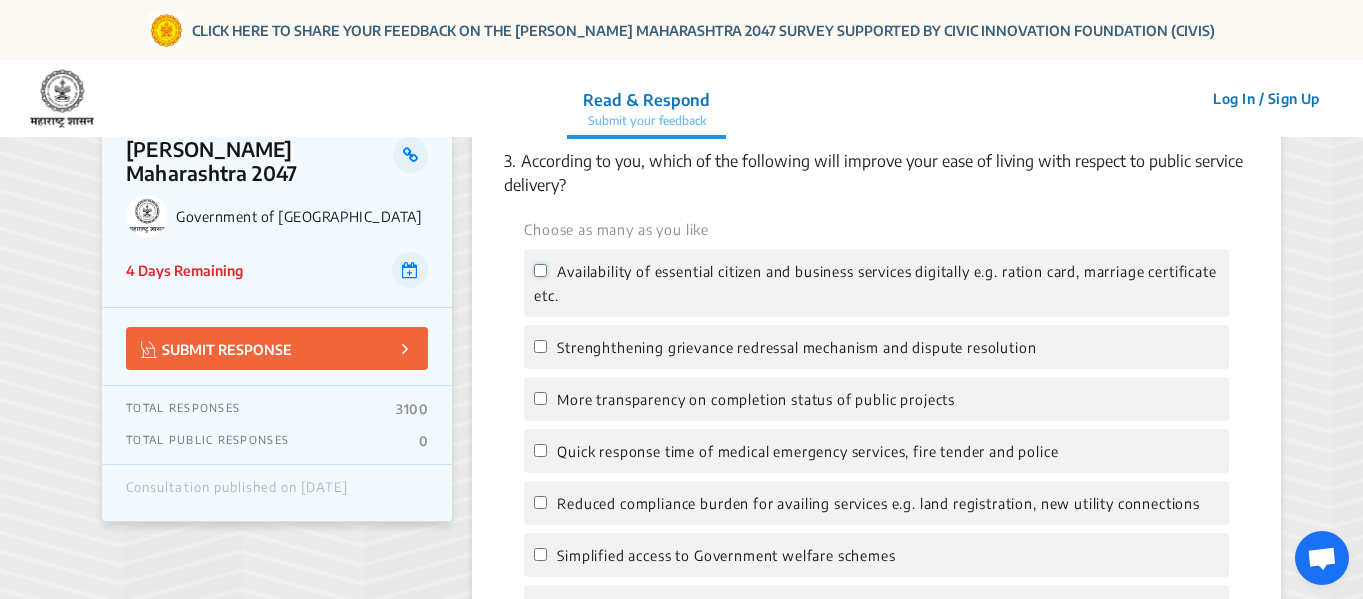 click on "Availability of essential citizen and business services digitally e.g. ration card, marriage certificate etc." 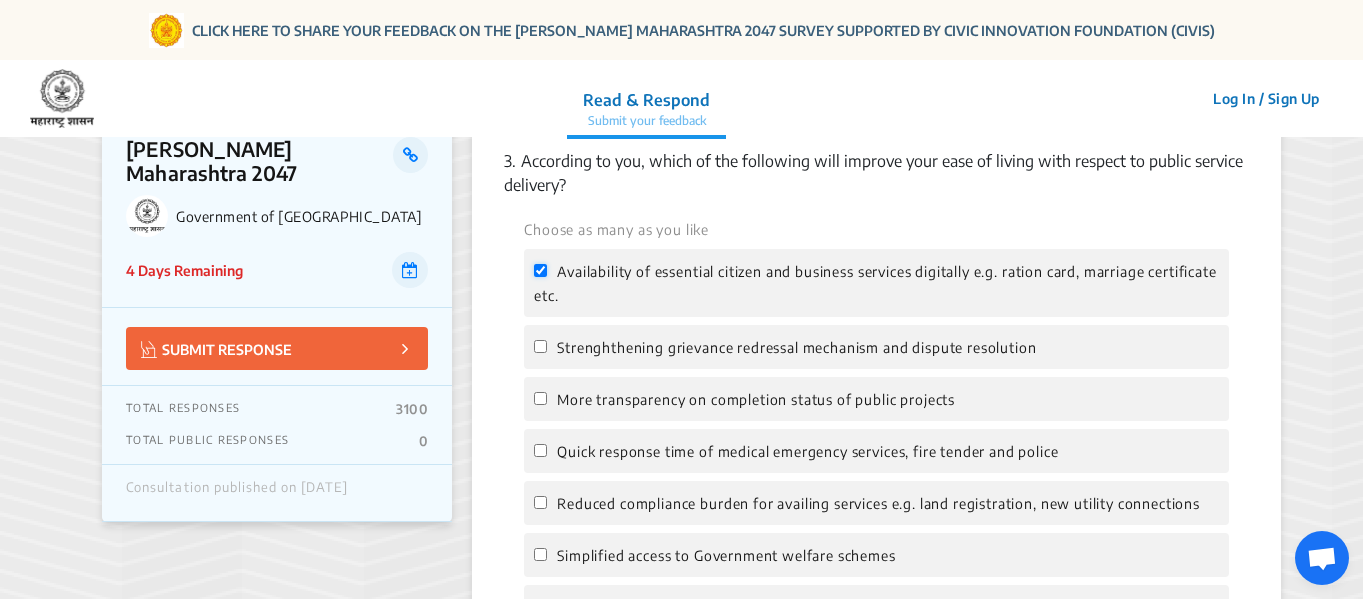 checkbox on "true" 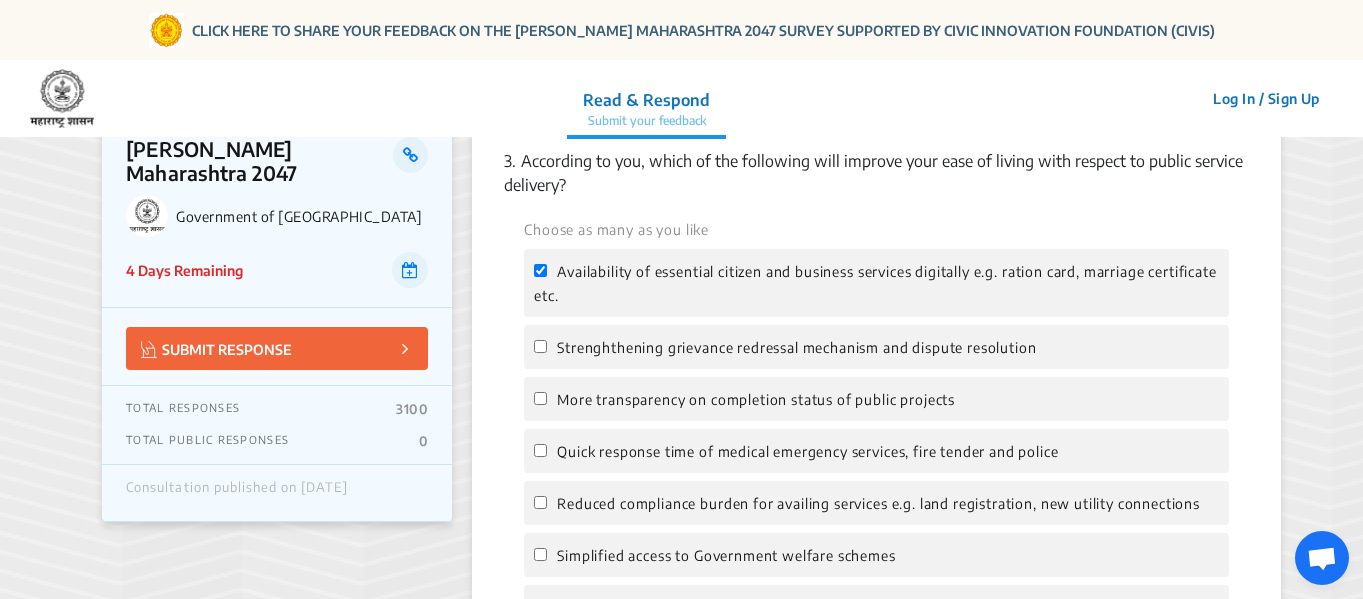 click on "Strenghthening grievance redressal mechanism and dispute resolution" 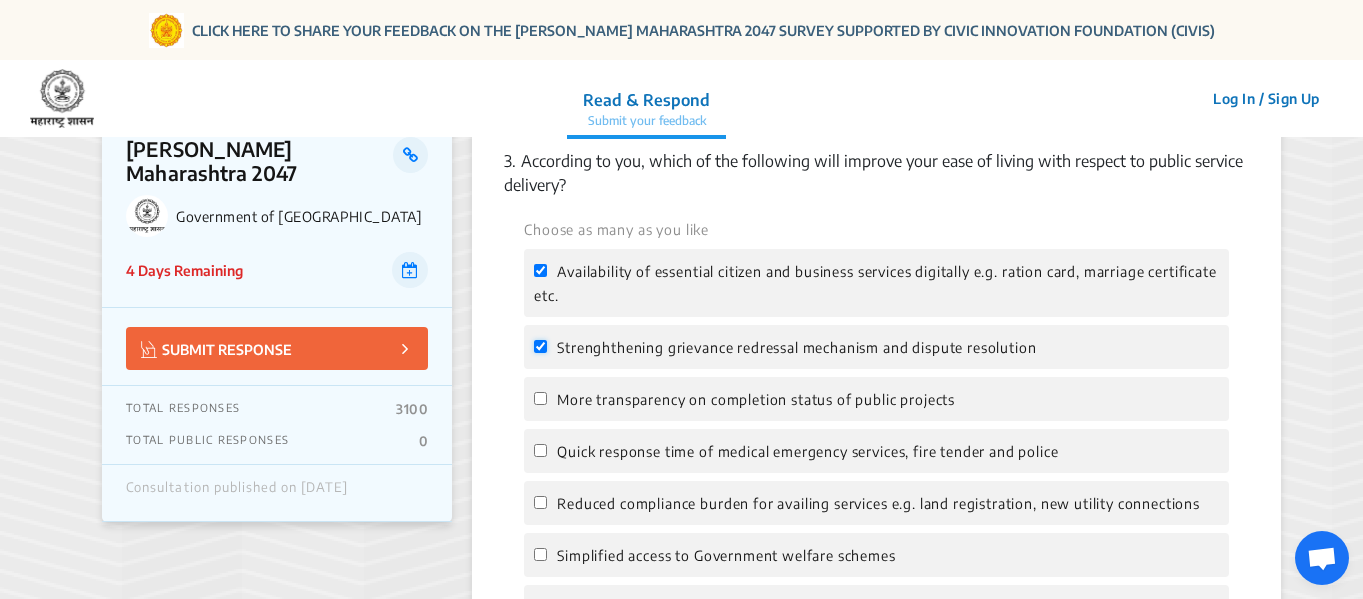 checkbox on "true" 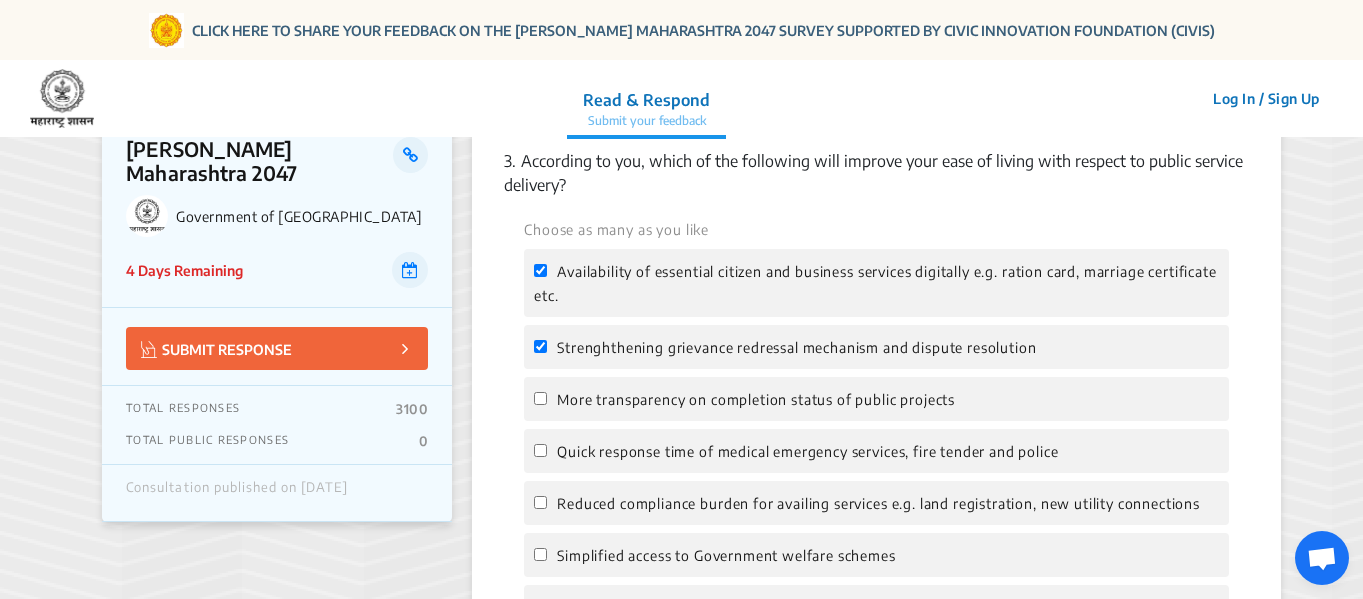 click on "More transparency on completion status of public projects" 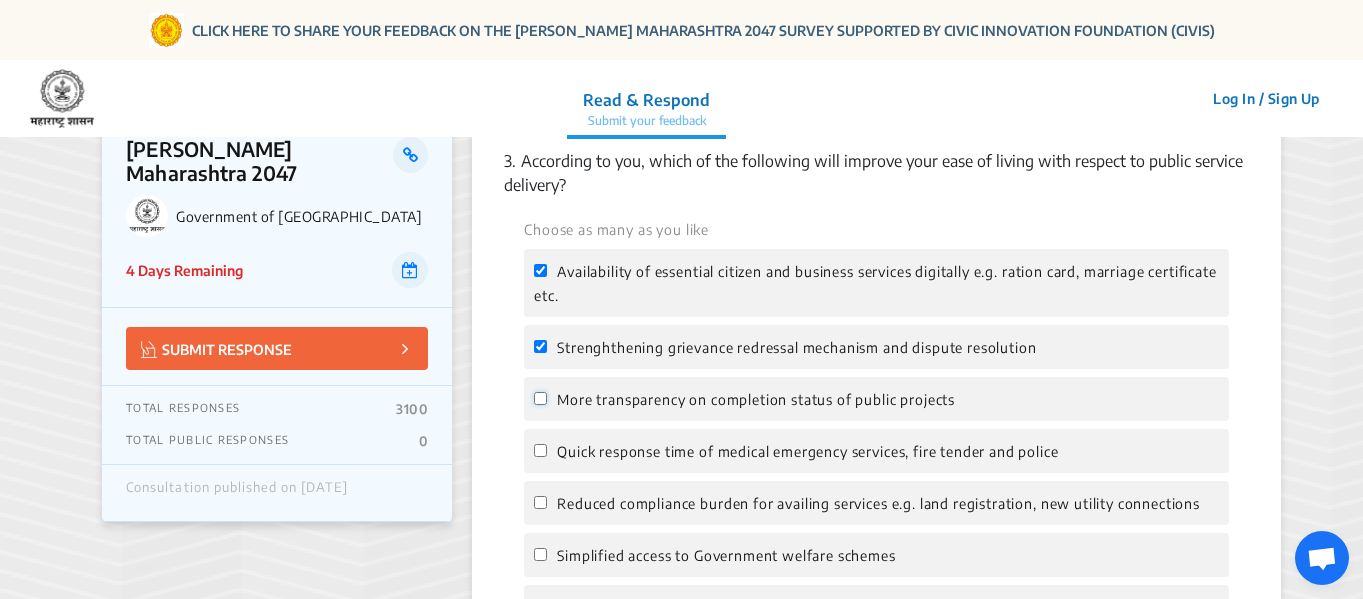 click on "More transparency on completion status of public projects" 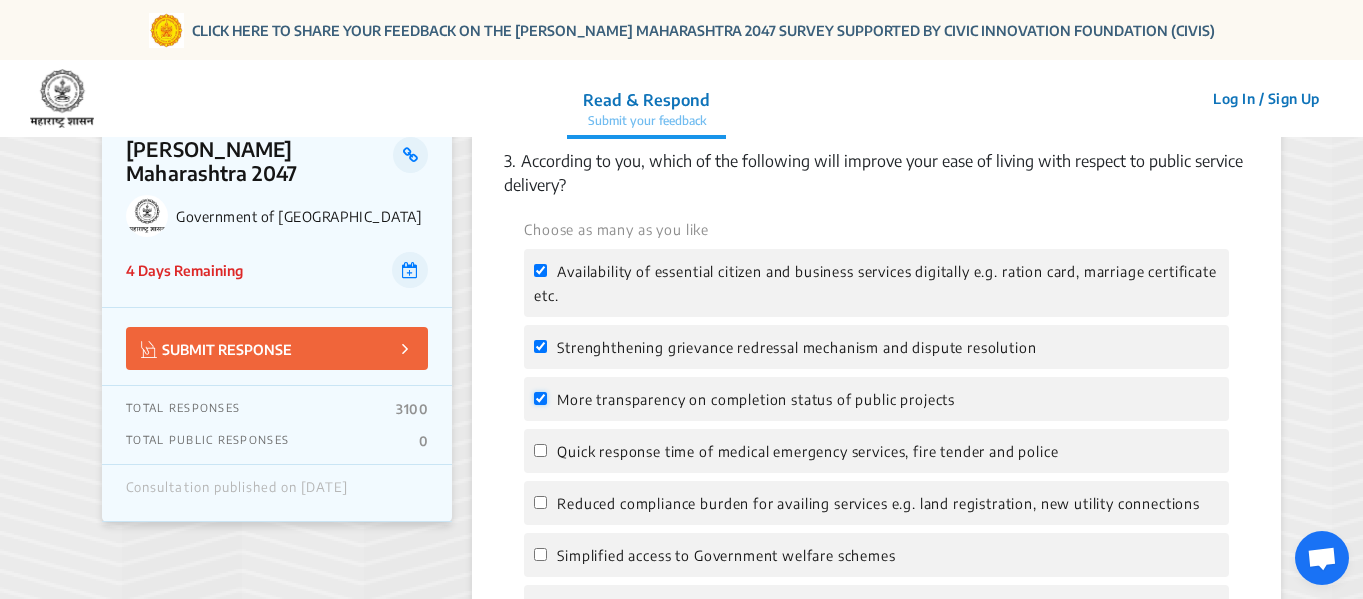 checkbox on "true" 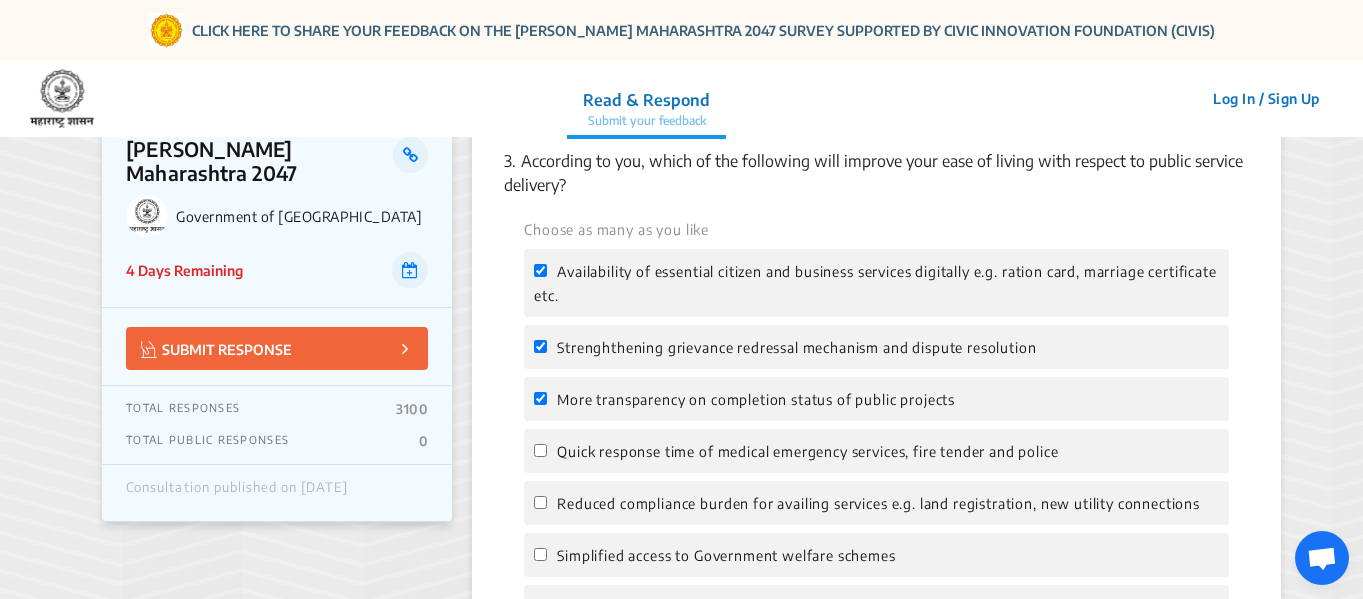 click on "Quick response time of medical emergency services, fire tender and police" 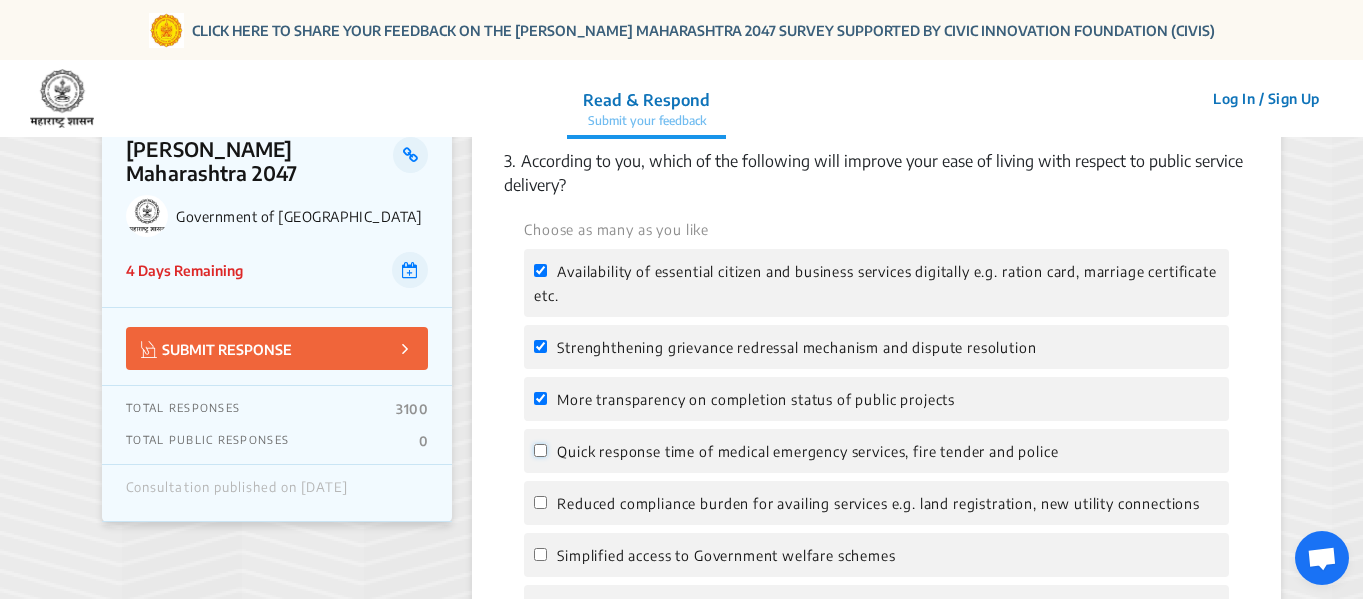 click on "Quick response time of medical emergency services, fire tender and police" 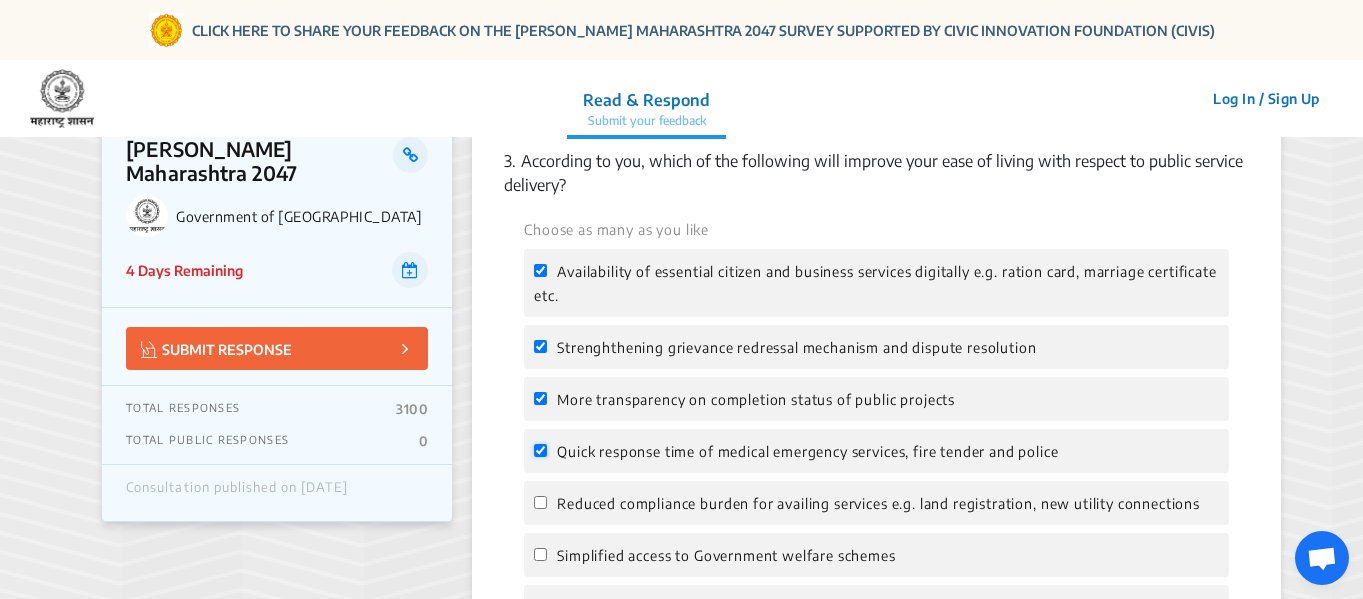 checkbox on "true" 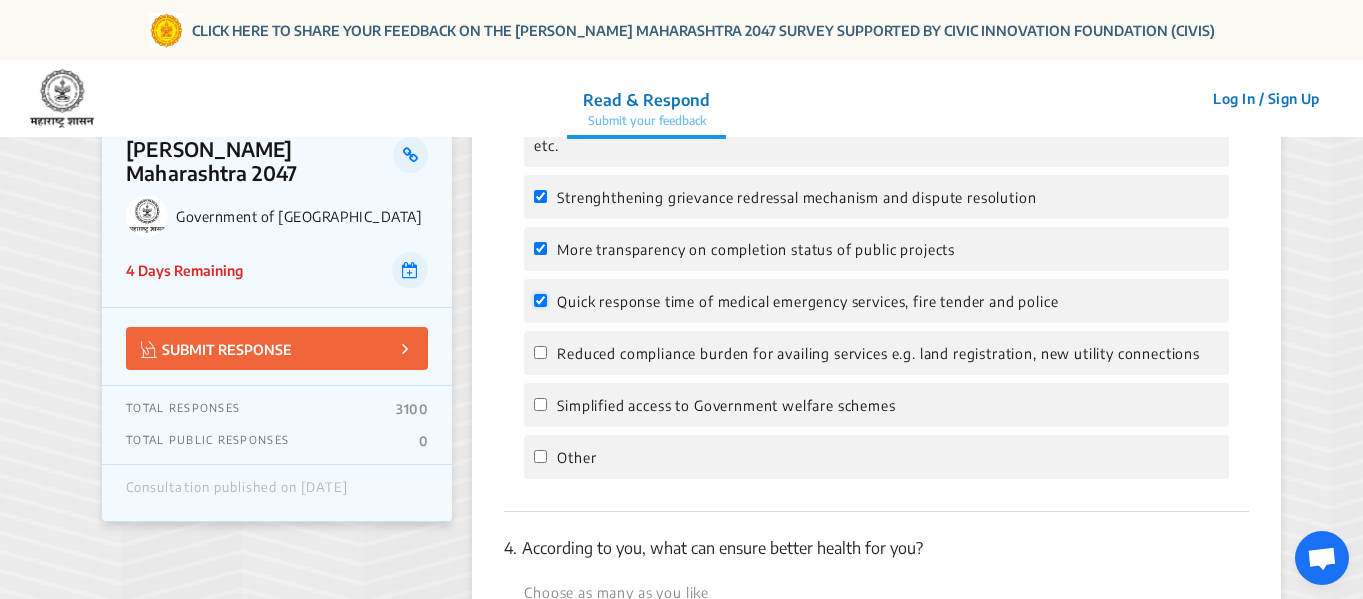 scroll, scrollTop: 1360, scrollLeft: 0, axis: vertical 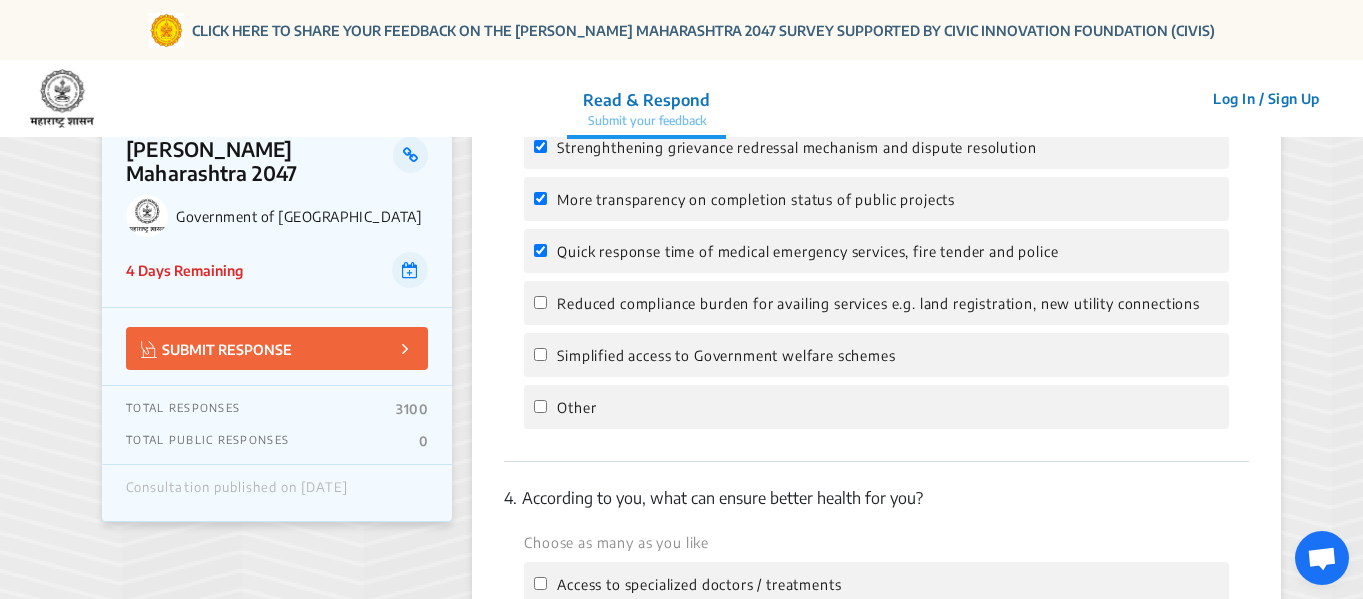 click on "Reduced compliance burden for availing services e.g. land registration, new utility connections" 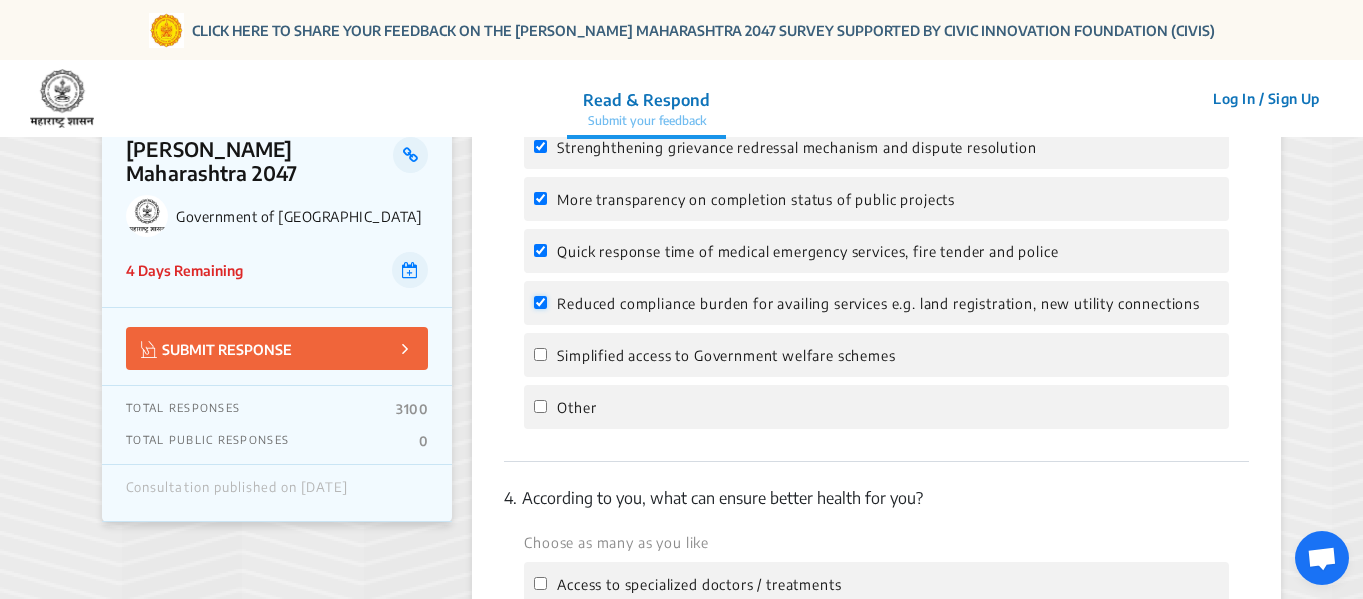 checkbox on "true" 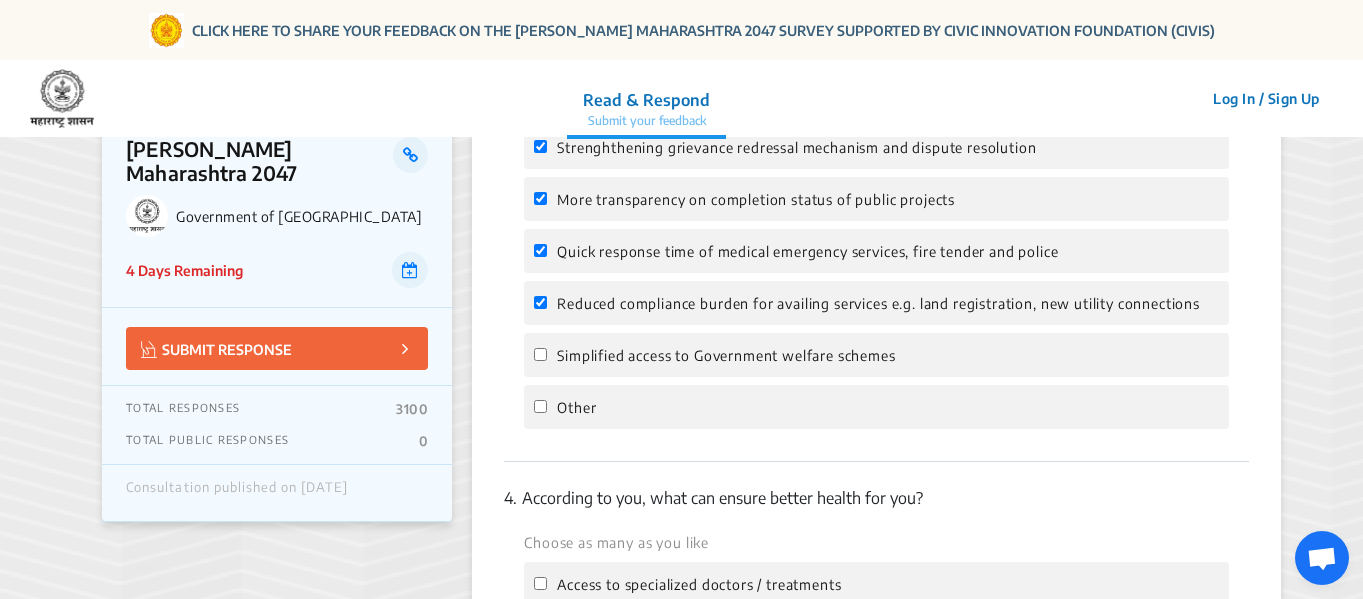 click on "Simplified access to Government welfare schemes" 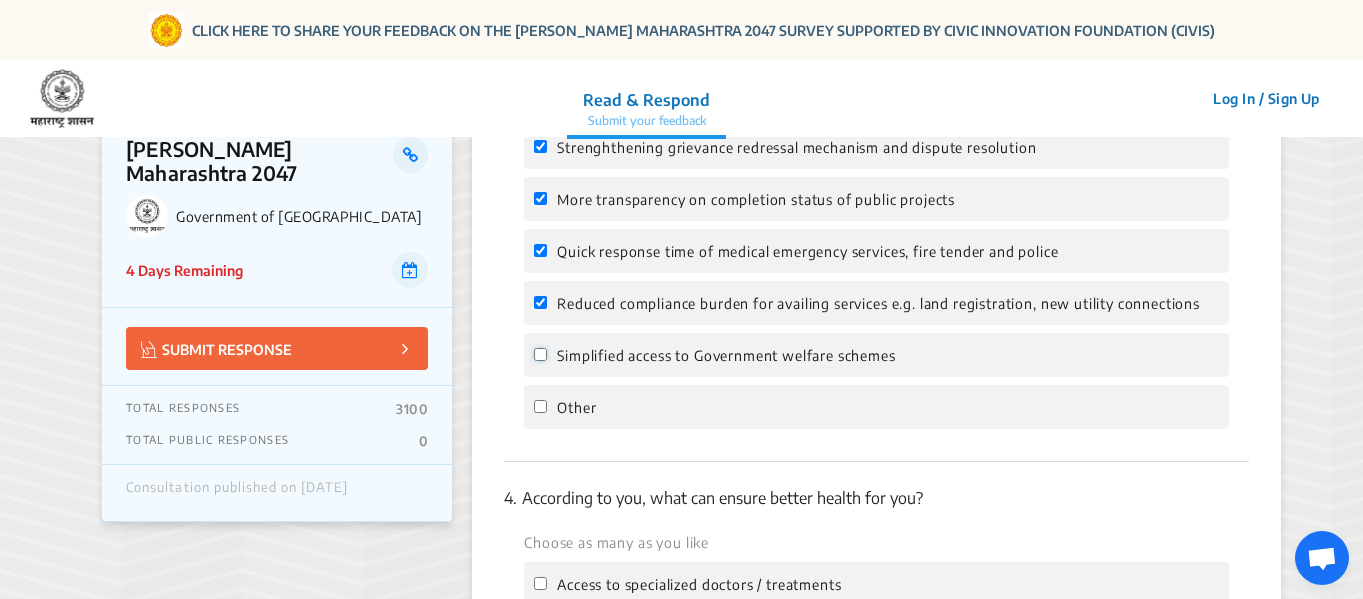 click on "Simplified access to Government welfare schemes" 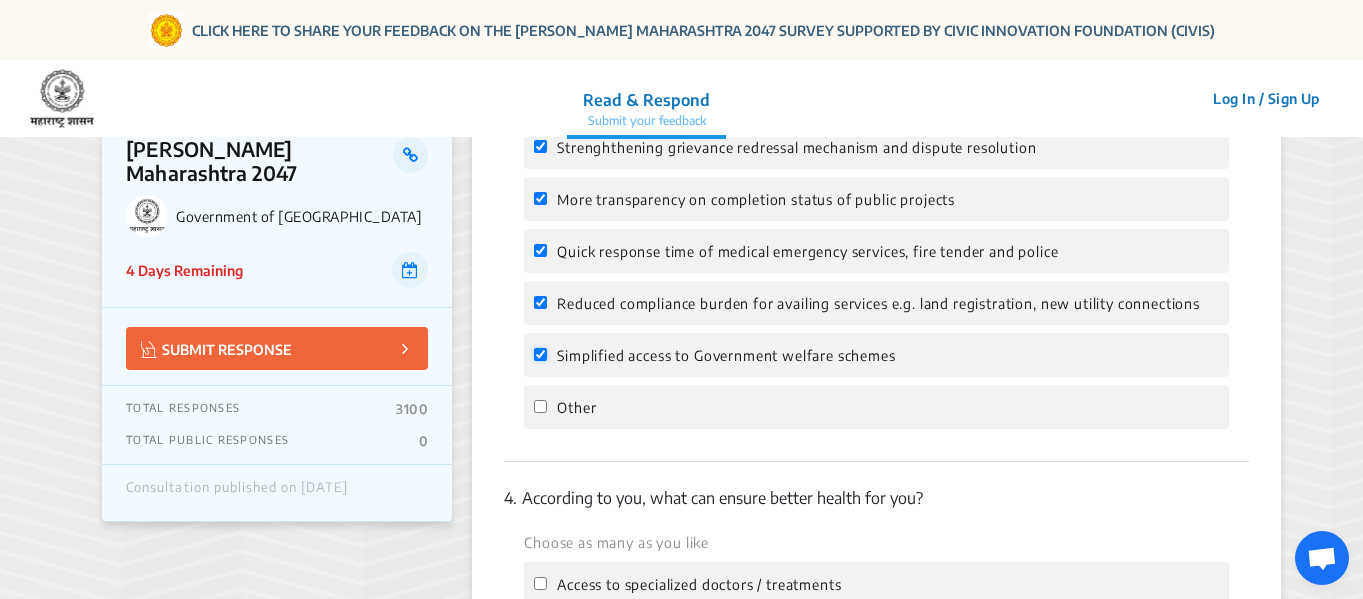 checkbox on "true" 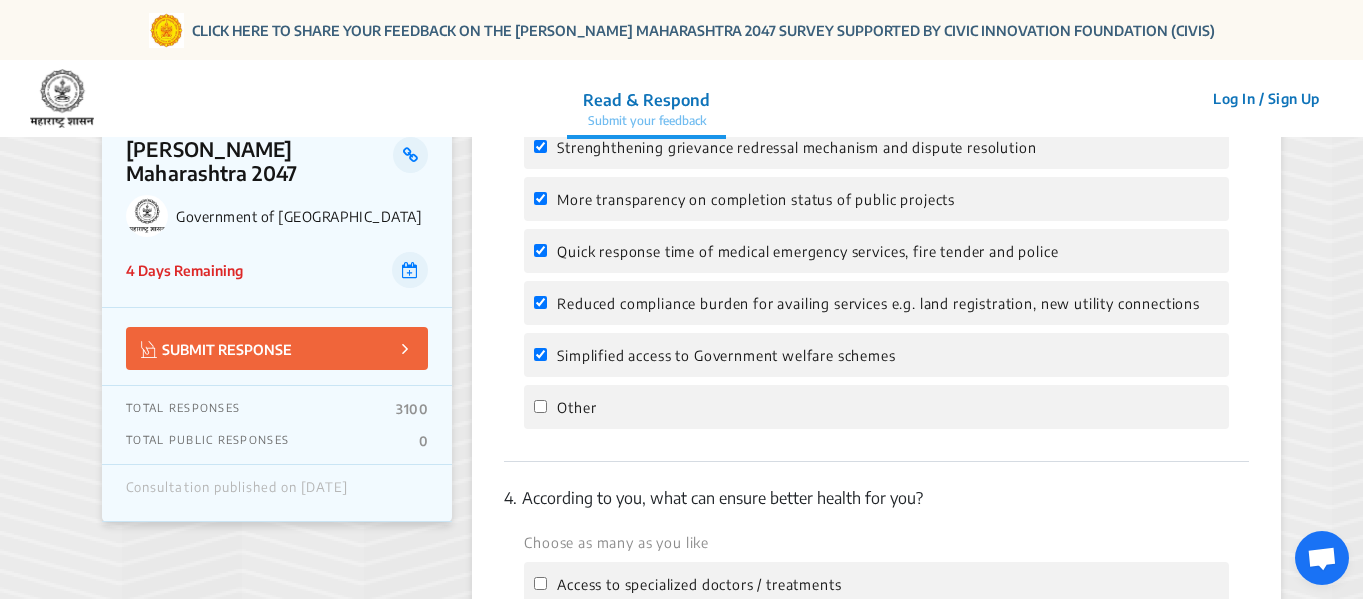 click on "Other" 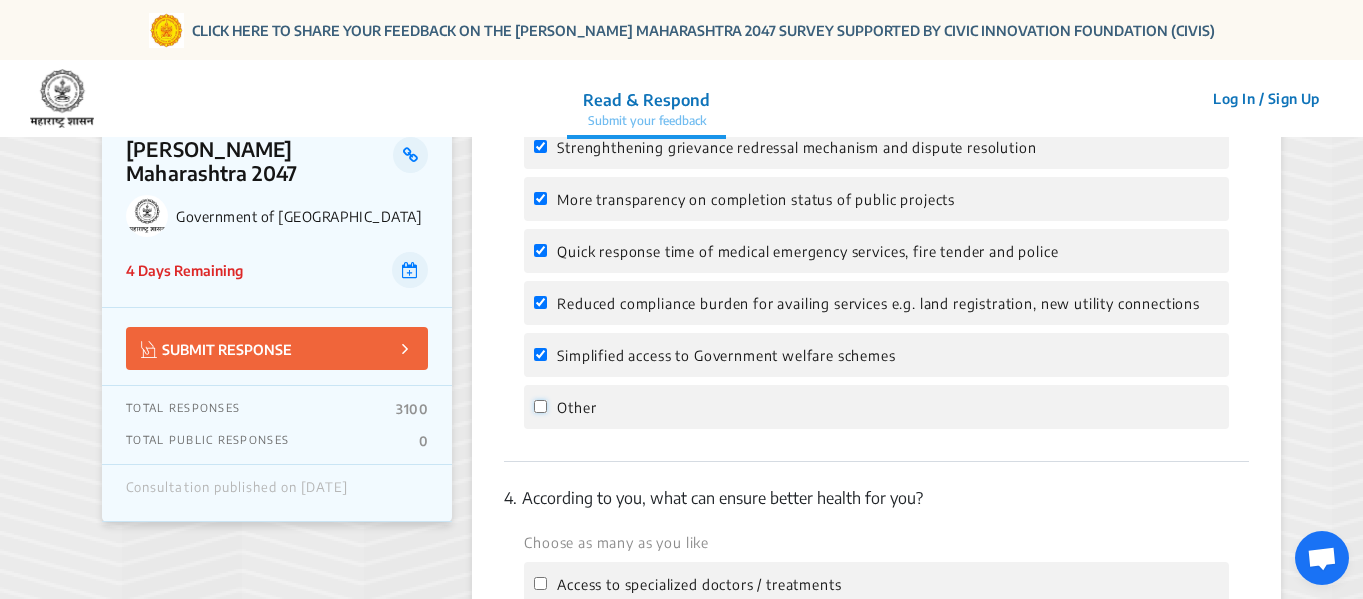 click on "Other" 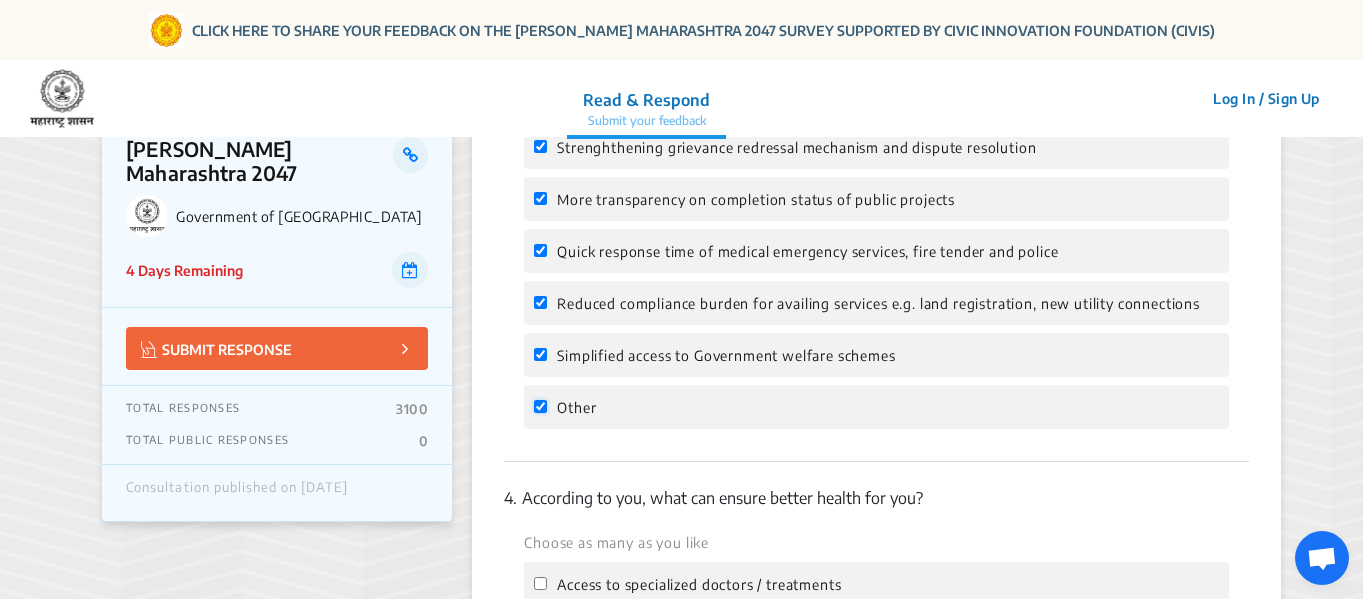 checkbox on "true" 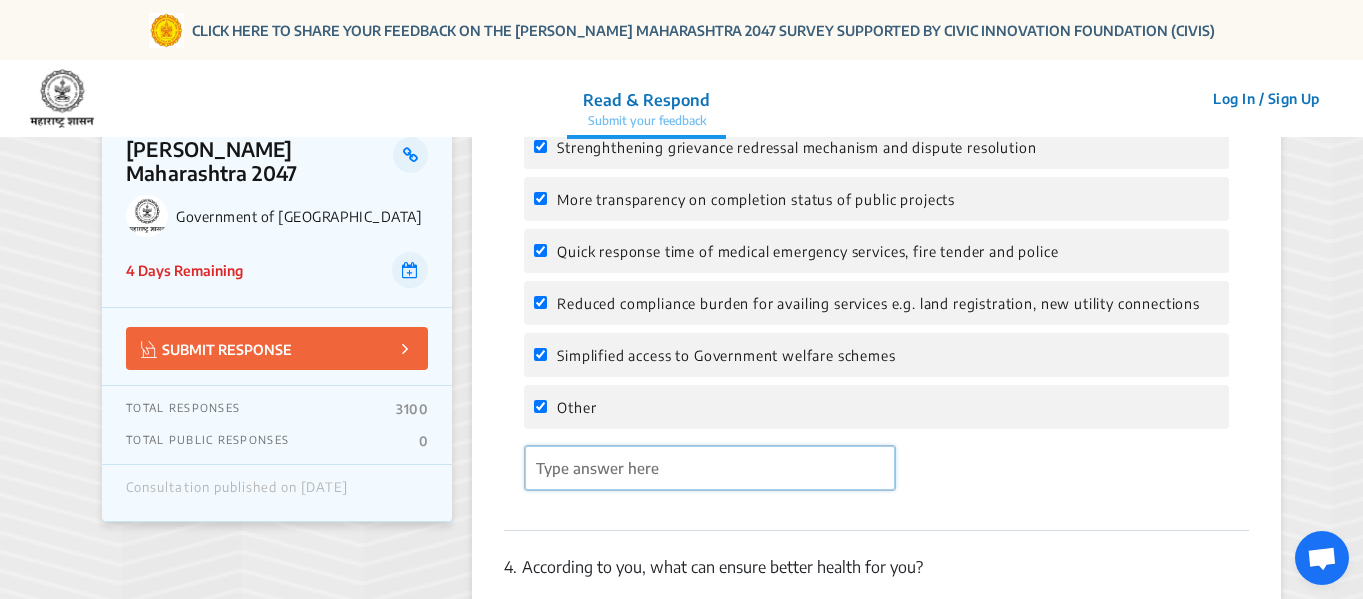 click 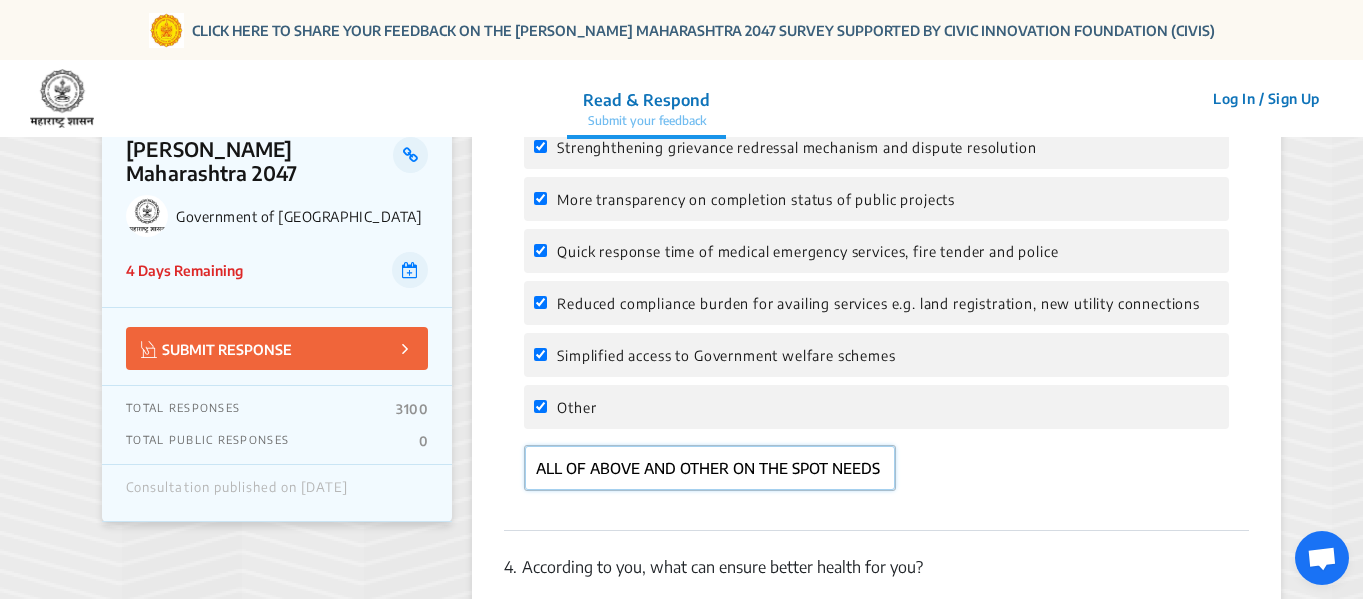 type on "ALL OF ABOVE AND OTHER ON THE SPOT NEEDS" 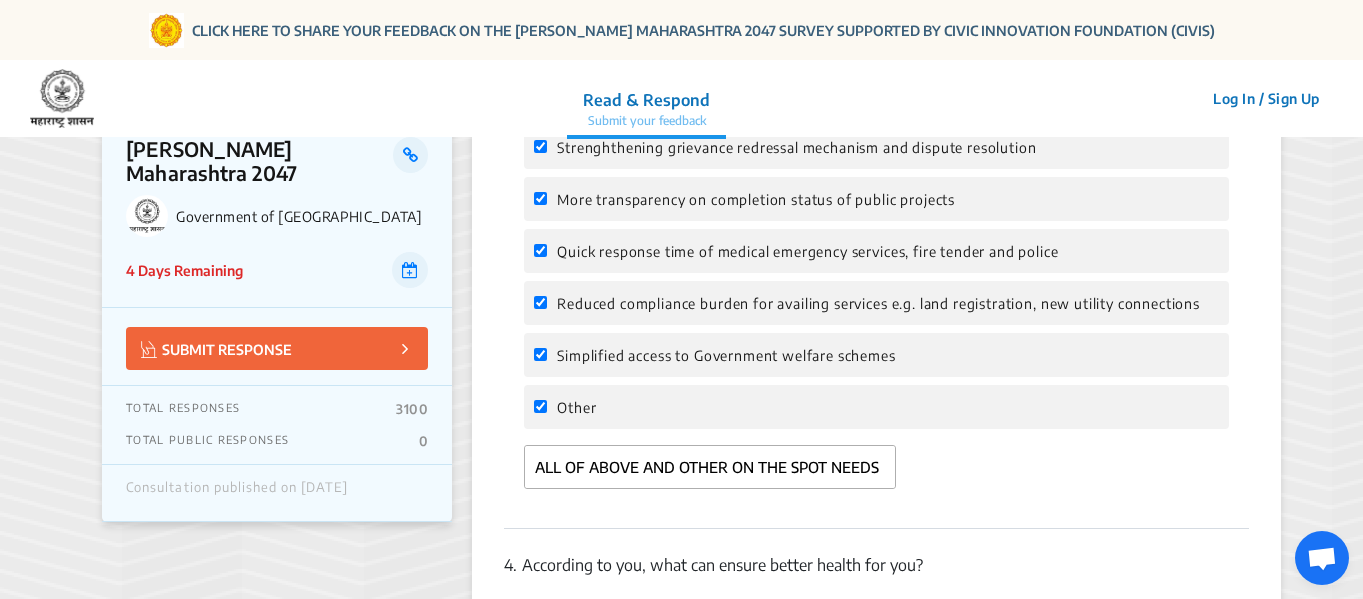 click on "3.  According to you, which of the following will improve your ease of living with respect to public service delivery?   Choose as many as you like Availability of essential citizen and business services digitally e.g. ration card, marriage certificate etc. Strenghthening grievance redressal mechanism and dispute resolution More transparency on completion status of public projects Quick response time of medical emergency services, fire tender and police Reduced compliance burden for availing services e.g. land registration, new utility connections Simplified access to Government welfare schemes  Other ALL OF ABOVE AND OTHER ON THE SPOT NEEDS" 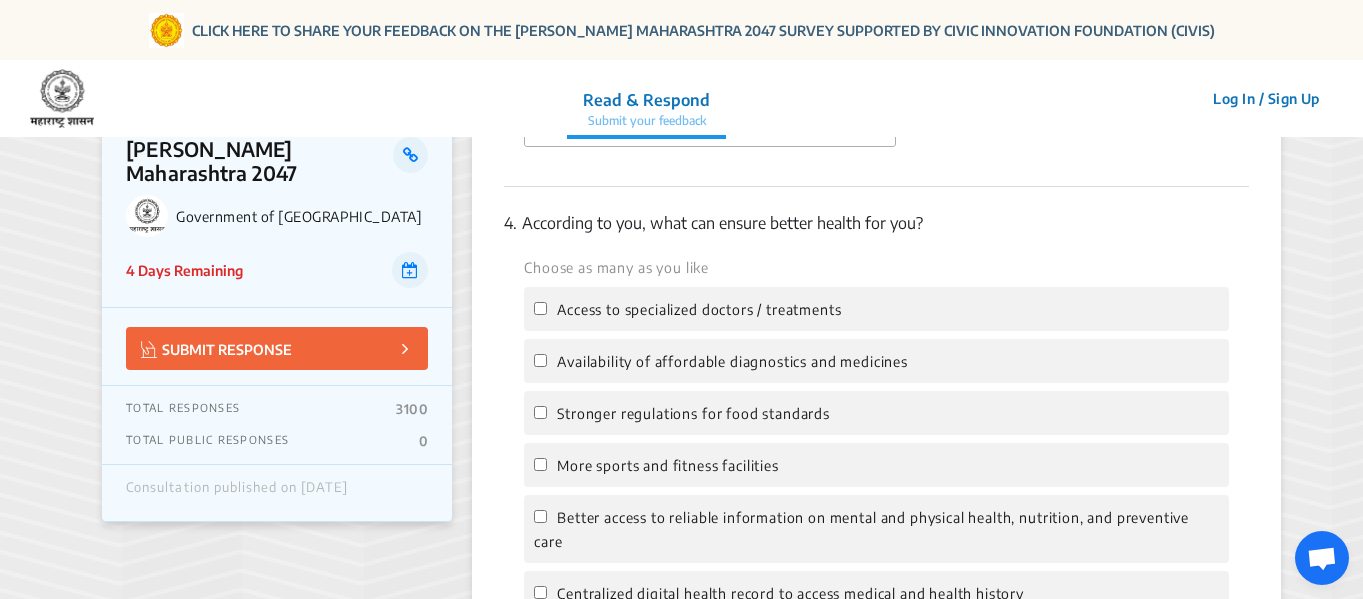 scroll, scrollTop: 1720, scrollLeft: 0, axis: vertical 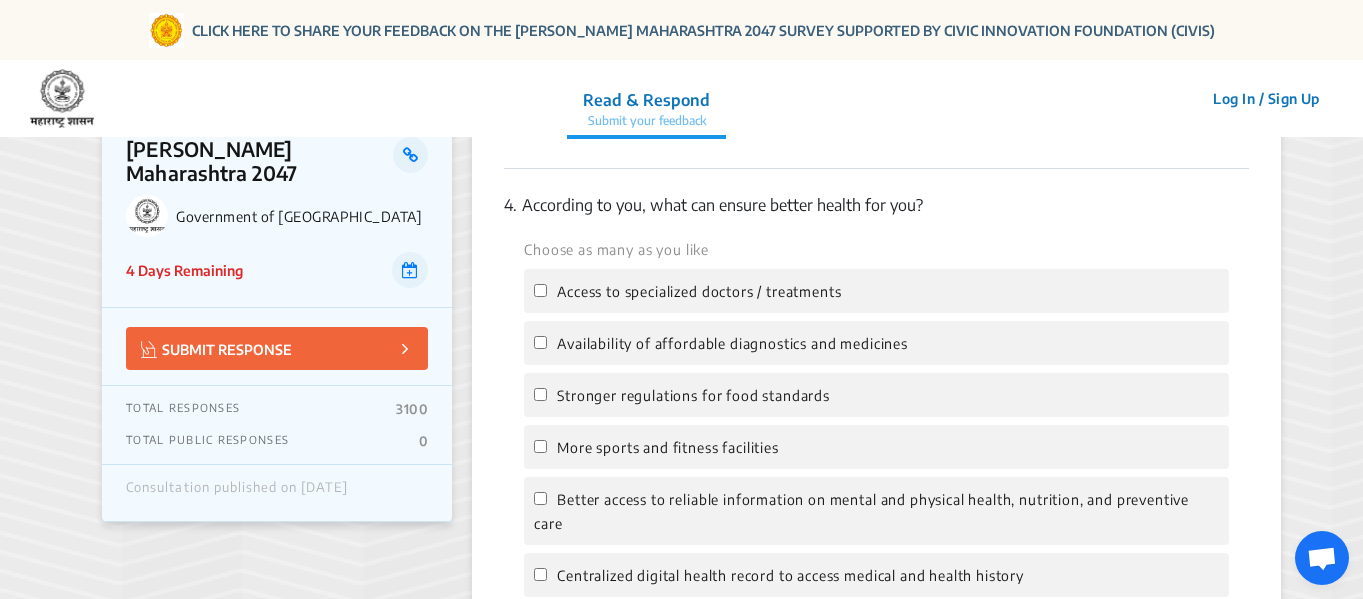 click on "Access to specialized doctors / treatments" 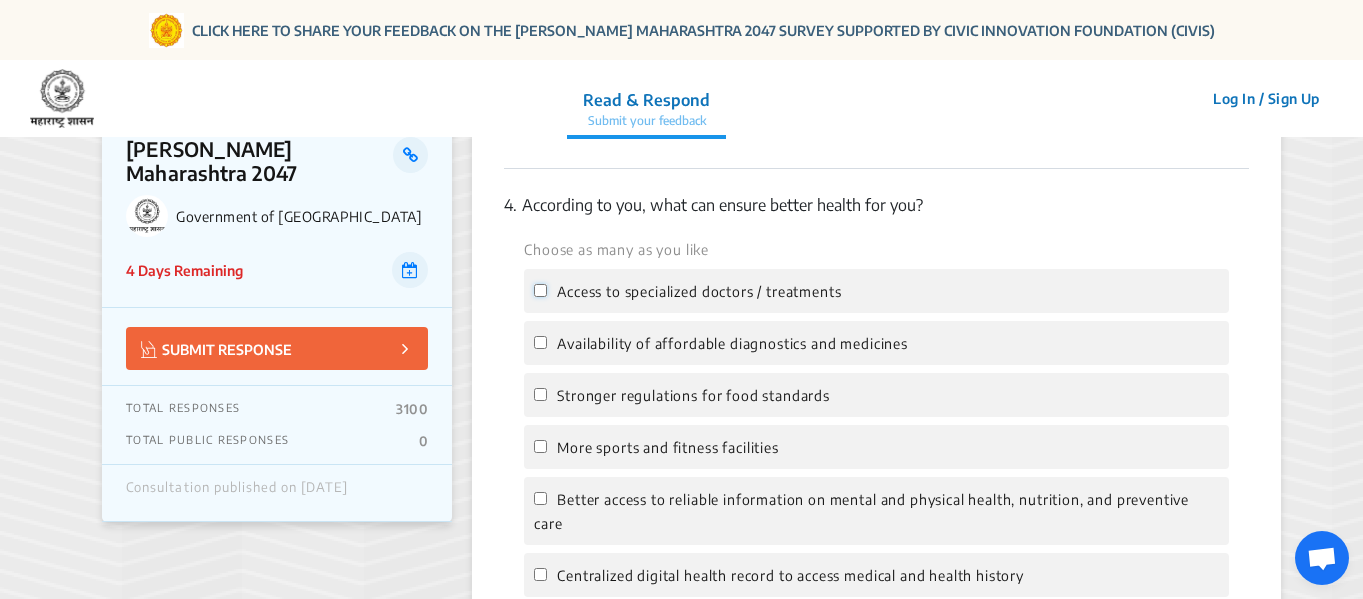 click on "Access to specialized doctors / treatments" 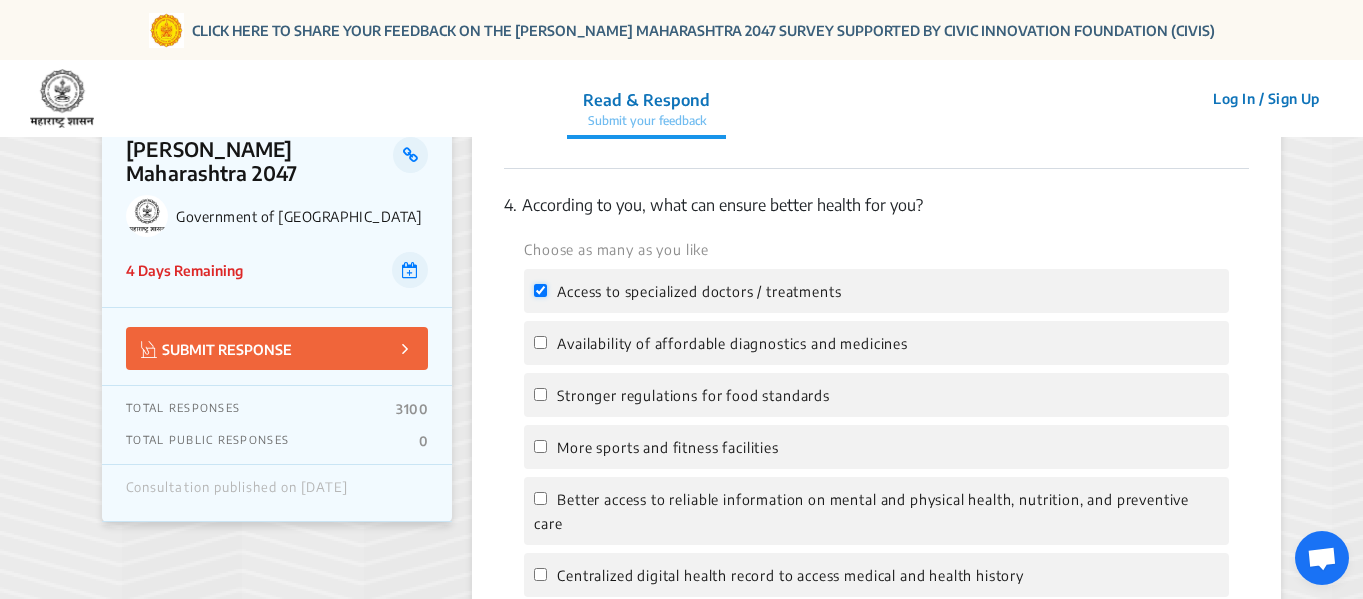 checkbox on "true" 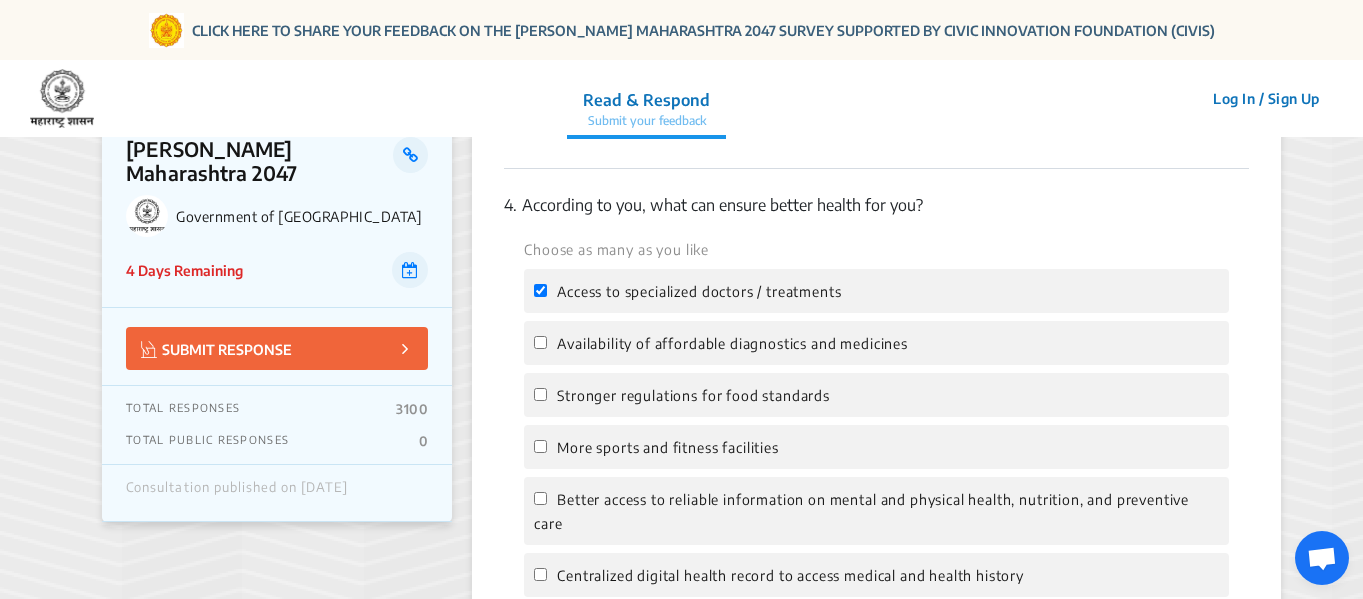 click on "Availability of affordable diagnostics and medicines" 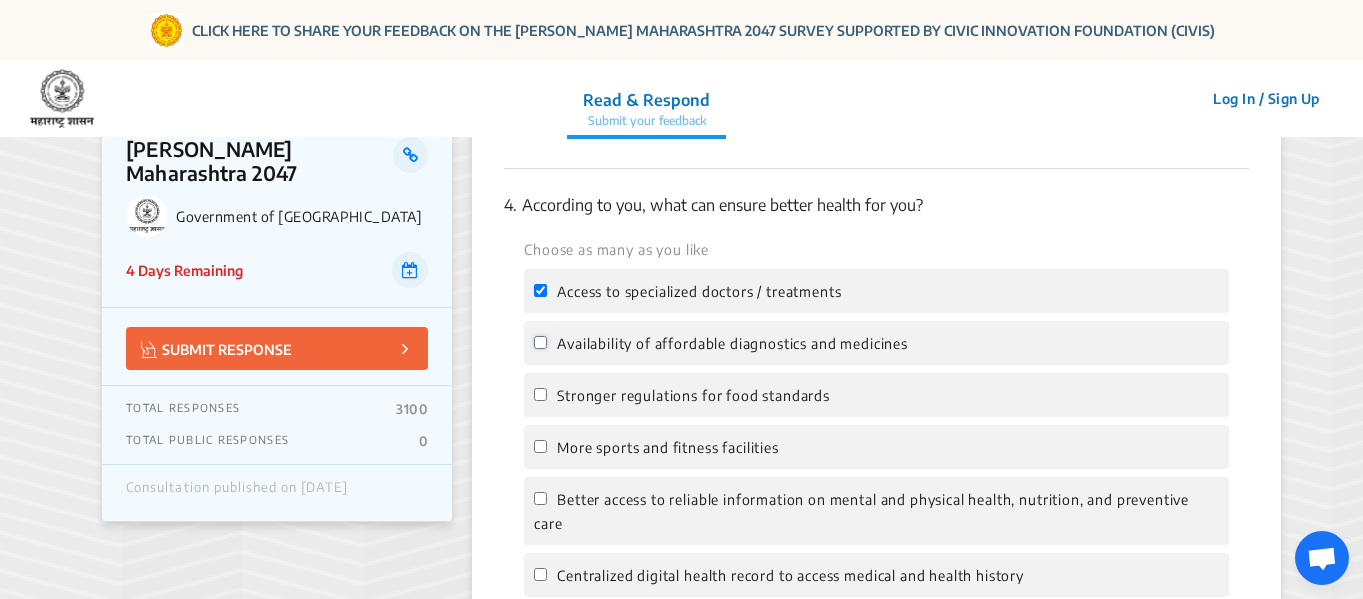 click on "Availability of affordable diagnostics and medicines" 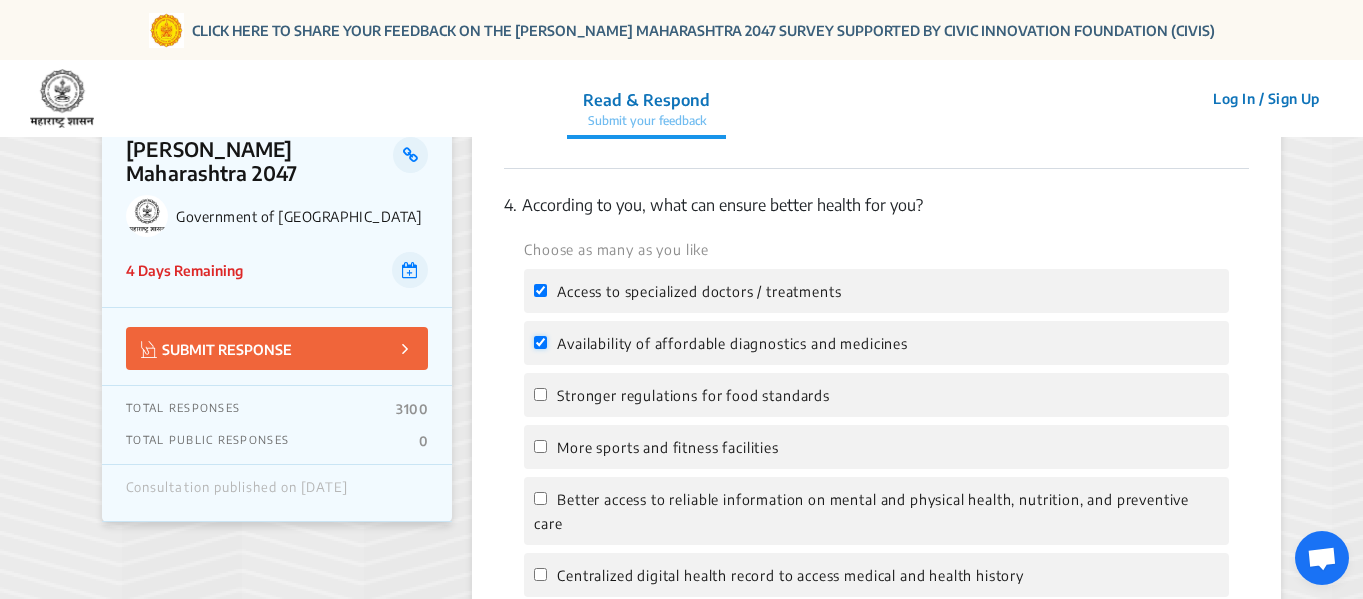 checkbox on "true" 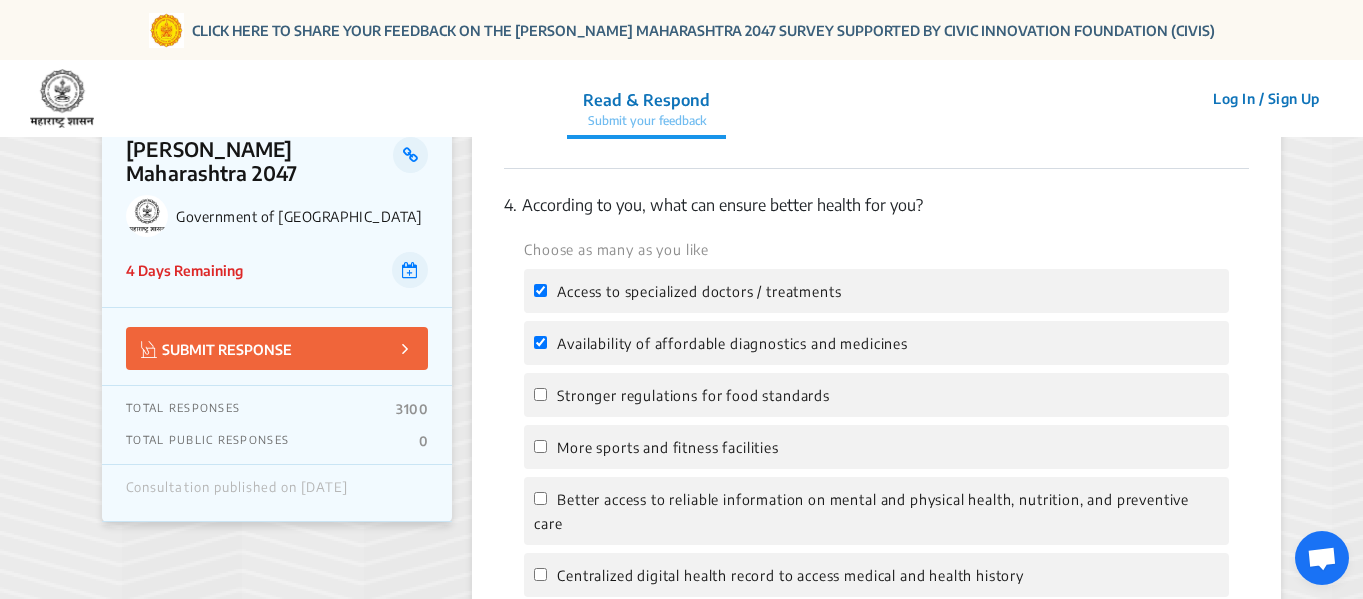 click on "Stronger regulations for food standards" 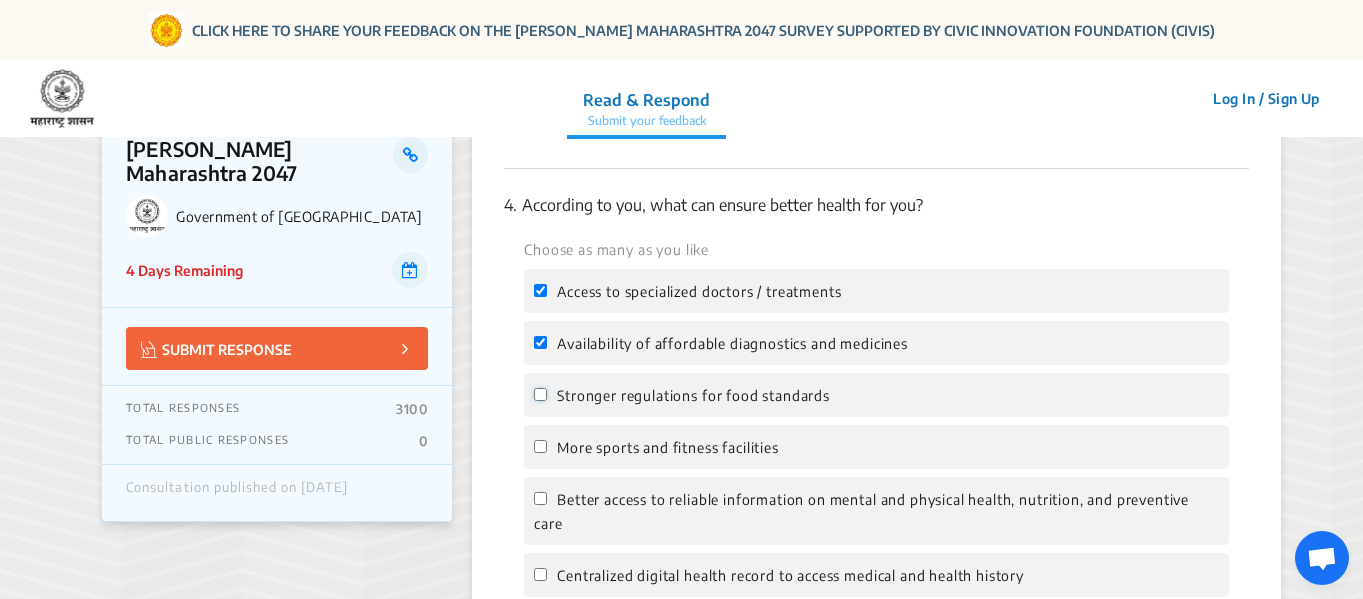 click on "Stronger regulations for food standards" 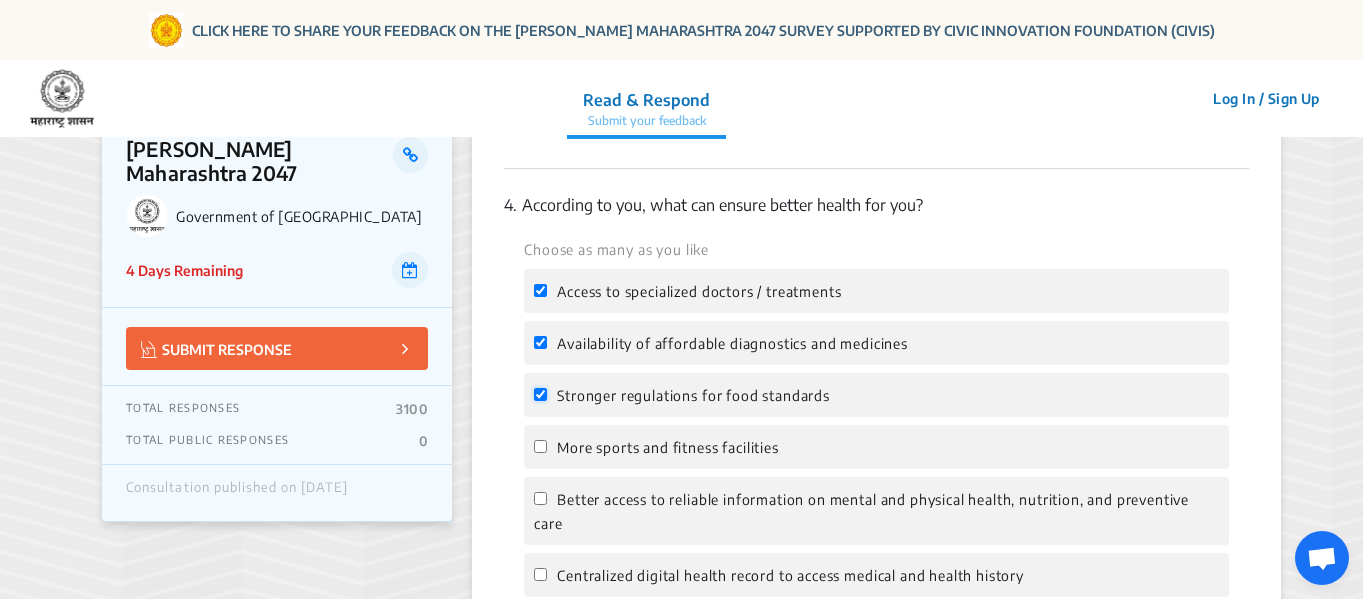 checkbox on "true" 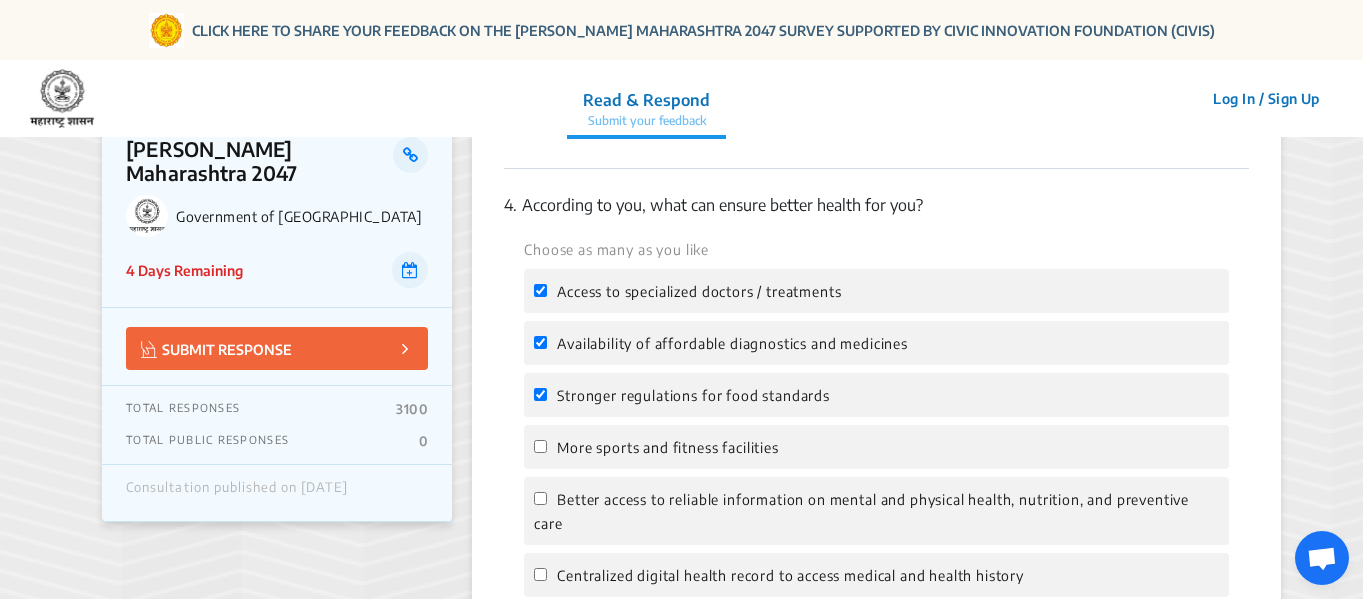 click on "More sports and fitness facilities" 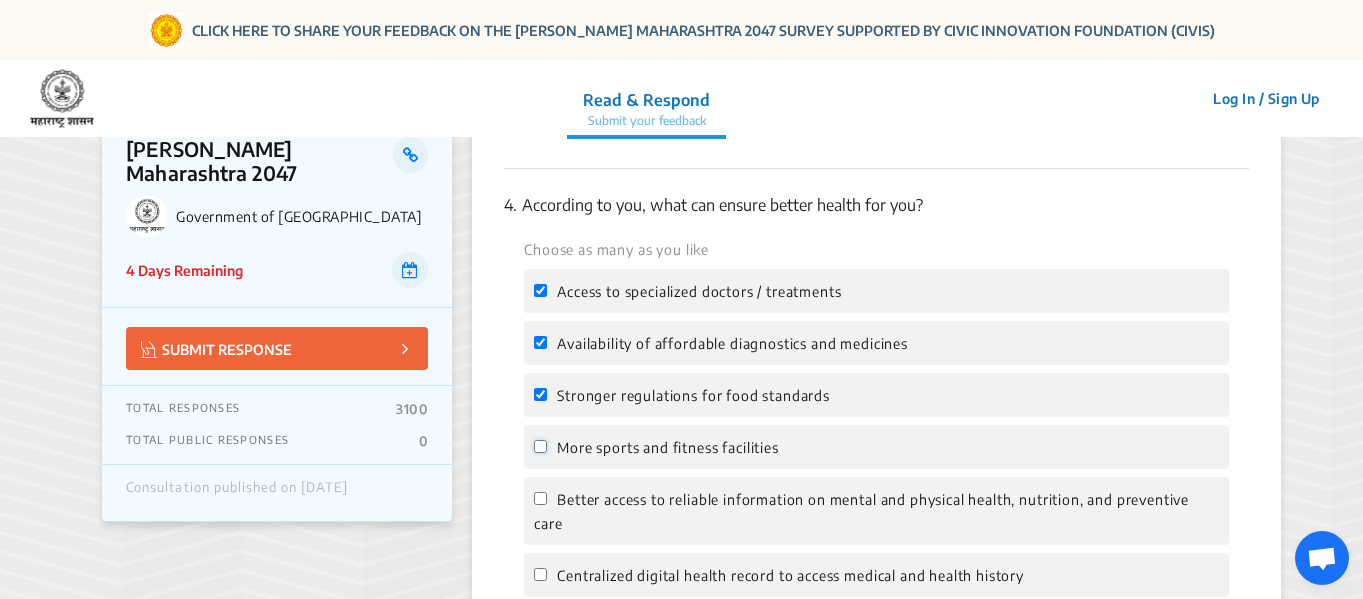 click on "More sports and fitness facilities" 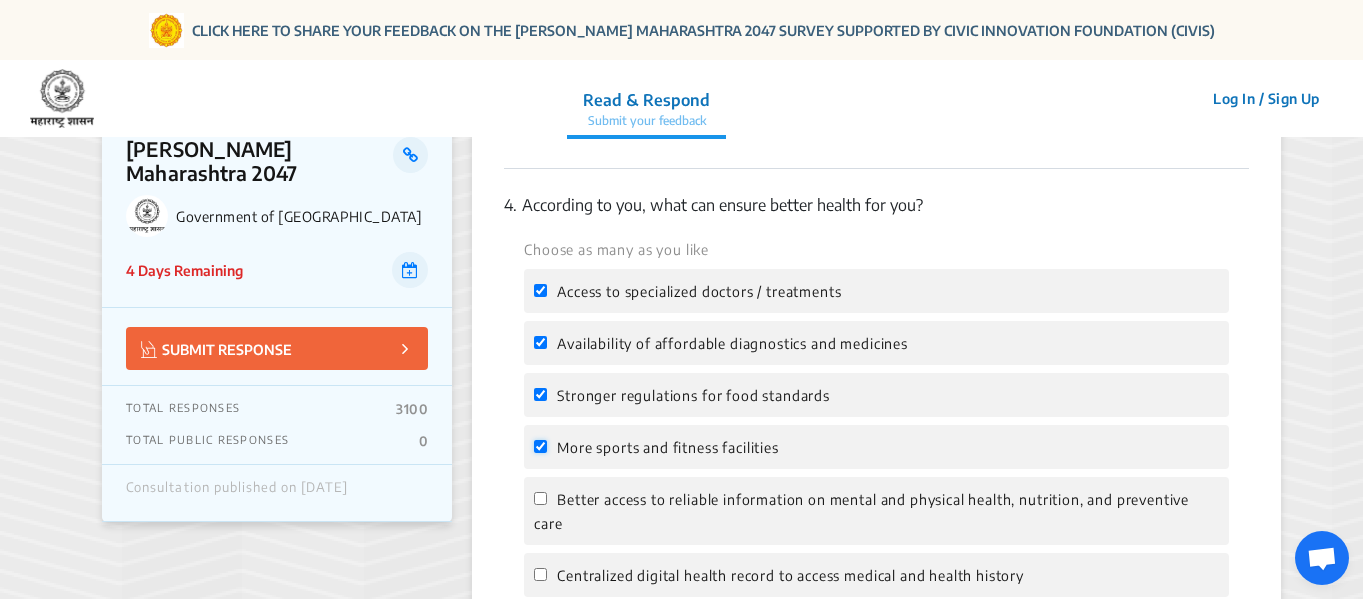 checkbox on "true" 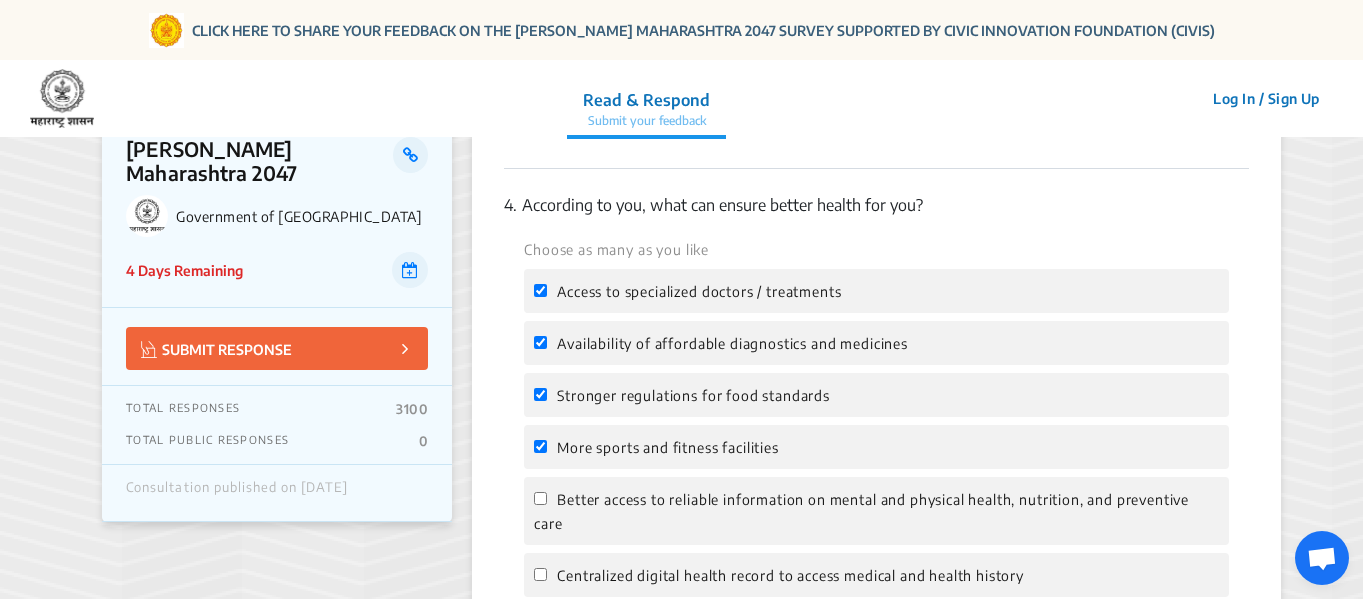 click on "Better access to reliable information on mental and physical health, nutrition, and preventive care" 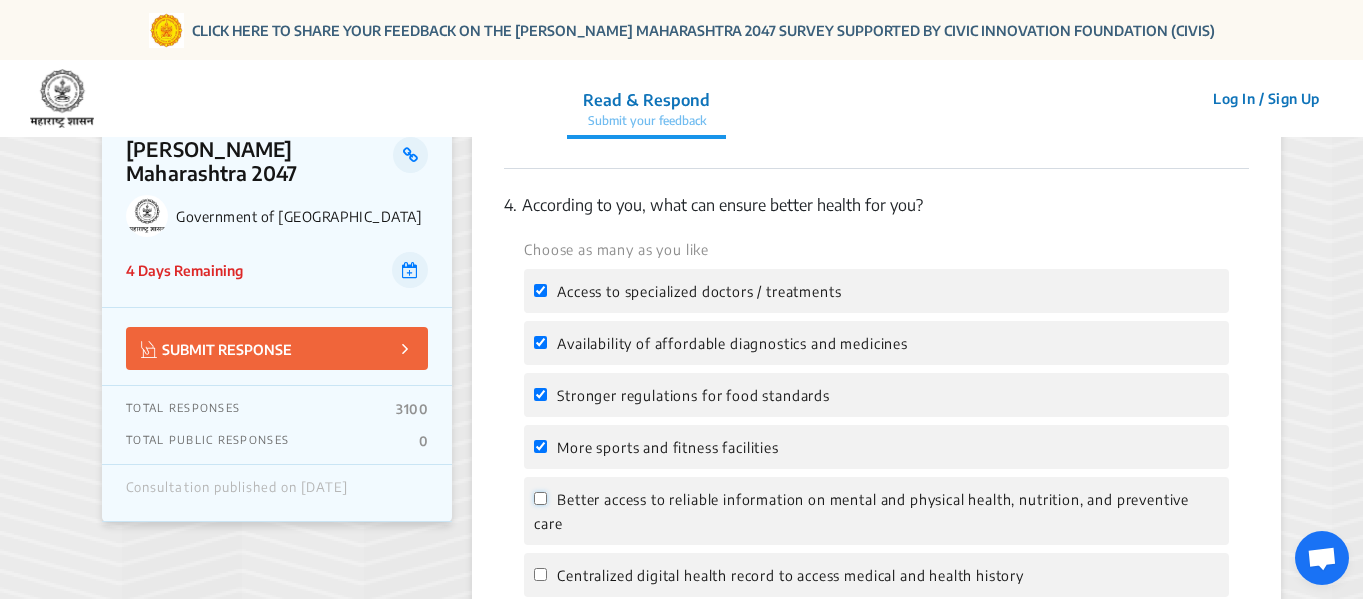 click on "Better access to reliable information on mental and physical health, nutrition, and preventive care" 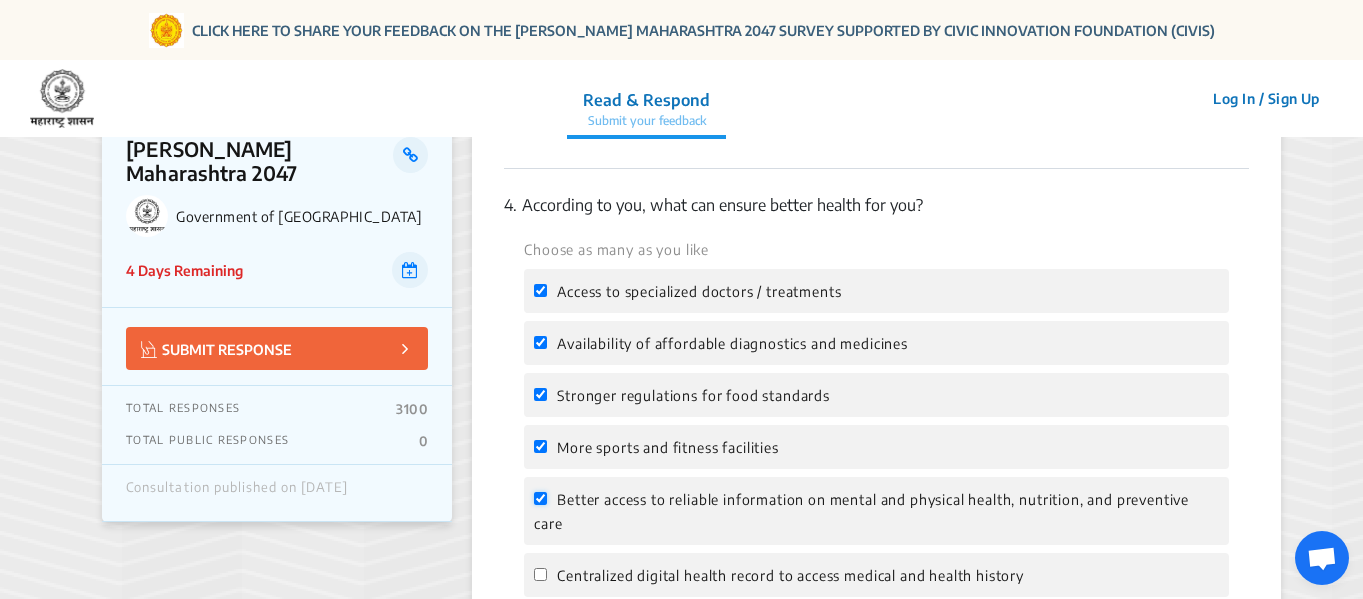 checkbox on "true" 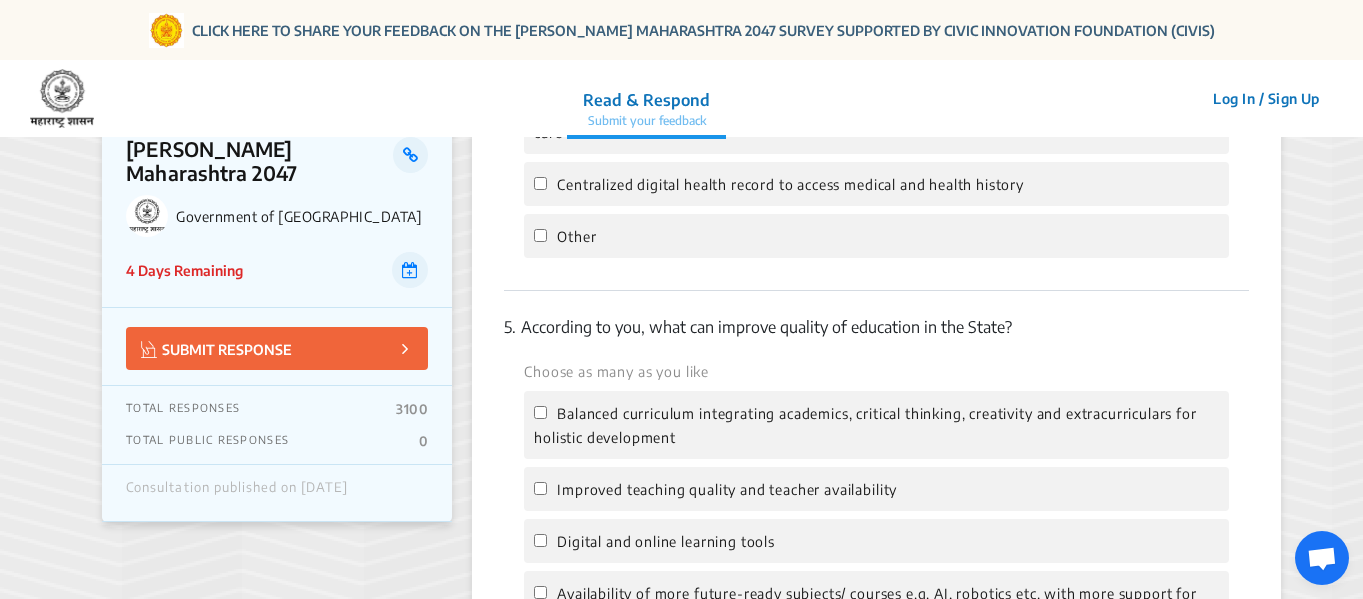 scroll, scrollTop: 2120, scrollLeft: 0, axis: vertical 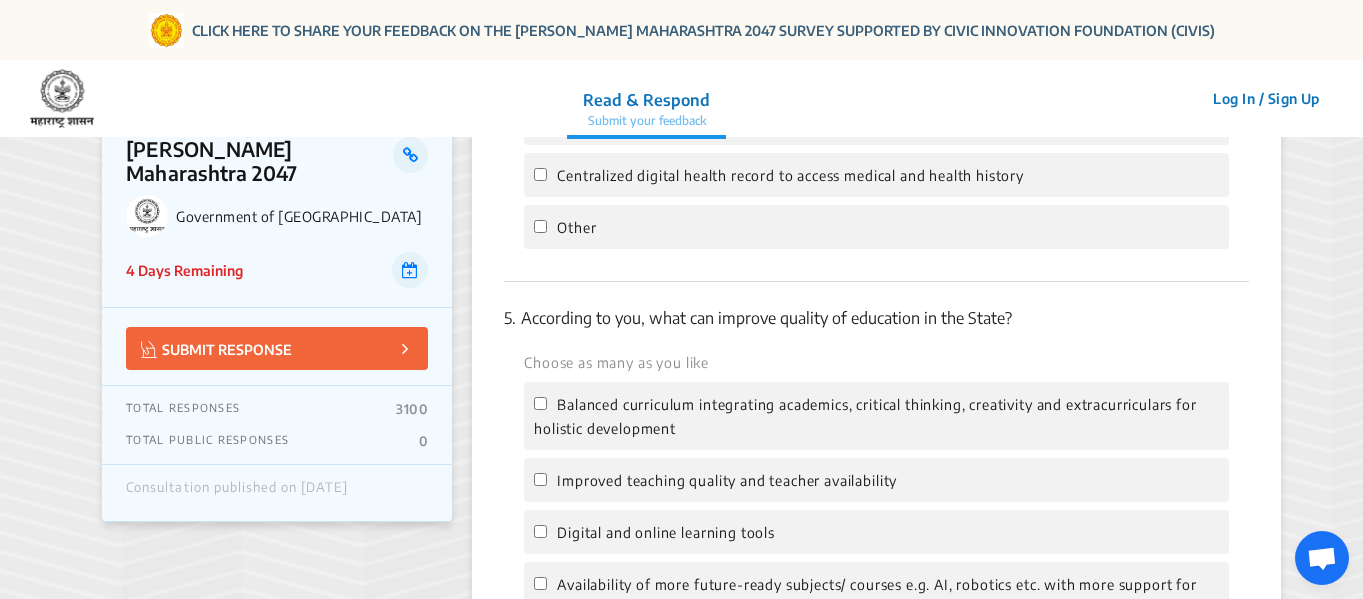click on "Centralized digital health record to access medical and health history" 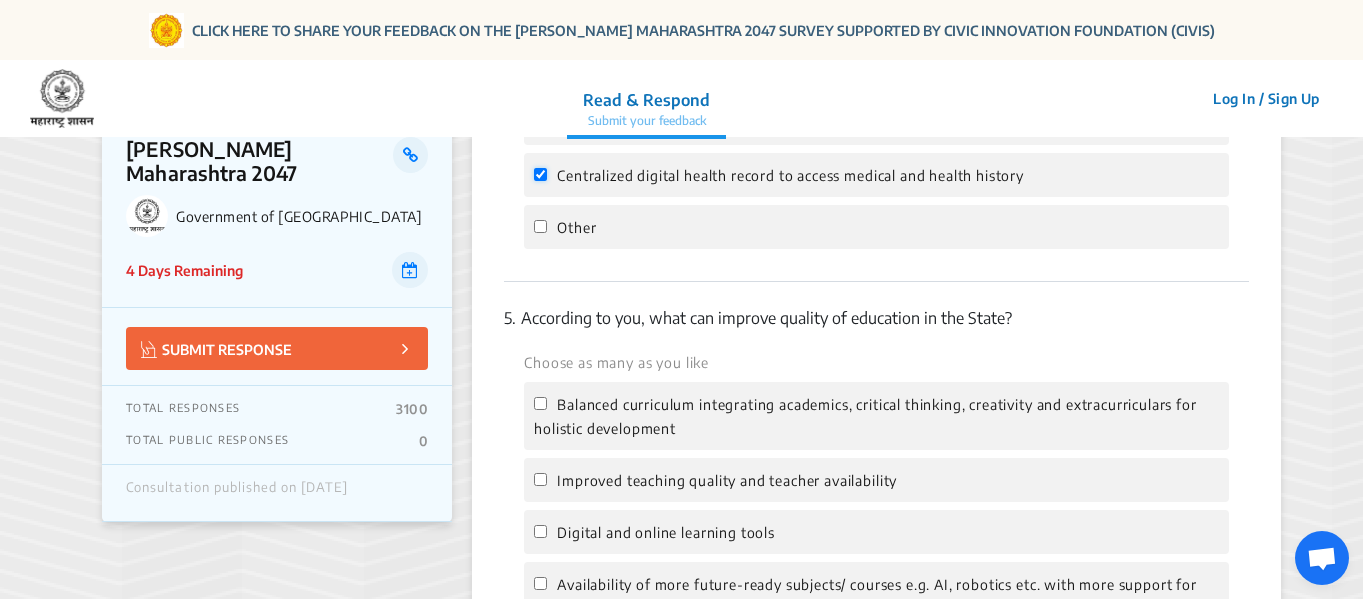 checkbox on "true" 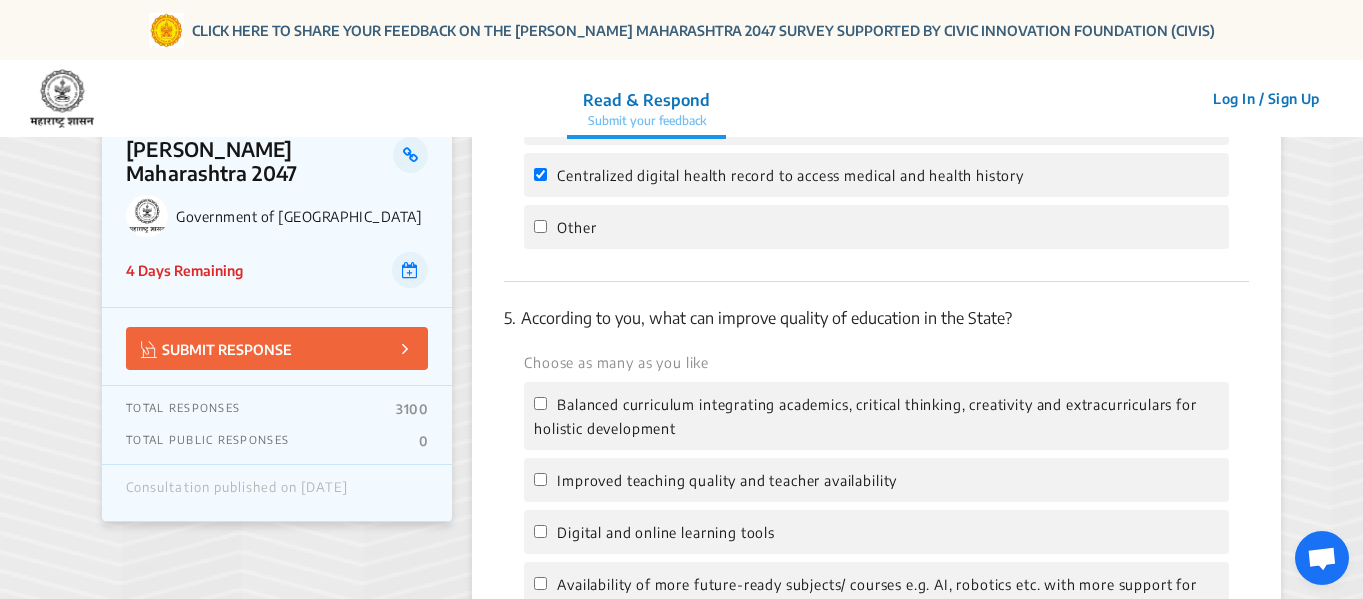 click on "Balanced curriculum integrating academics, critical thinking, creativity and extracurriculars for holistic development" 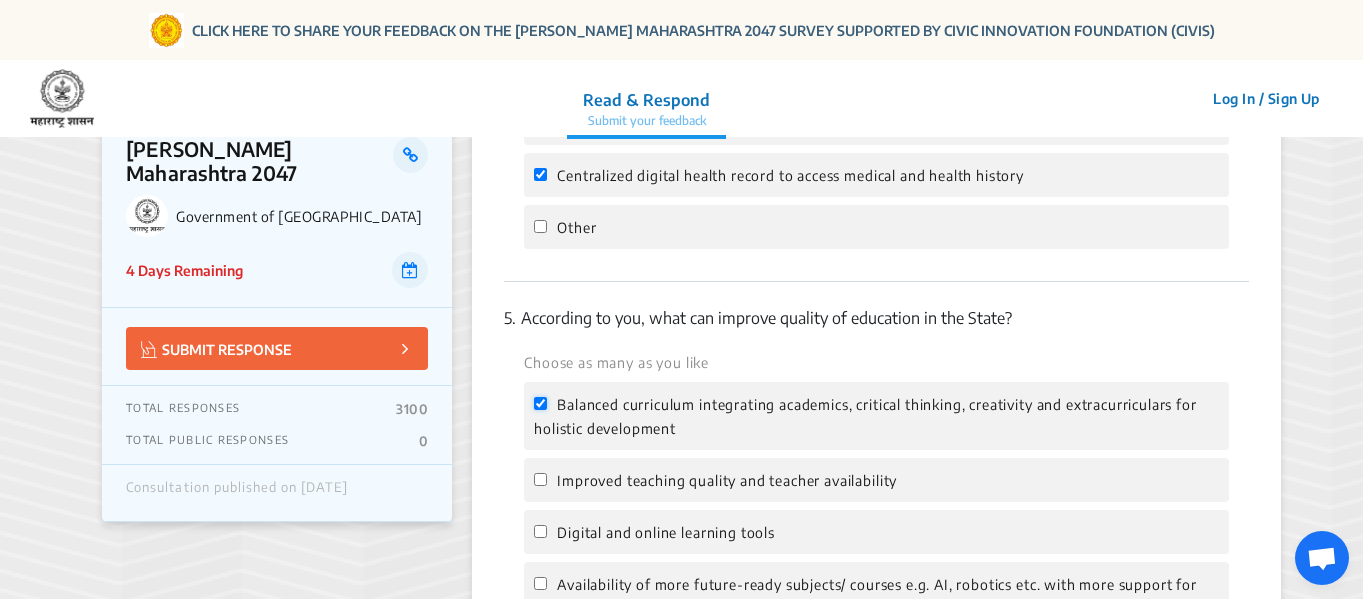 checkbox on "true" 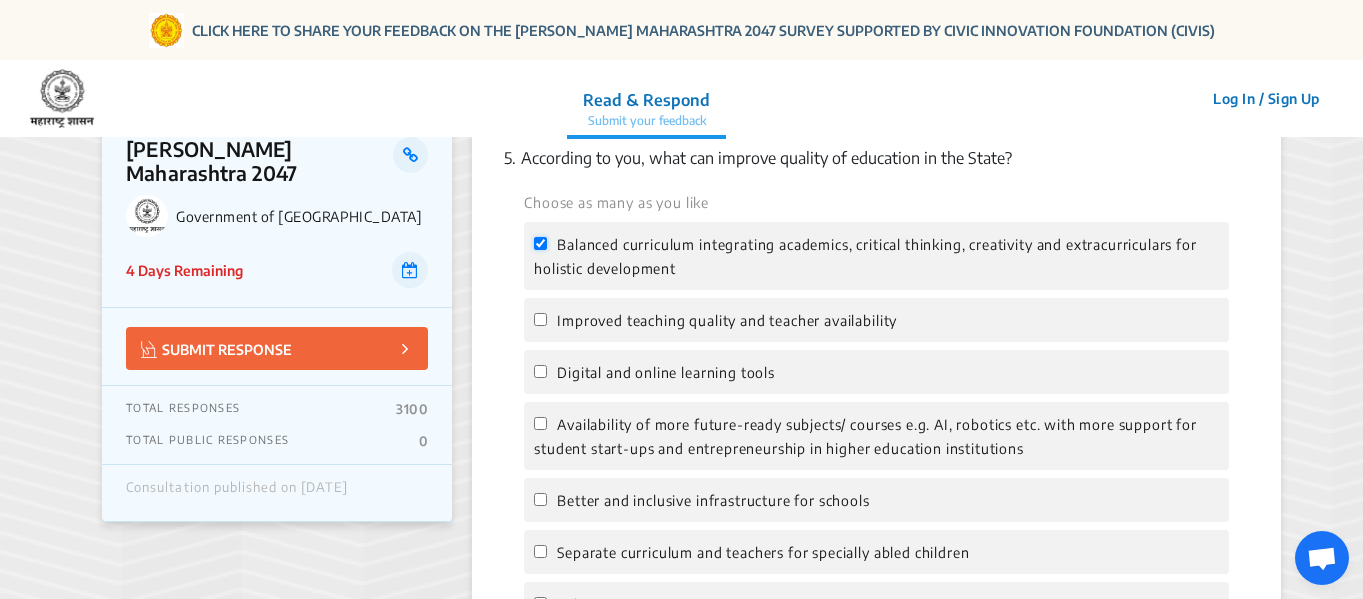scroll, scrollTop: 2320, scrollLeft: 0, axis: vertical 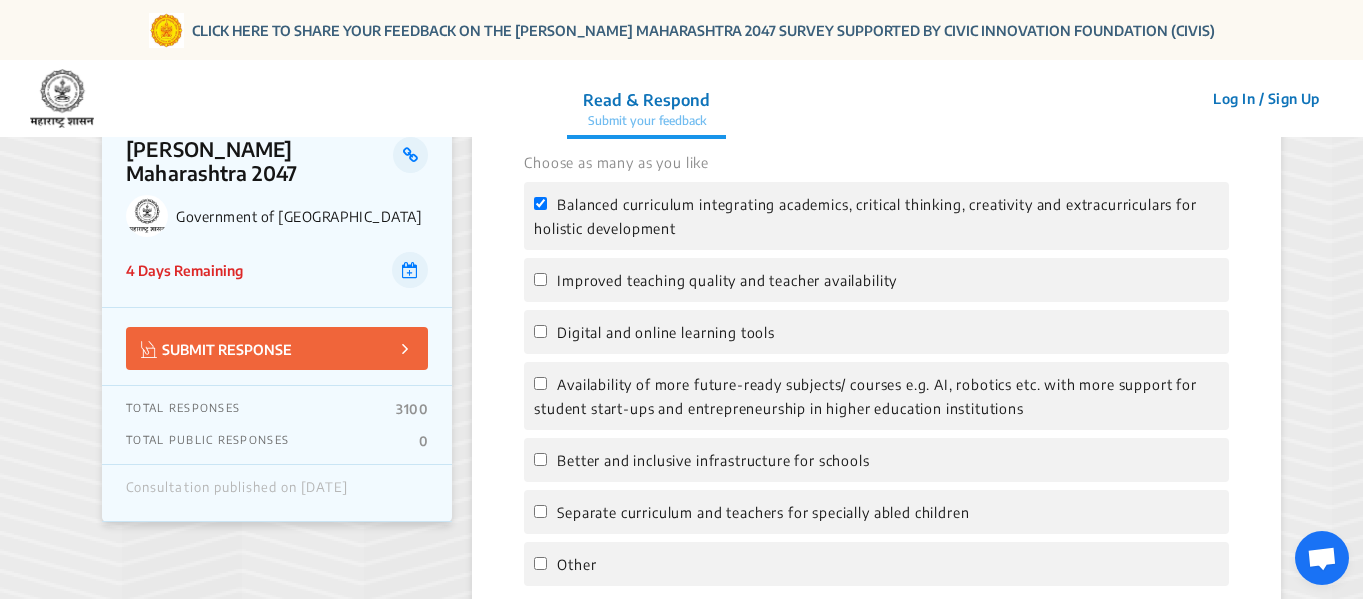 click on "Improved teaching quality and teacher availability" 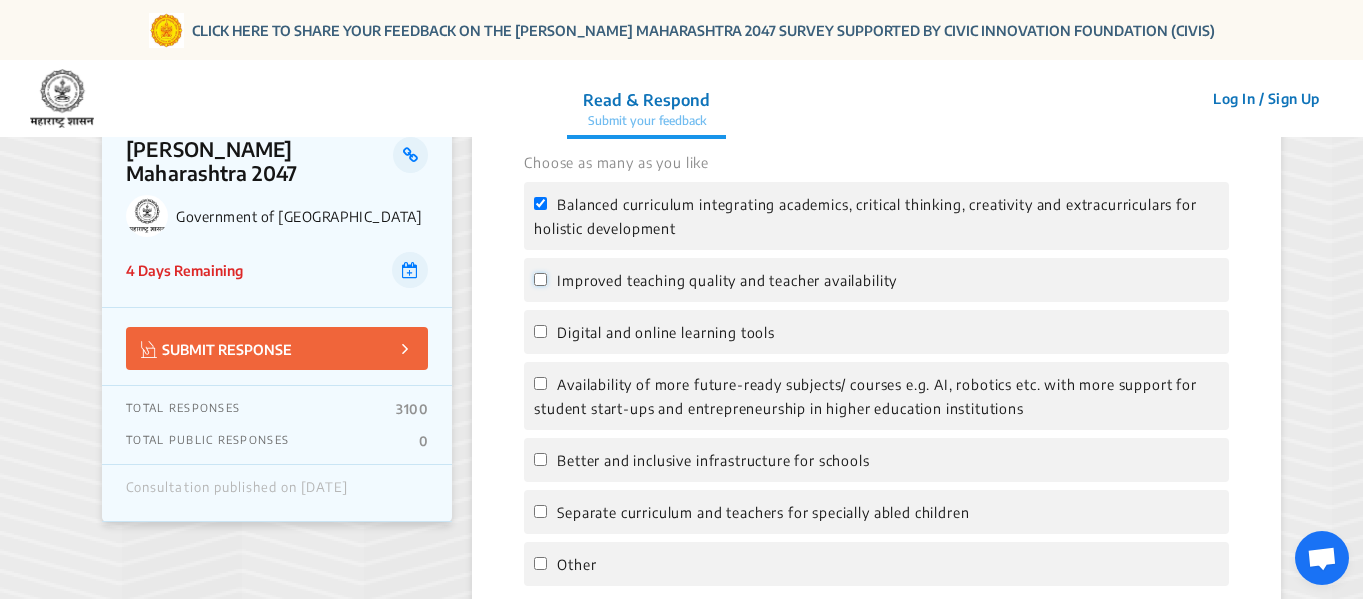 click on "Improved teaching quality and teacher availability" 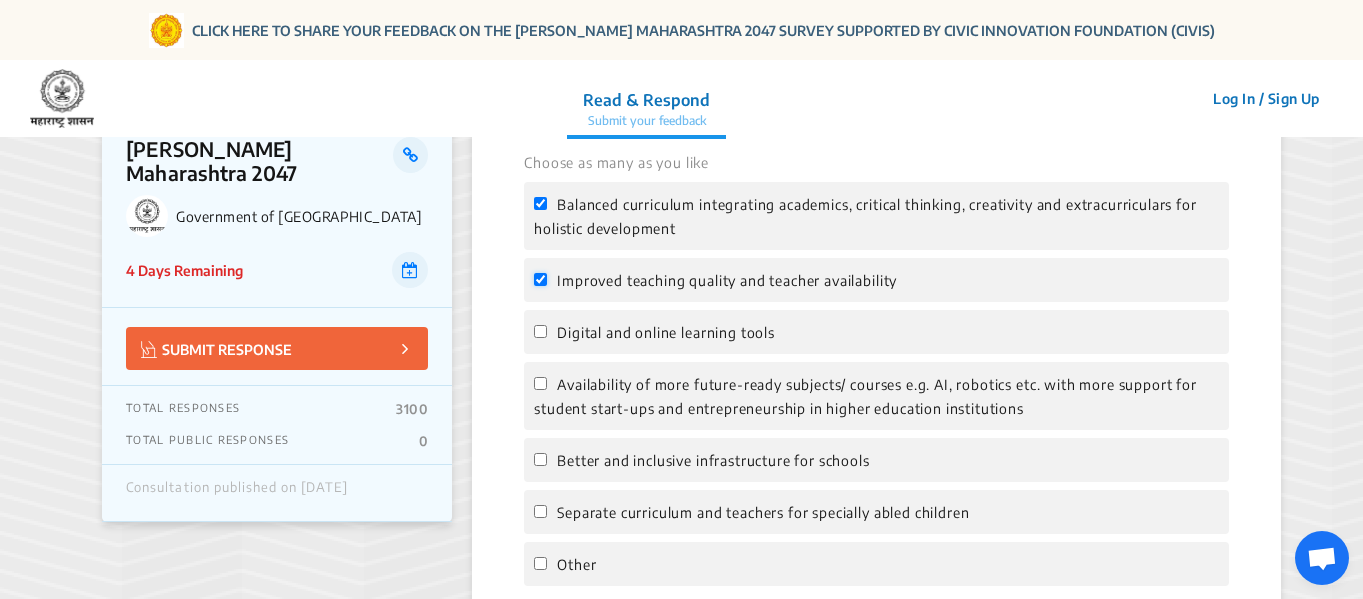 checkbox on "true" 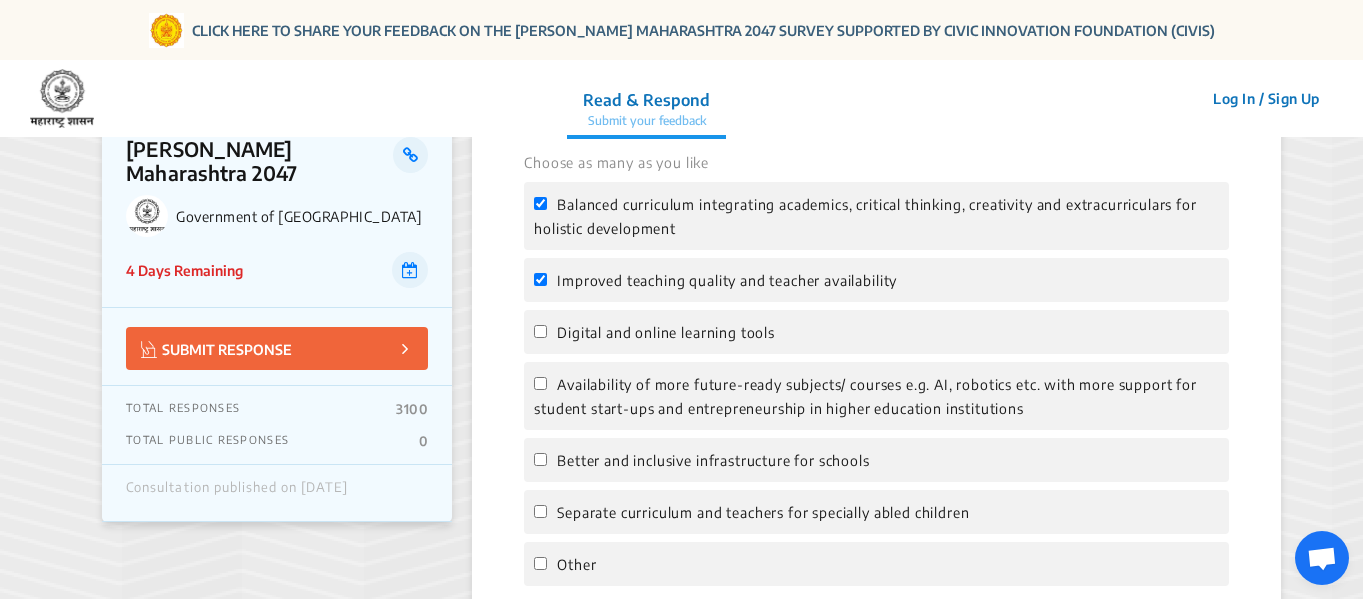 click on "Digital and online learning tools" 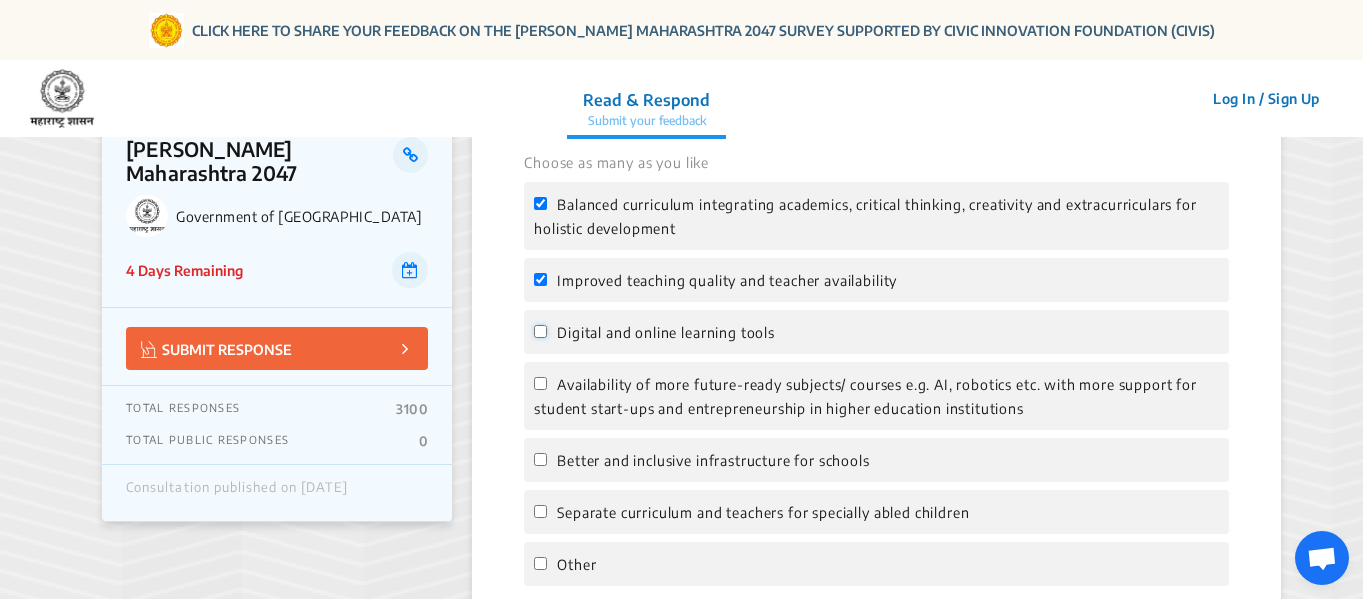 click on "Digital and online learning tools" 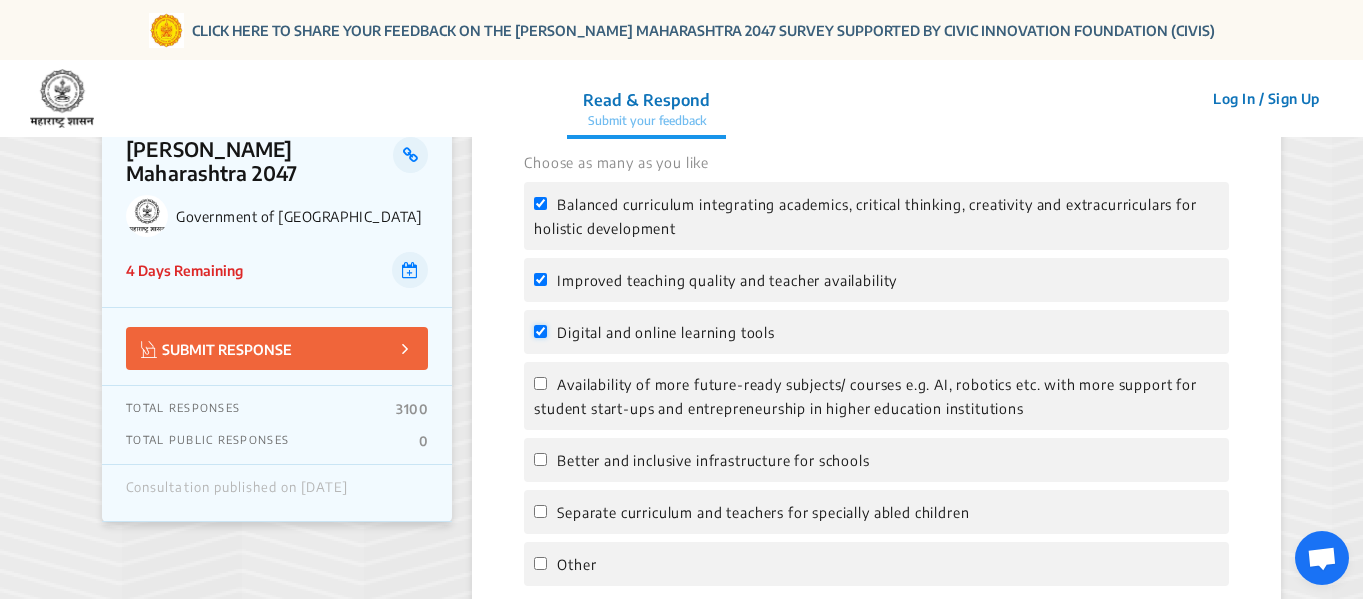 checkbox on "true" 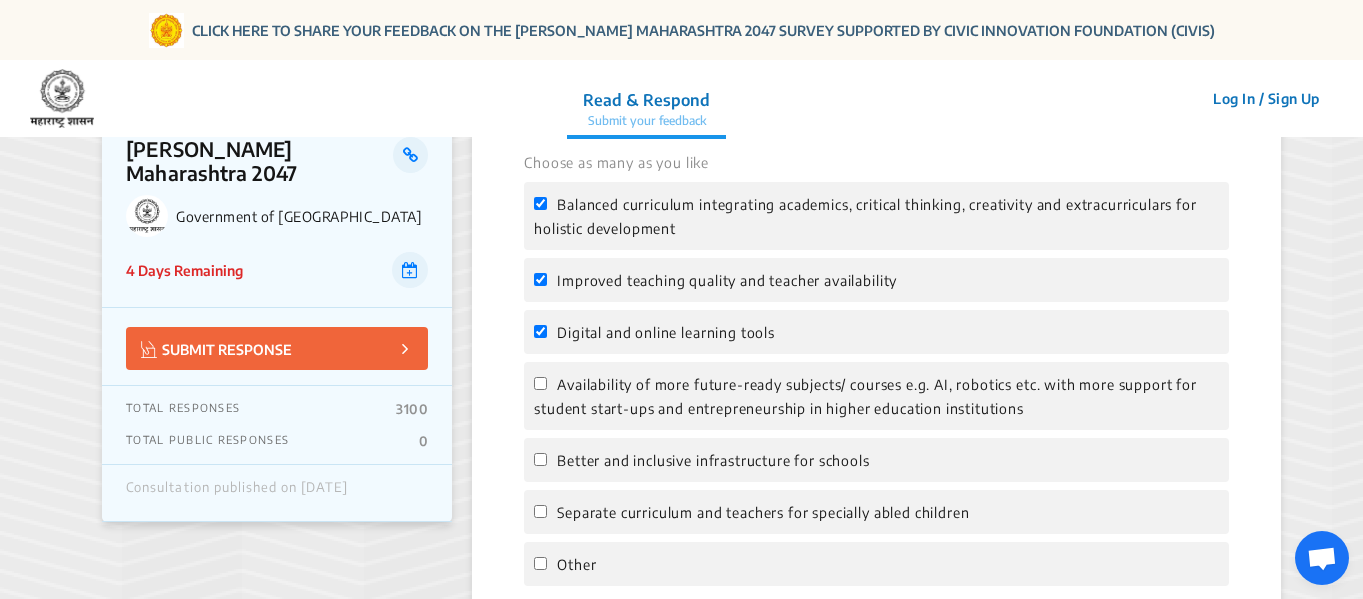 click on "Availability of more future-ready subjects/ courses e.g. AI, robotics etc. with more support for student start-ups and entrepreneurship in higher education institutions" 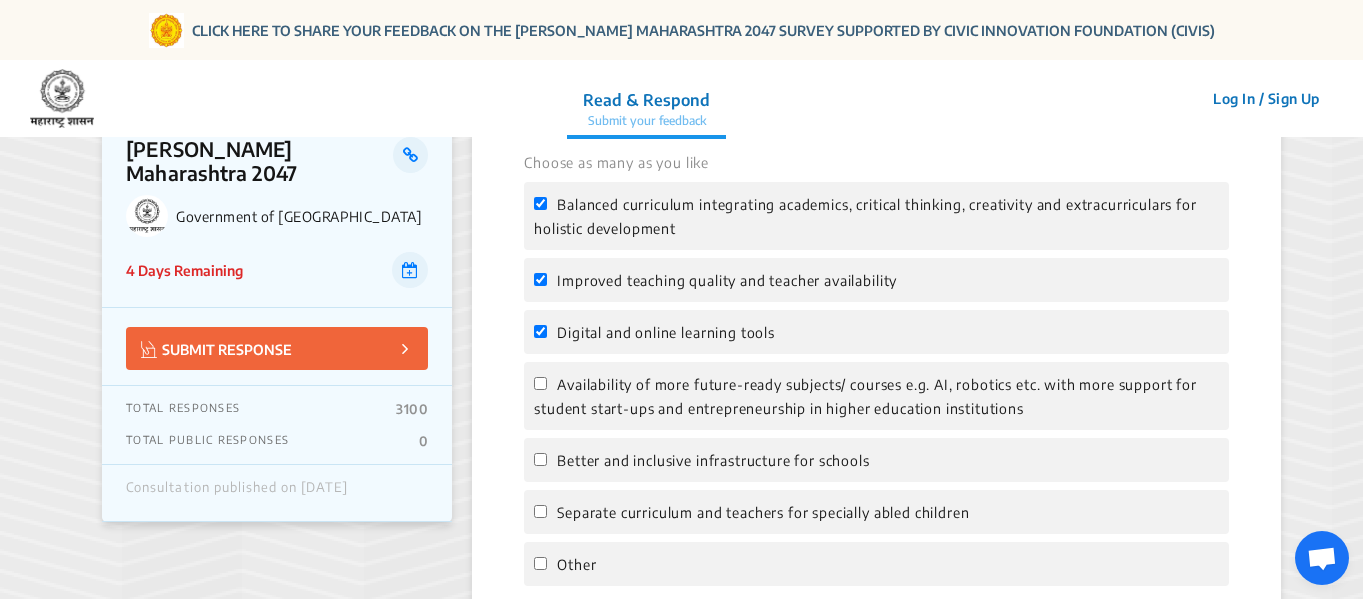 click on "Better and inclusive infrastructure for schools" 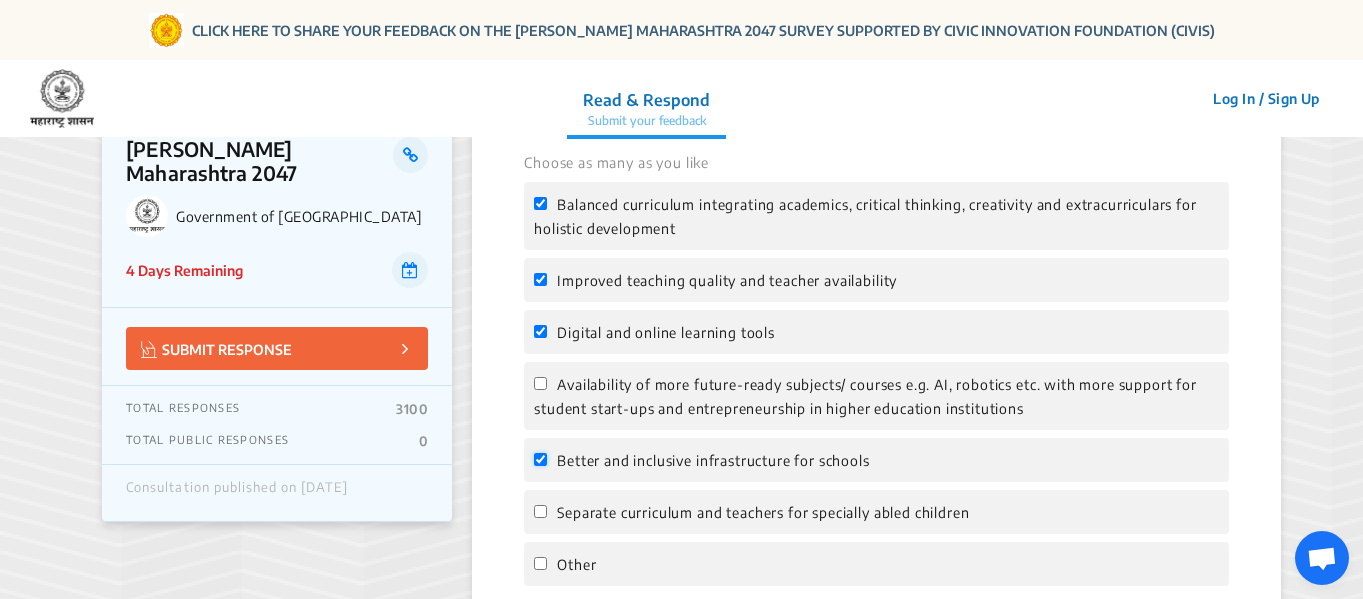 checkbox on "true" 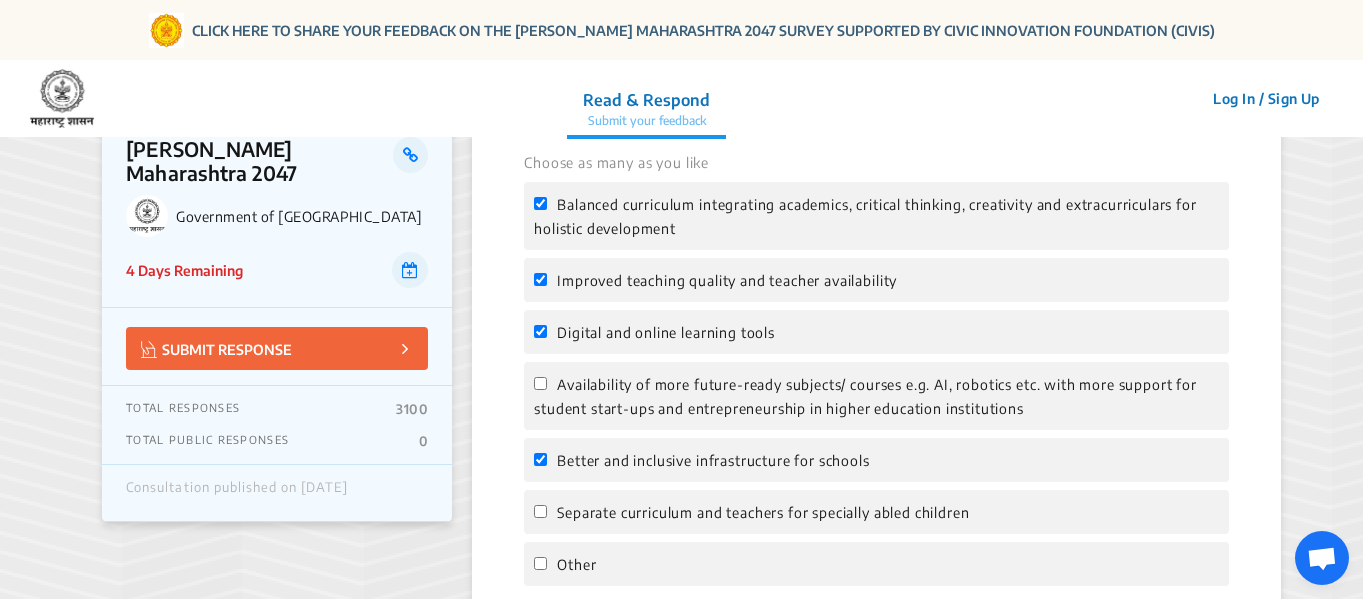 click on "Availability of more future-ready subjects/ courses e.g. AI, robotics etc. with more support for student start-ups and entrepreneurship in higher education institutions" 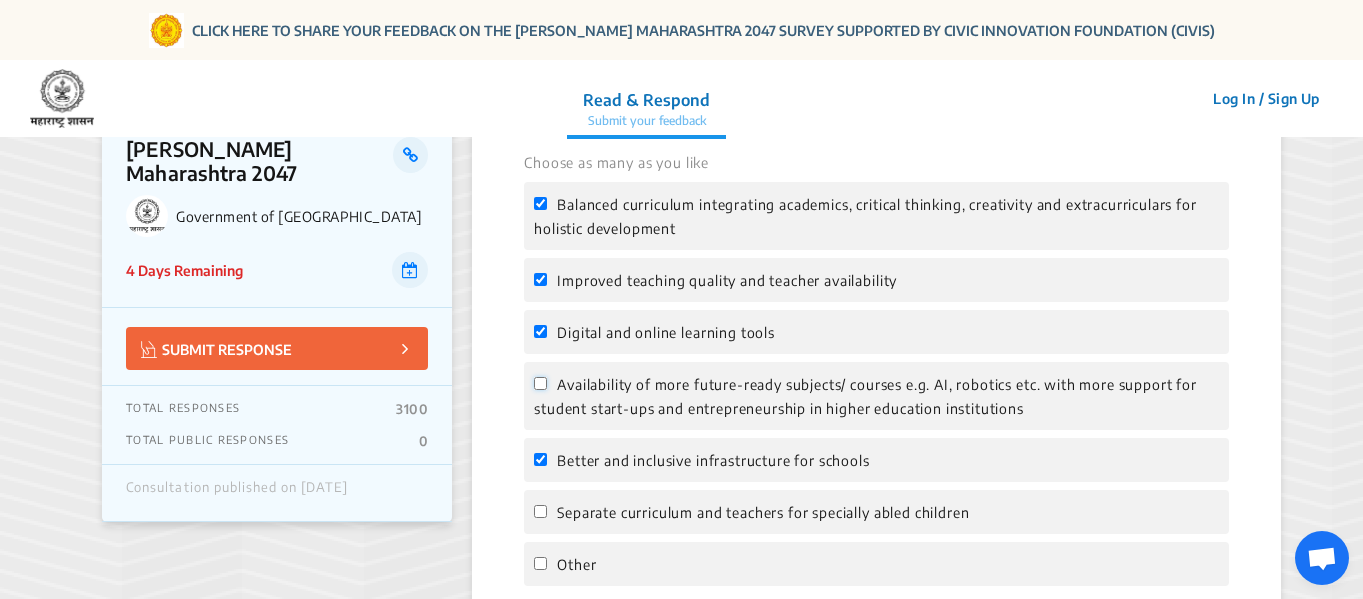 click on "Availability of more future-ready subjects/ courses e.g. AI, robotics etc. with more support for student start-ups and entrepreneurship in higher education institutions" 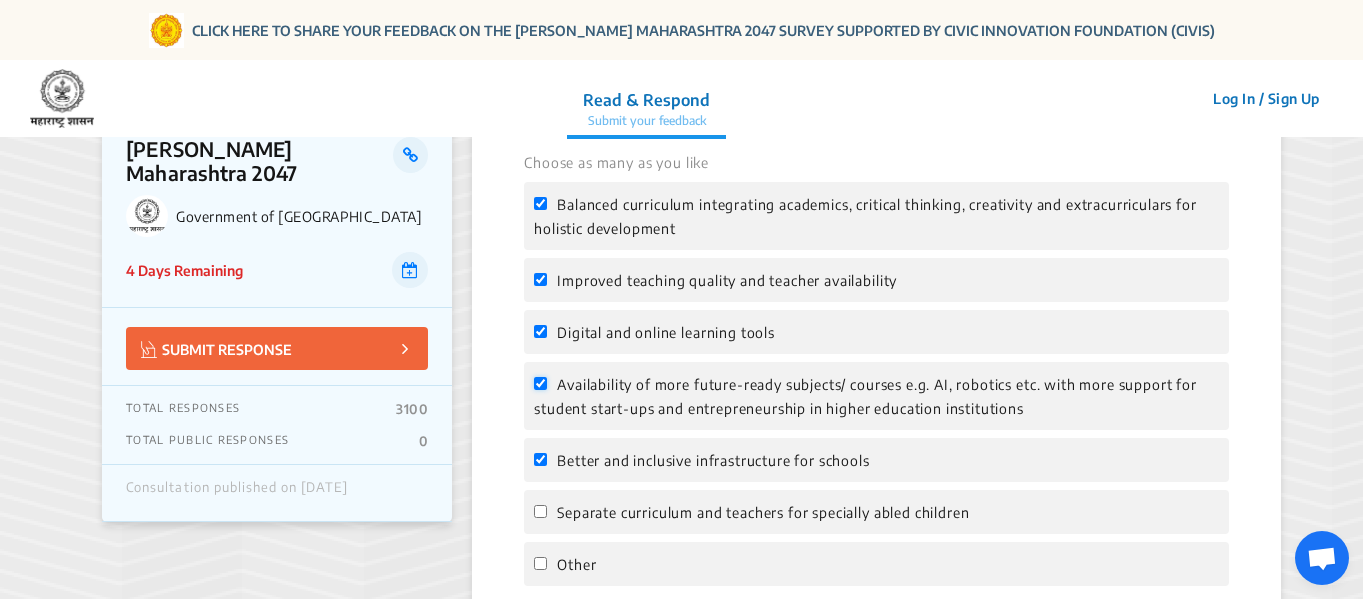 checkbox on "true" 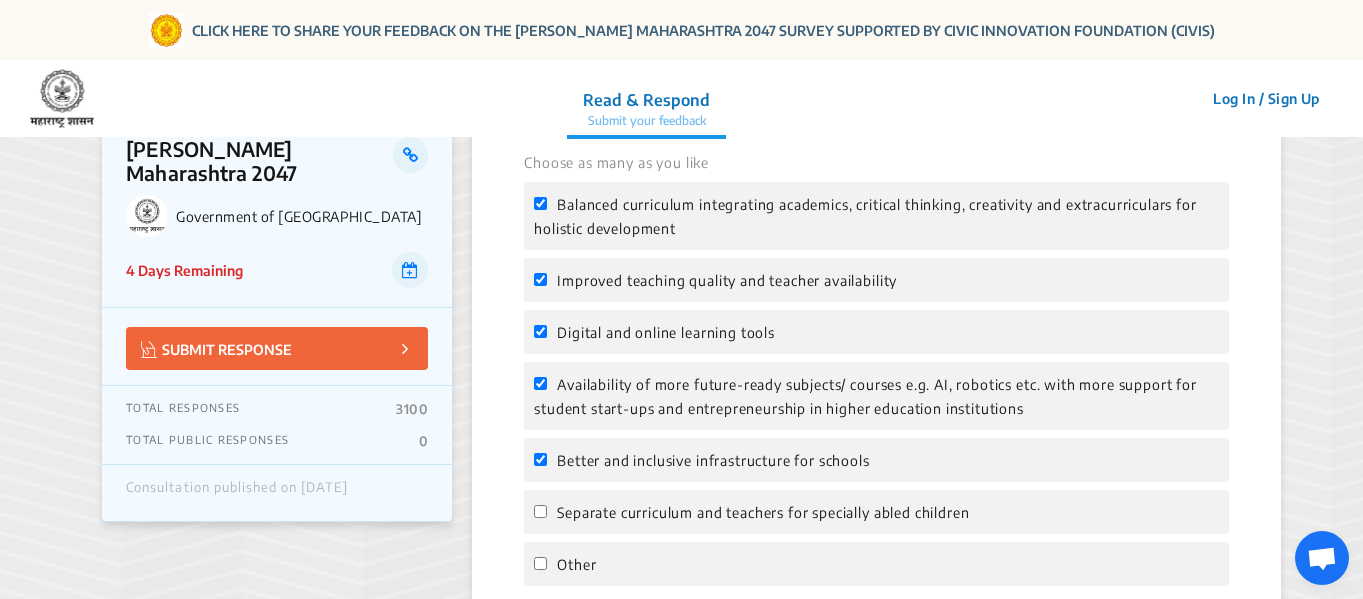 click on "Separate curriculum and teachers for specially abled children" 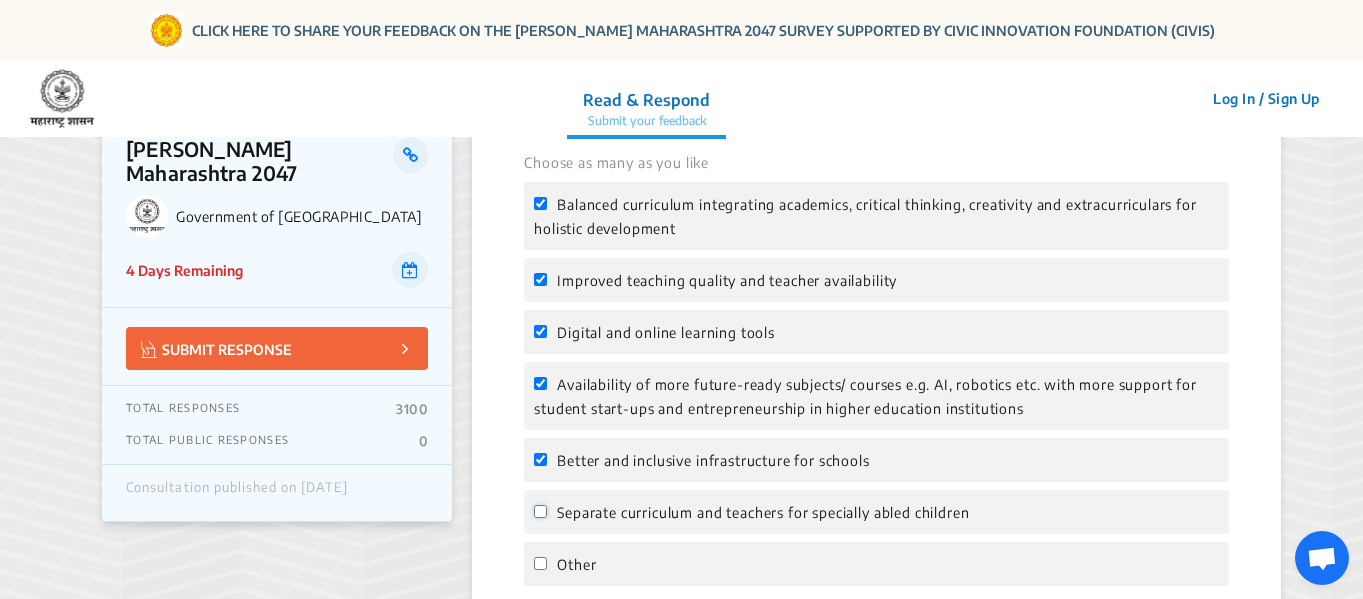 click on "Separate curriculum and teachers for specially abled children" 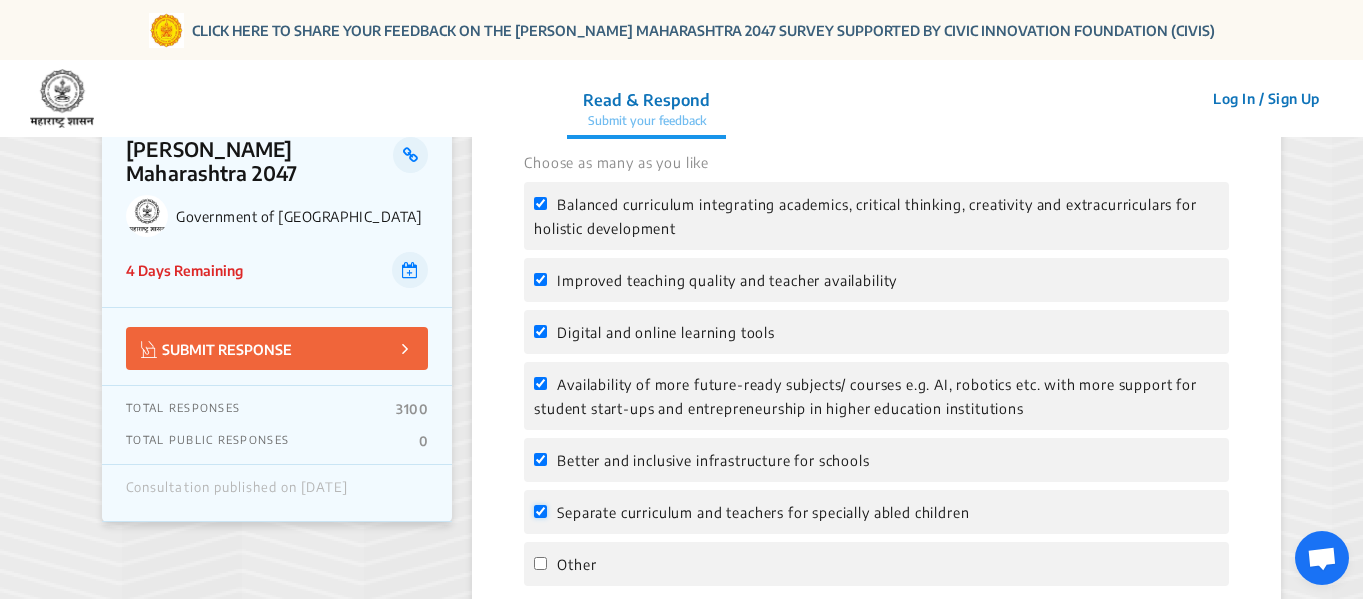 checkbox on "true" 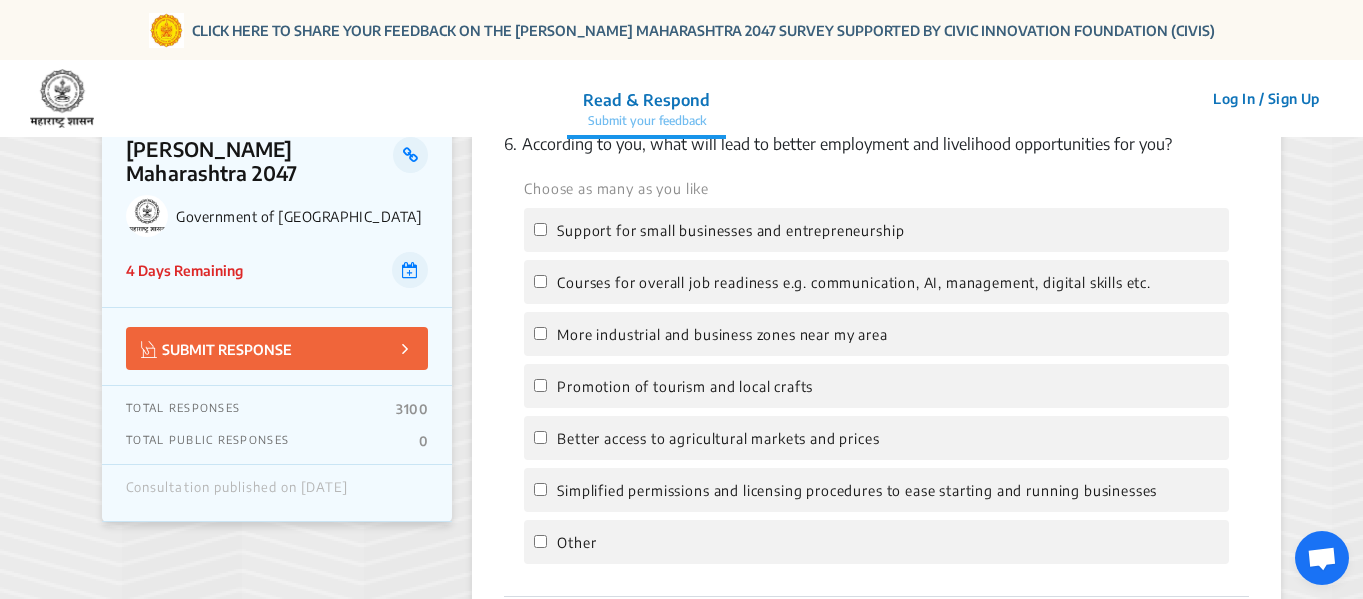 scroll, scrollTop: 2840, scrollLeft: 0, axis: vertical 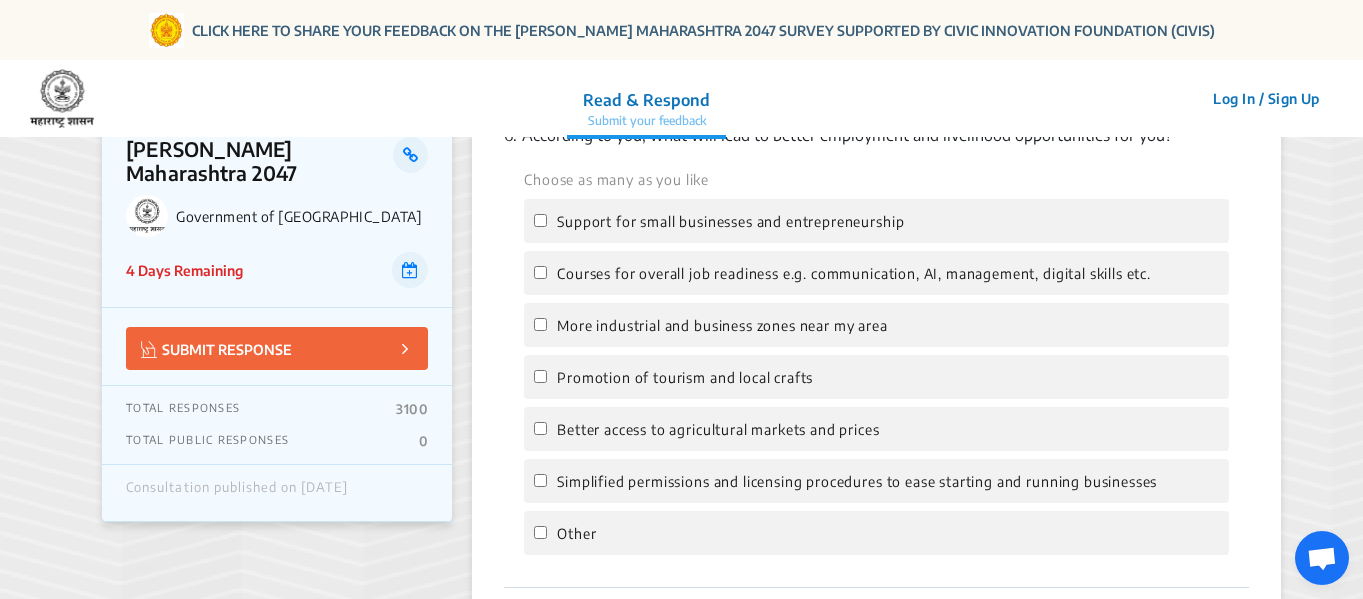 click on "Support for small businesses and entrepreneurship" 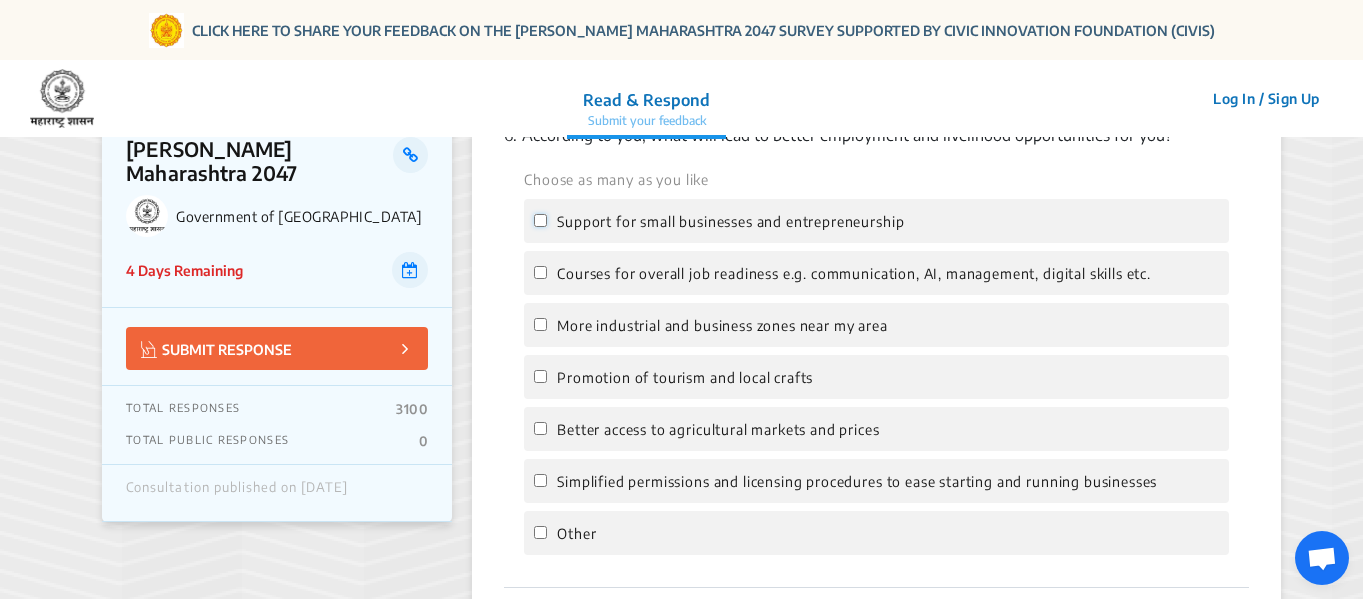 click on "Support for small businesses and entrepreneurship" 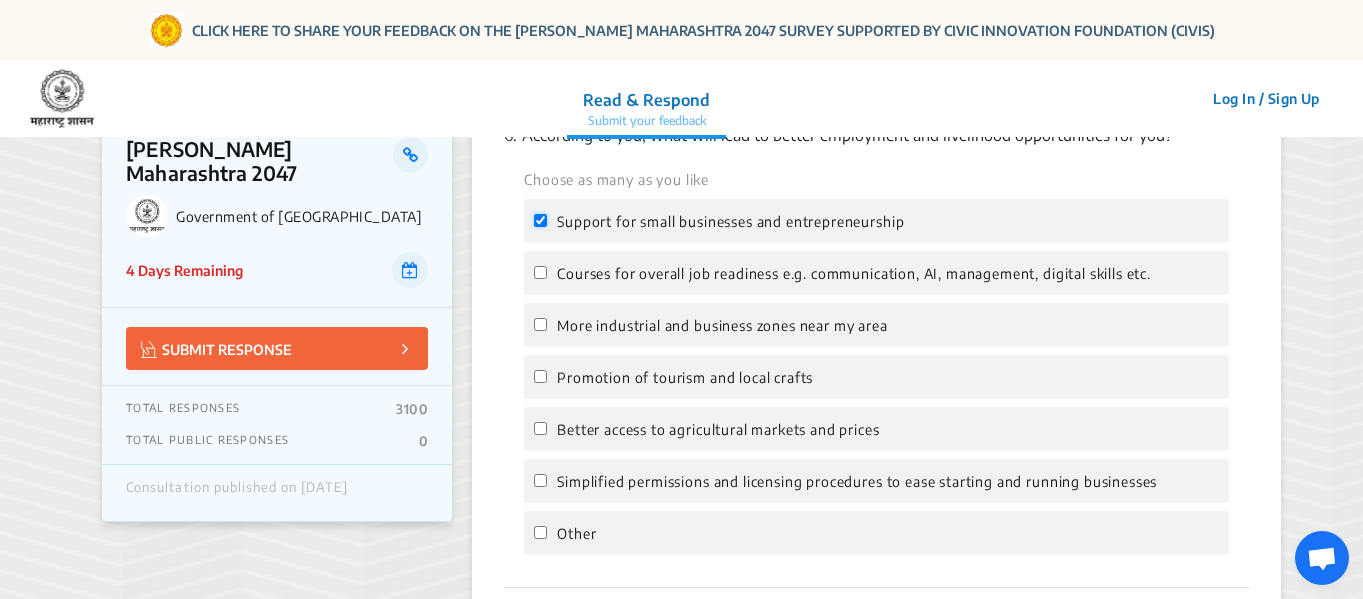 checkbox on "true" 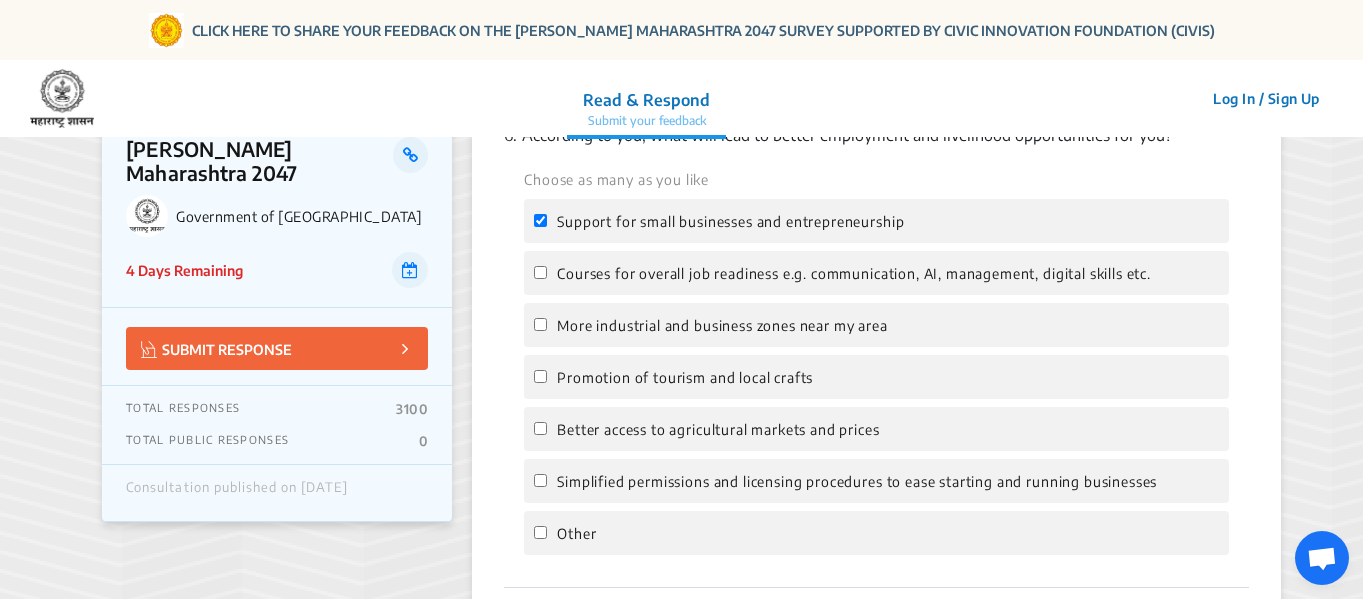 click on "Courses for overall job readiness e.g. communication, AI, management, digital skills etc." 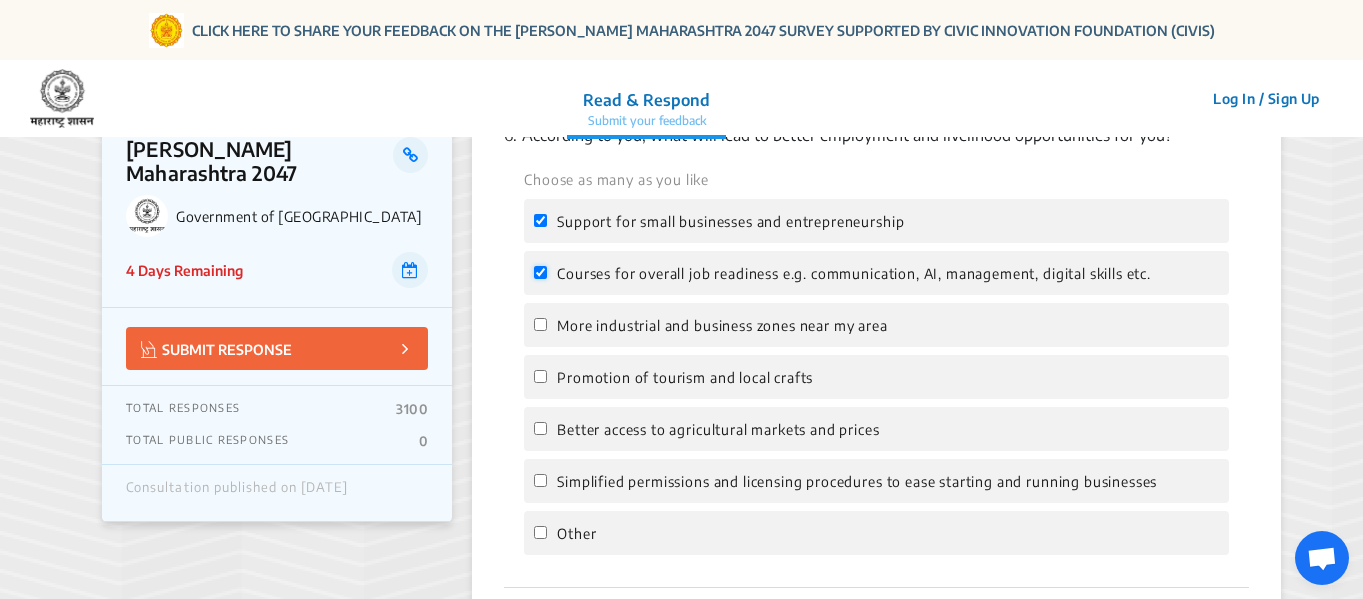 checkbox on "true" 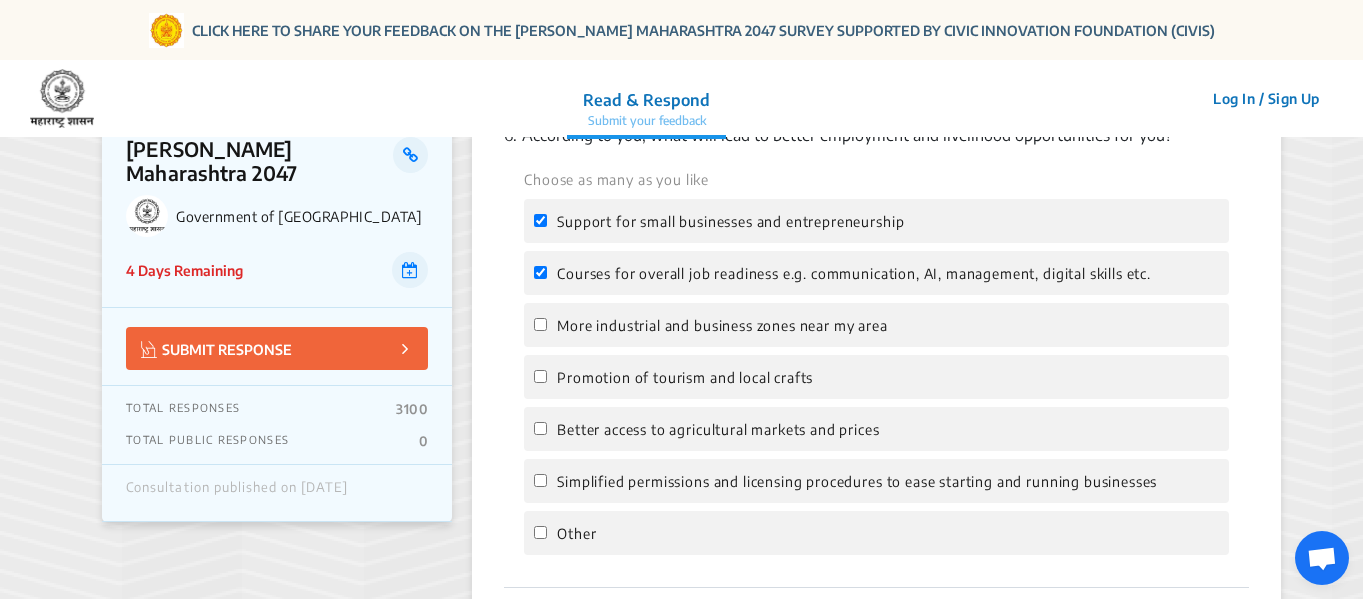 click on "More industrial and business zones near my area" 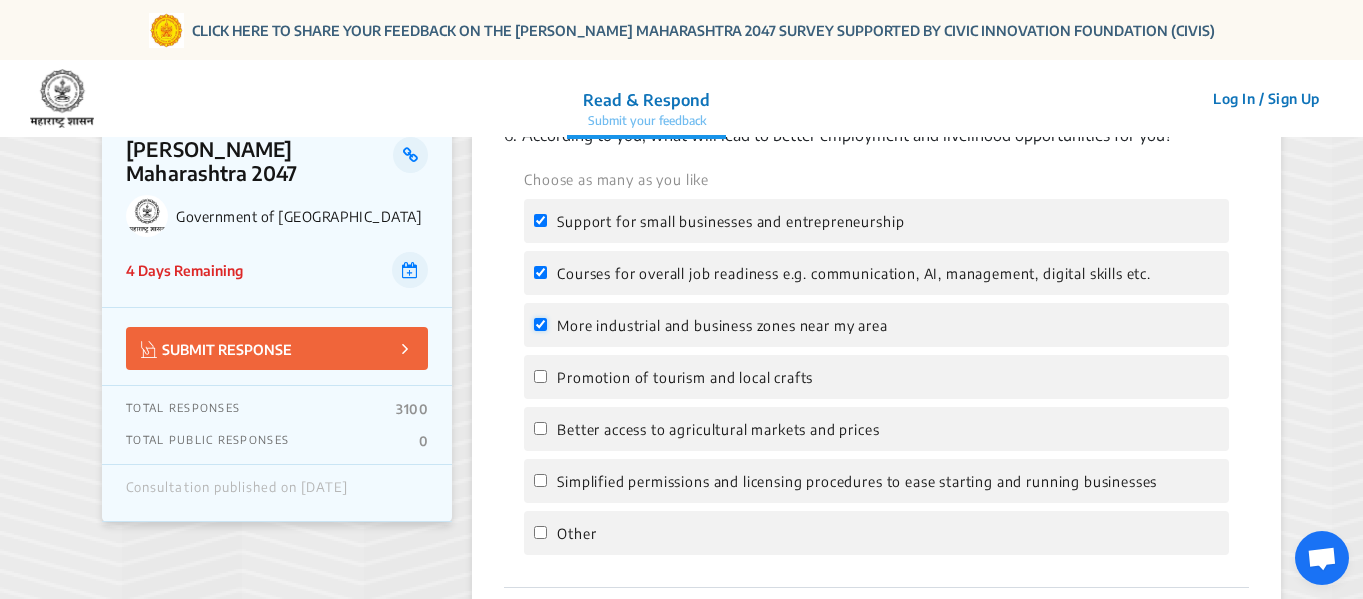 checkbox on "true" 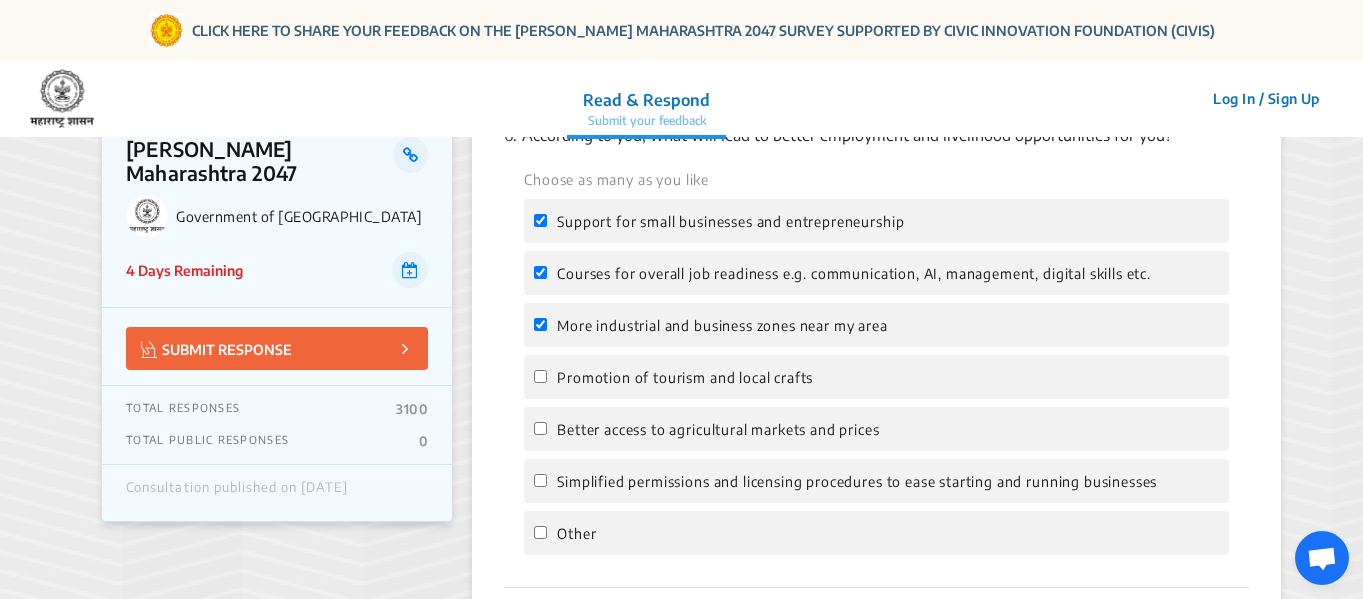 click on "Promotion of tourism and local crafts" 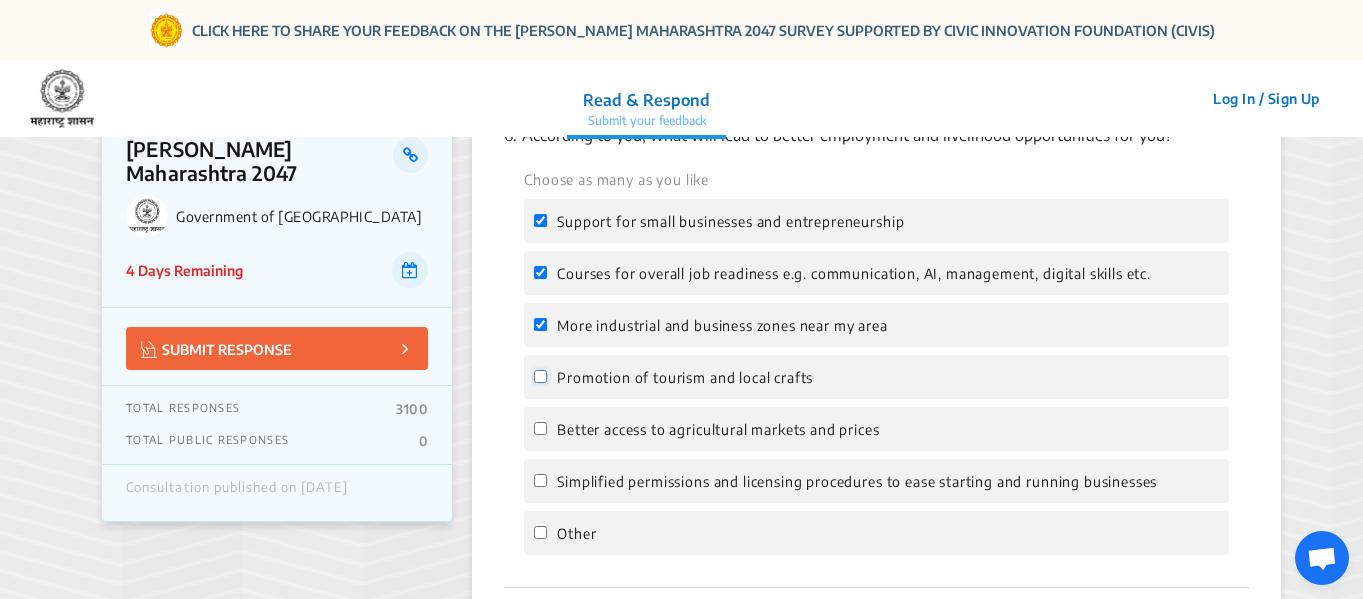 click on "Promotion of tourism and local crafts" 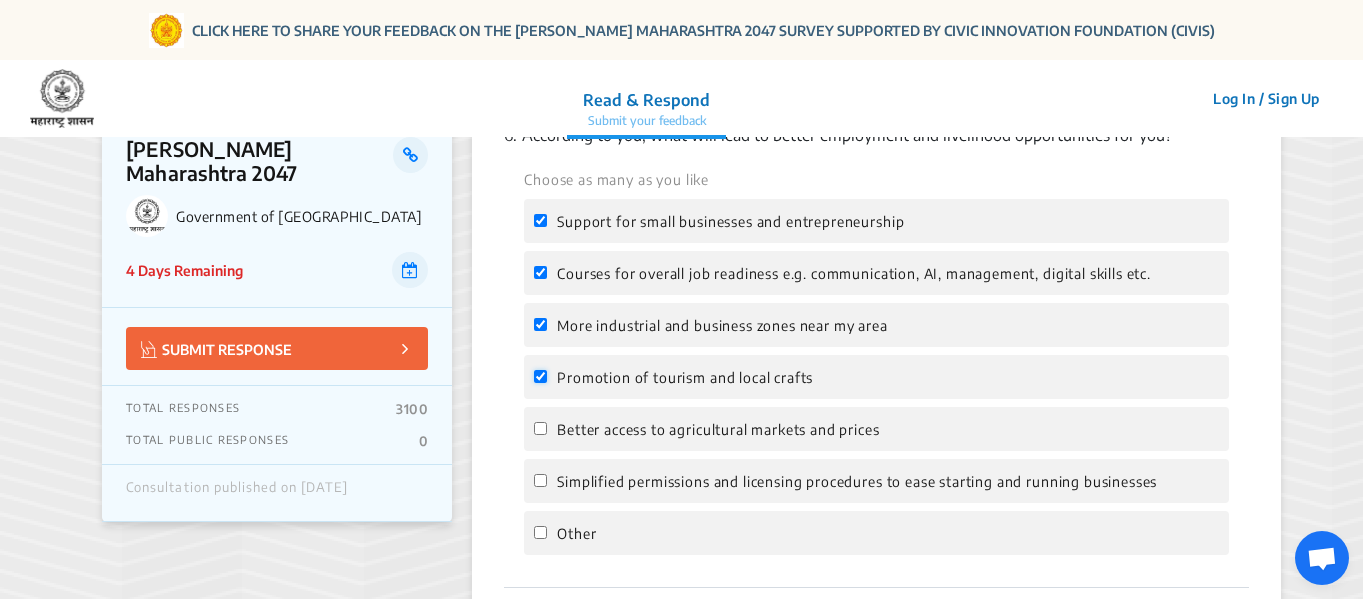 checkbox on "true" 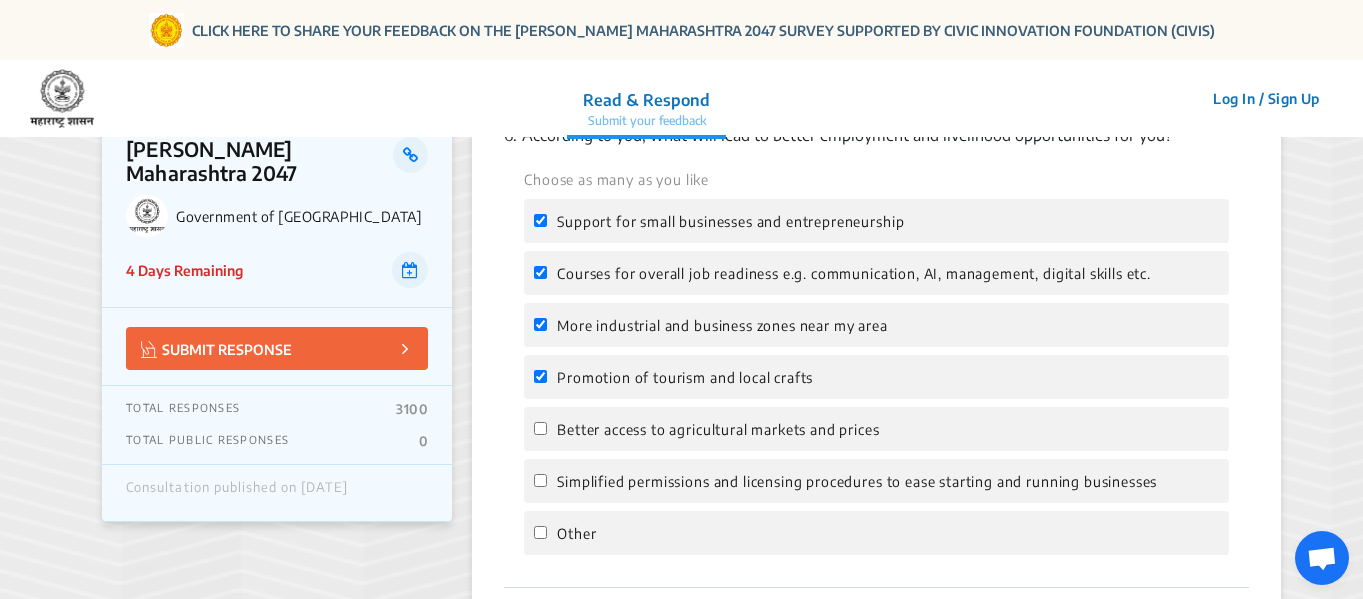 click on "Better access to agricultural markets and prices" 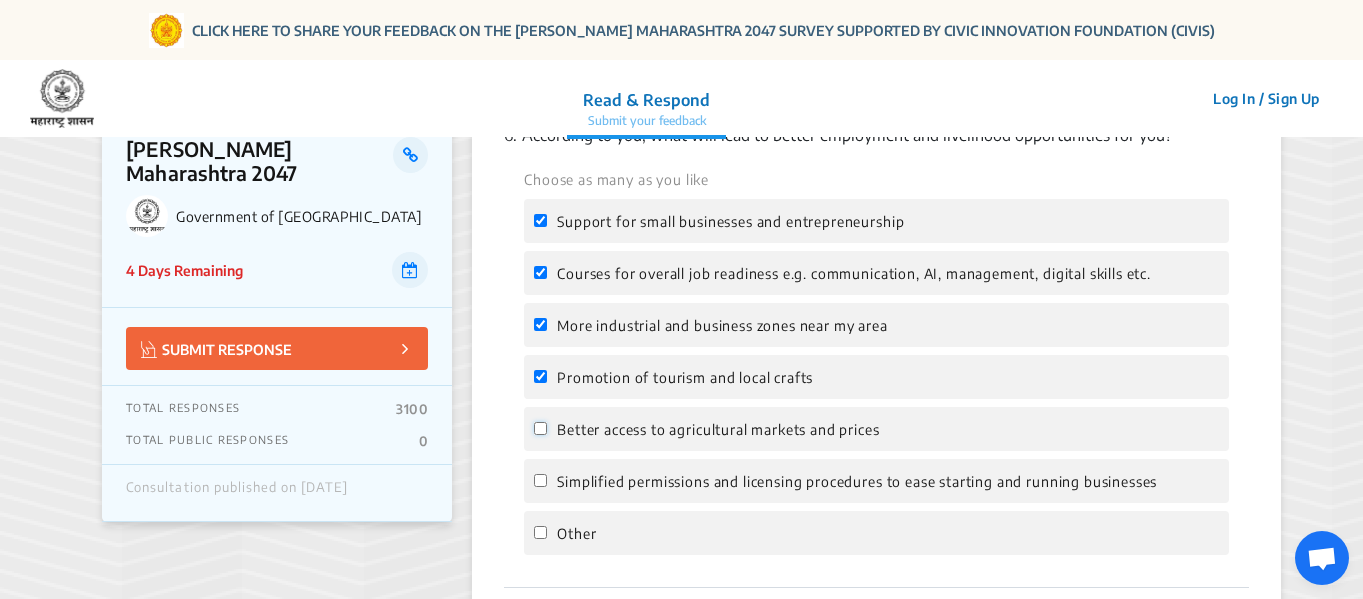 click on "Better access to agricultural markets and prices" 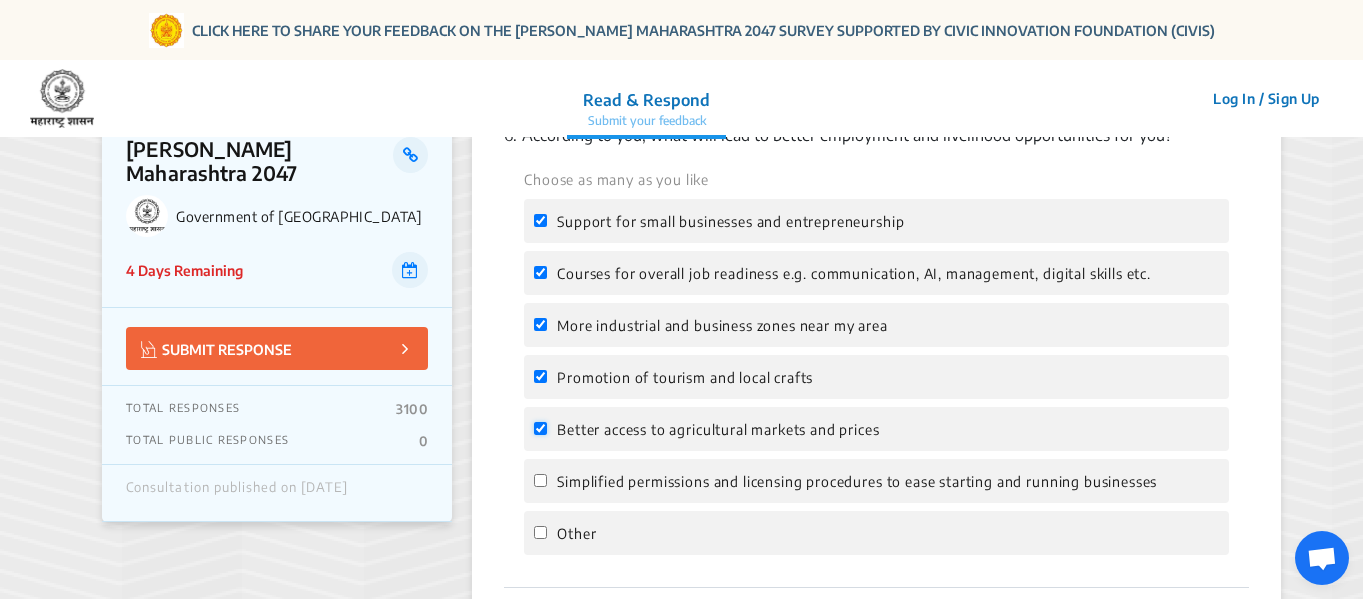 checkbox on "true" 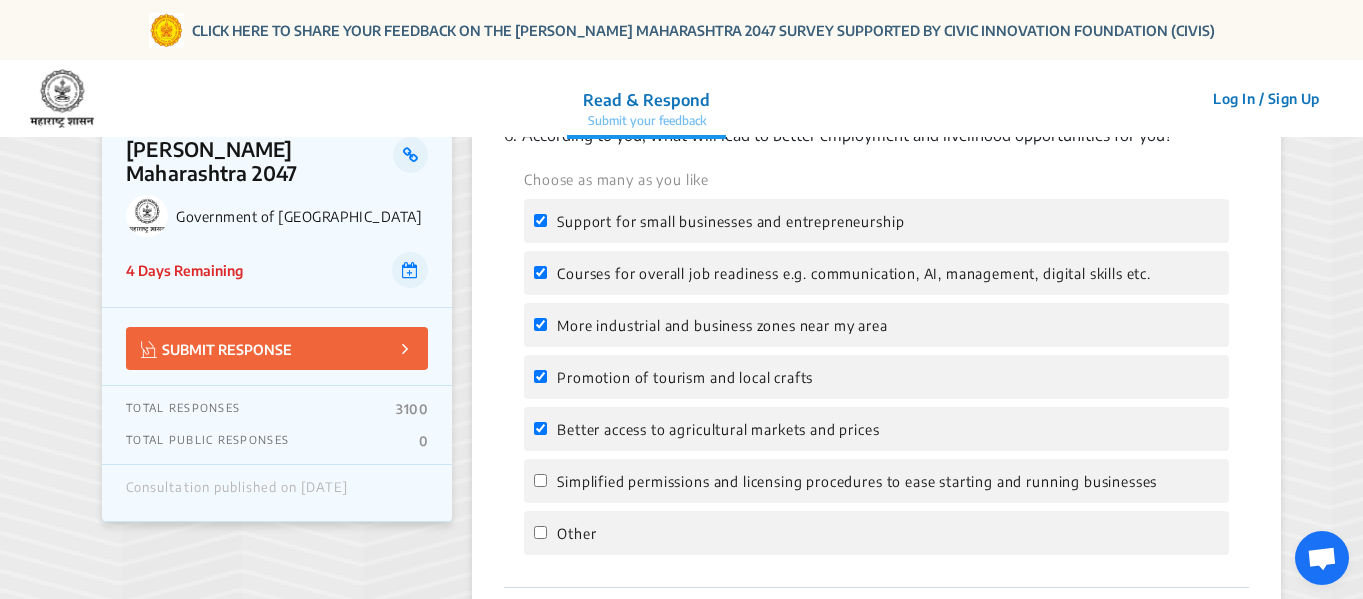 click on "Simplified permissions and licensing procedures to ease starting and running businesses" 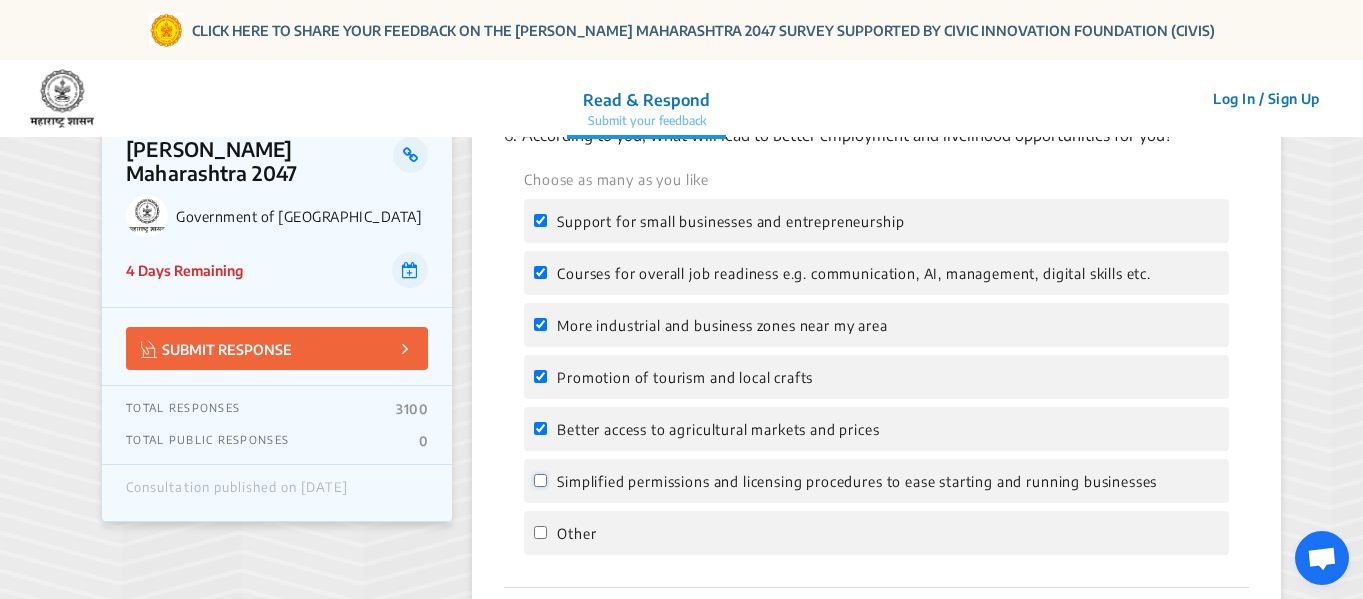 click on "Simplified permissions and licensing procedures to ease starting and running businesses" 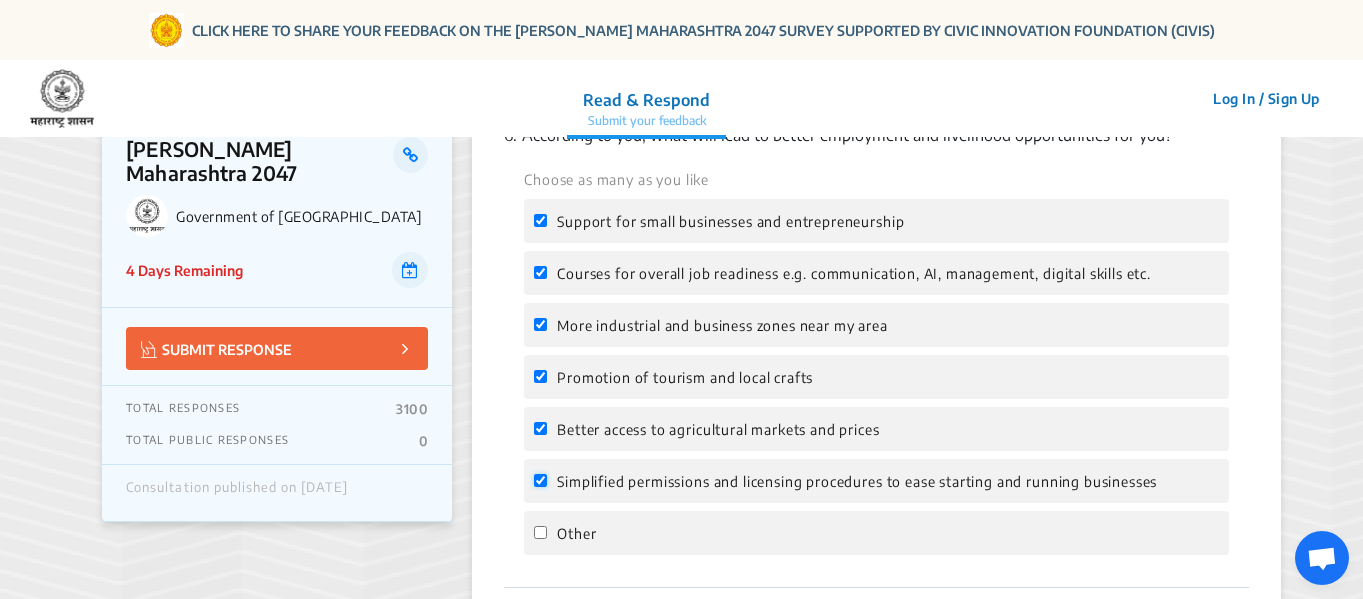 checkbox on "true" 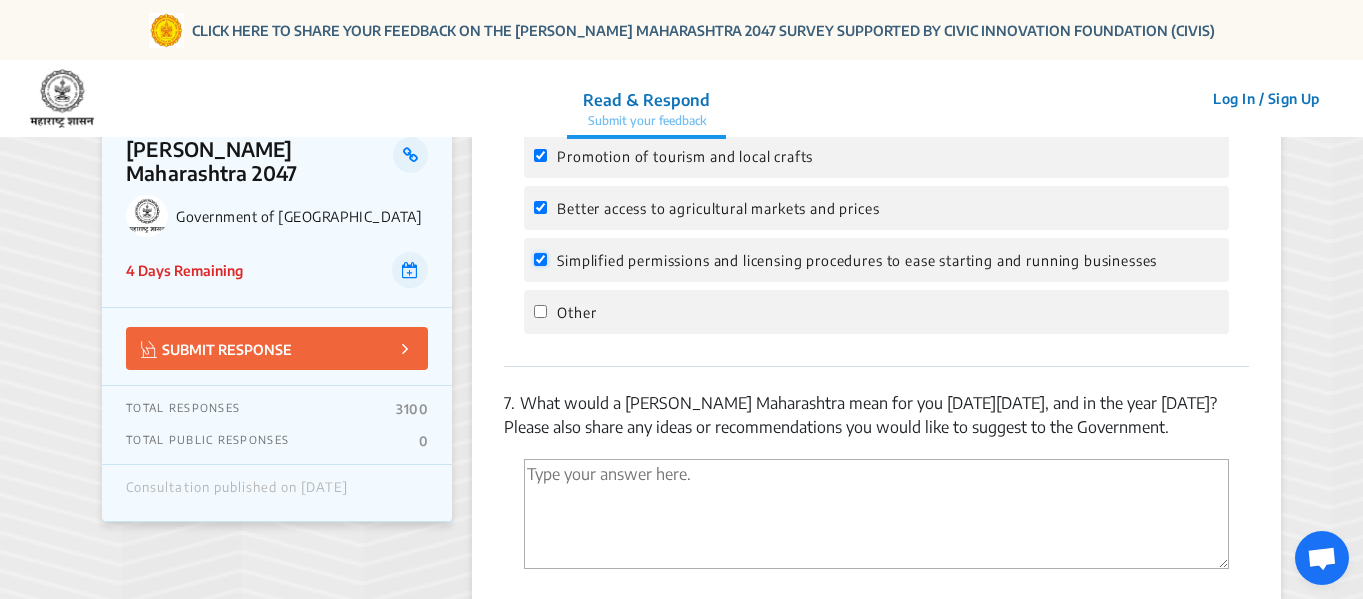 scroll, scrollTop: 3200, scrollLeft: 0, axis: vertical 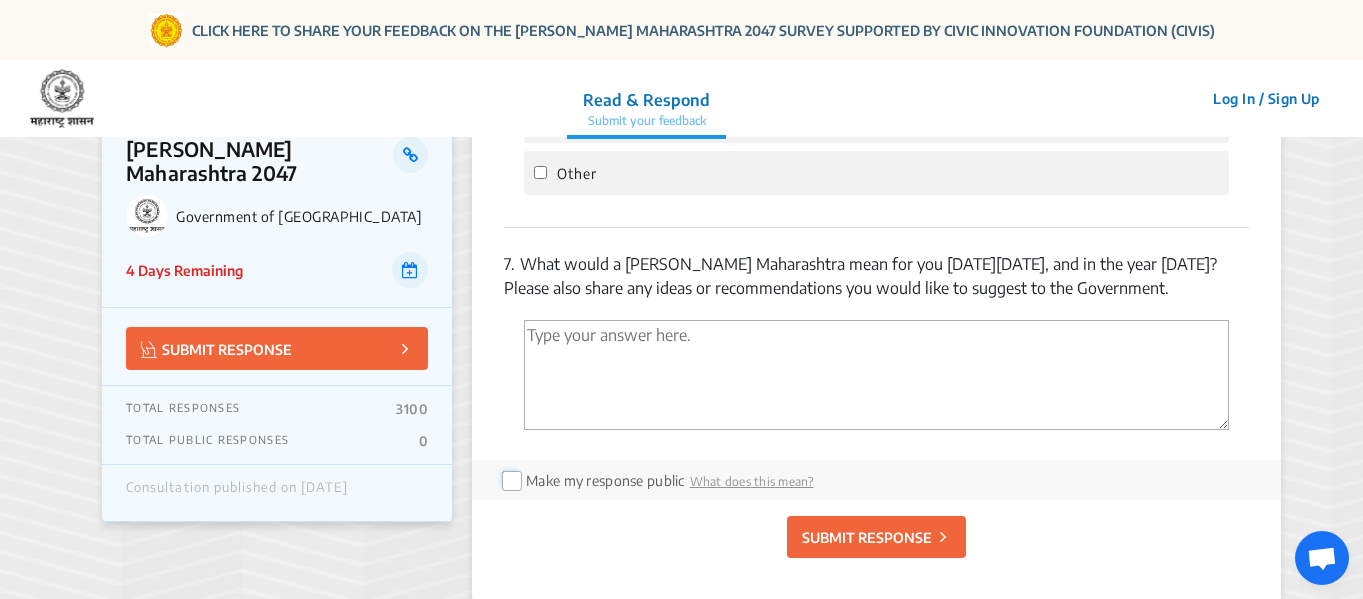 click 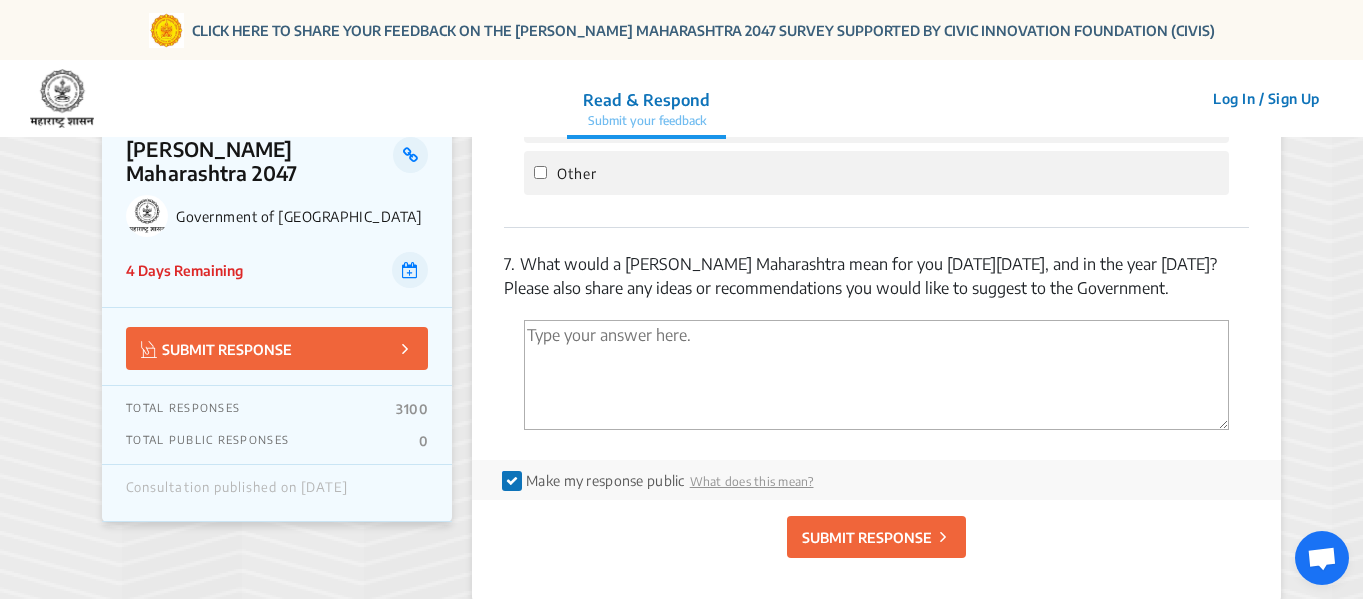 click on "SUBMIT RESPONSE" 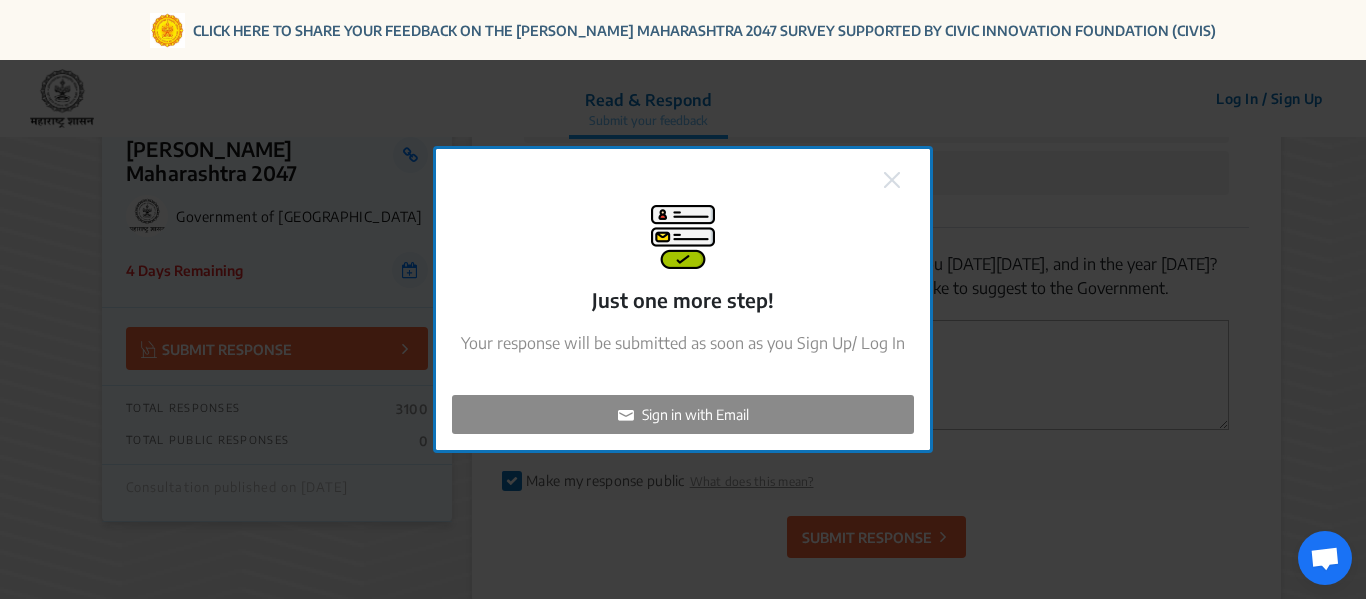 click 